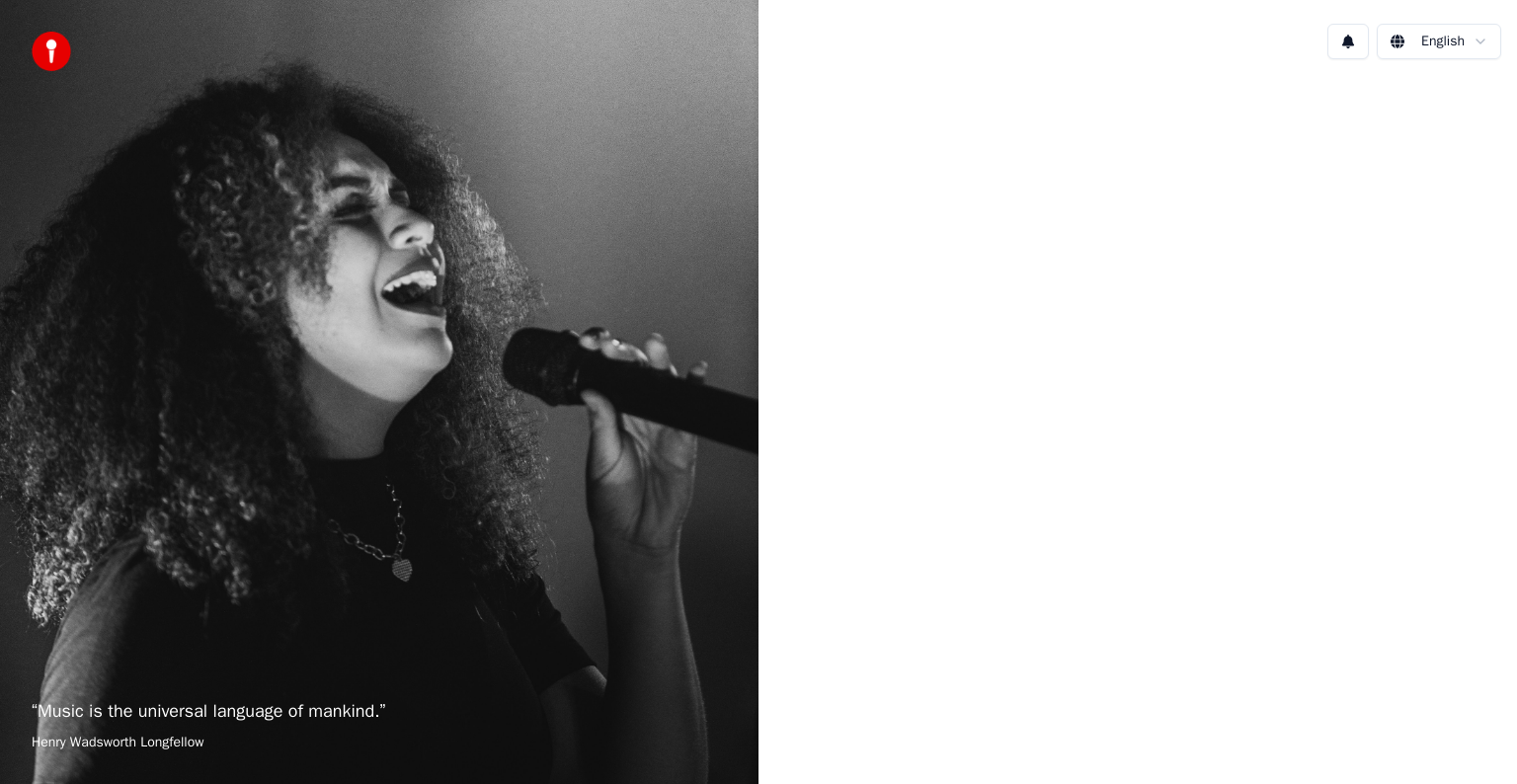 scroll, scrollTop: 0, scrollLeft: 0, axis: both 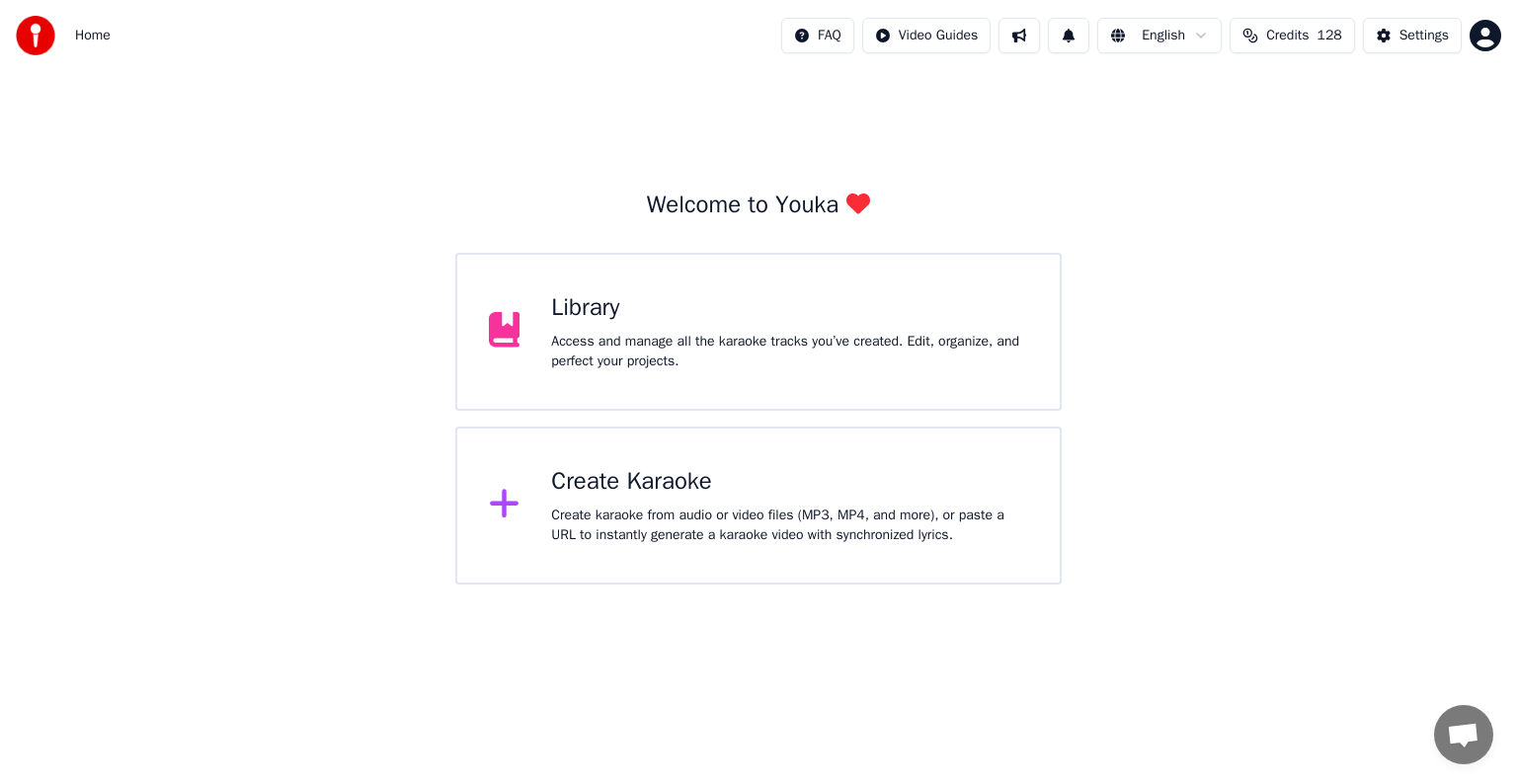 click on "Library" at bounding box center (789, 308) 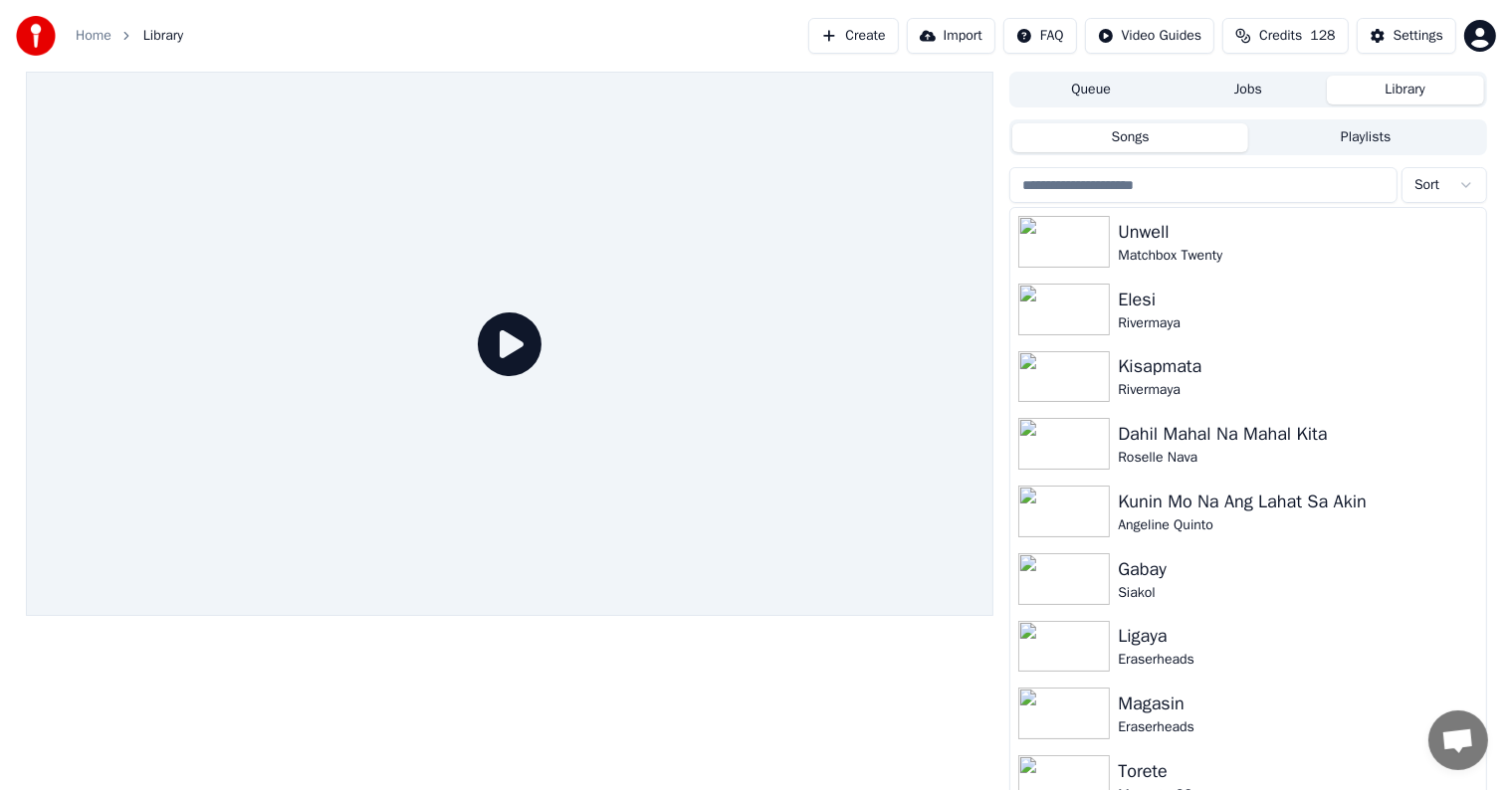 click on "Sort Unwell Matchbox TwentyElesi Rivermaya Kisapmata Rivermaya Dahil Mahal Na Mahal Kita Roselle Nava Kunin Mo Na Ang Lahat Sa Akin Angeline Quinto Gabay Siakol Ligaya Eraserheads Magasin Eraserheads Torete Moonstar88 Mahal Pa Rin Kita Rockstar Mahal Pa Rin Kita Rockstar Just Once James Ingram" at bounding box center (1247, 482) 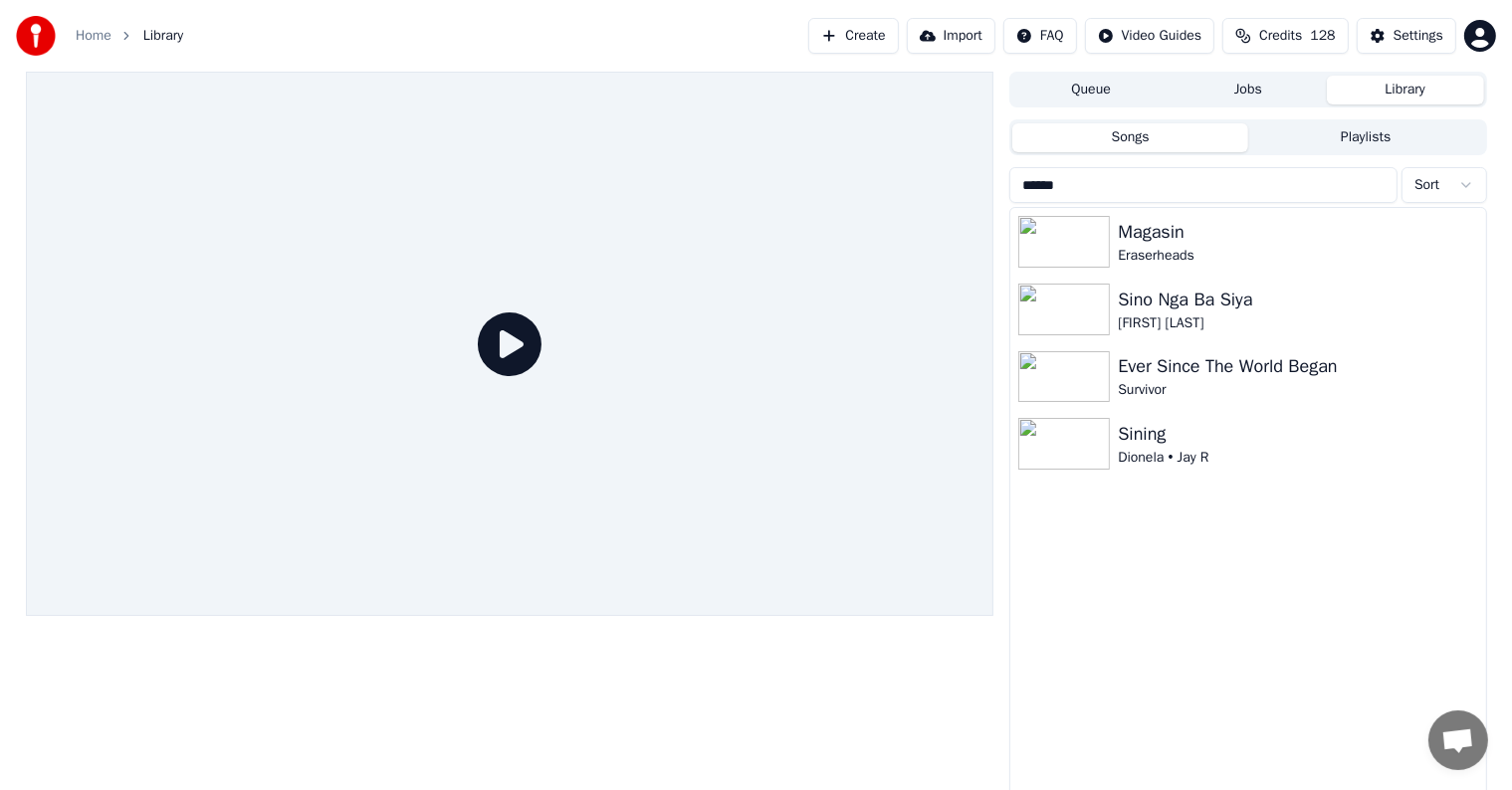 type on "******" 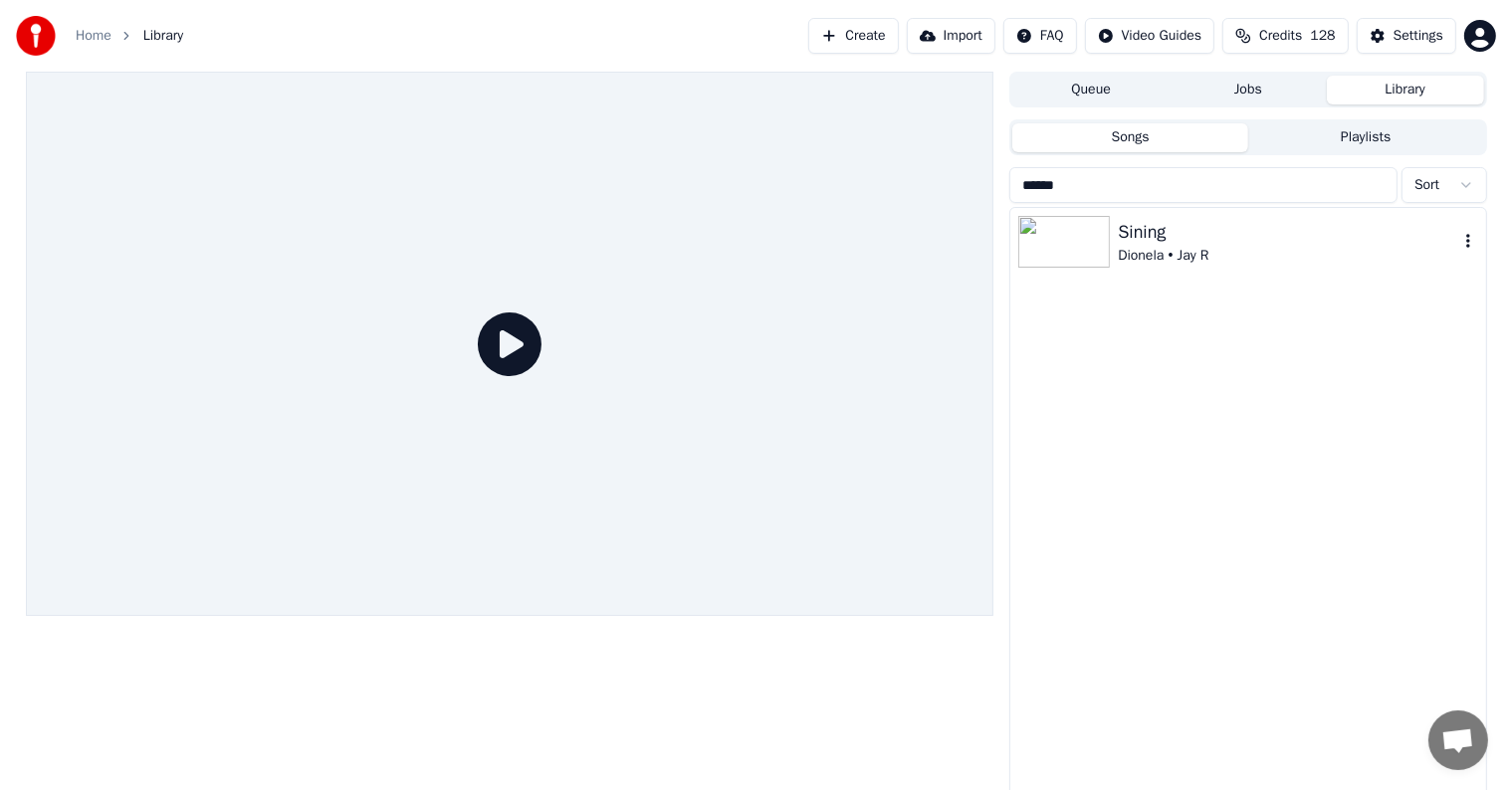 click on "Sining" at bounding box center (1287, 232) 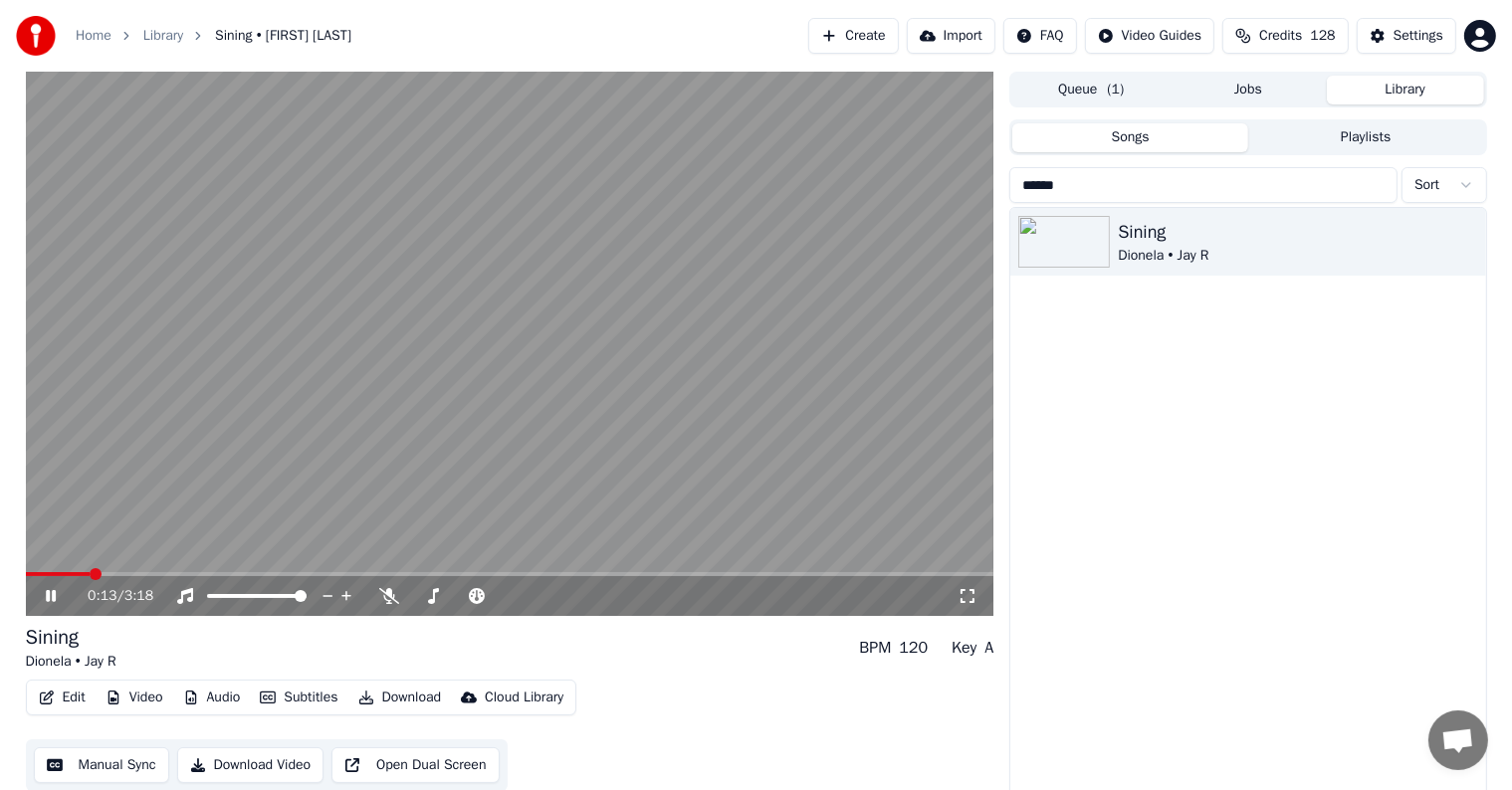 click at bounding box center [510, 343] 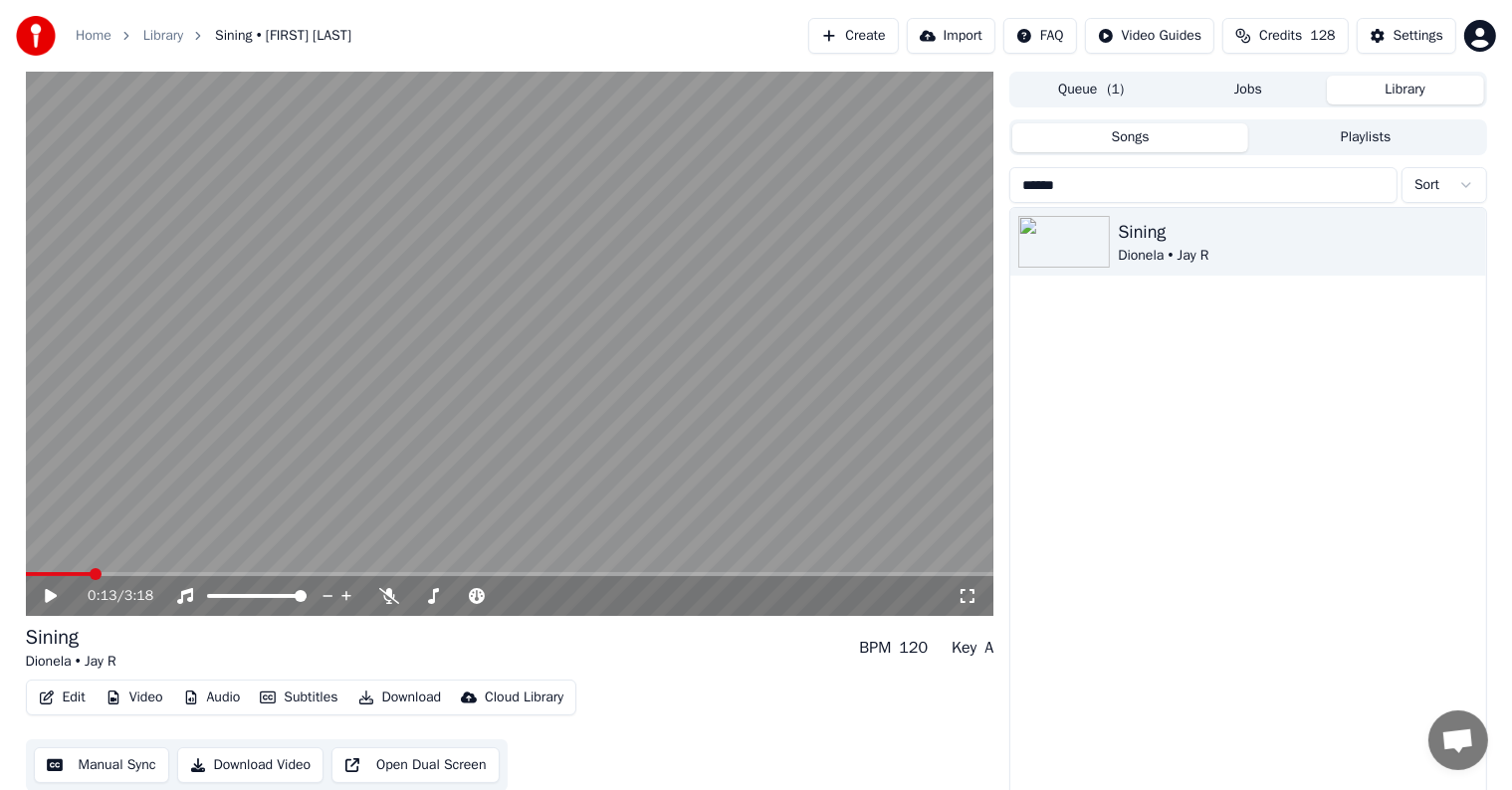 click at bounding box center [510, 343] 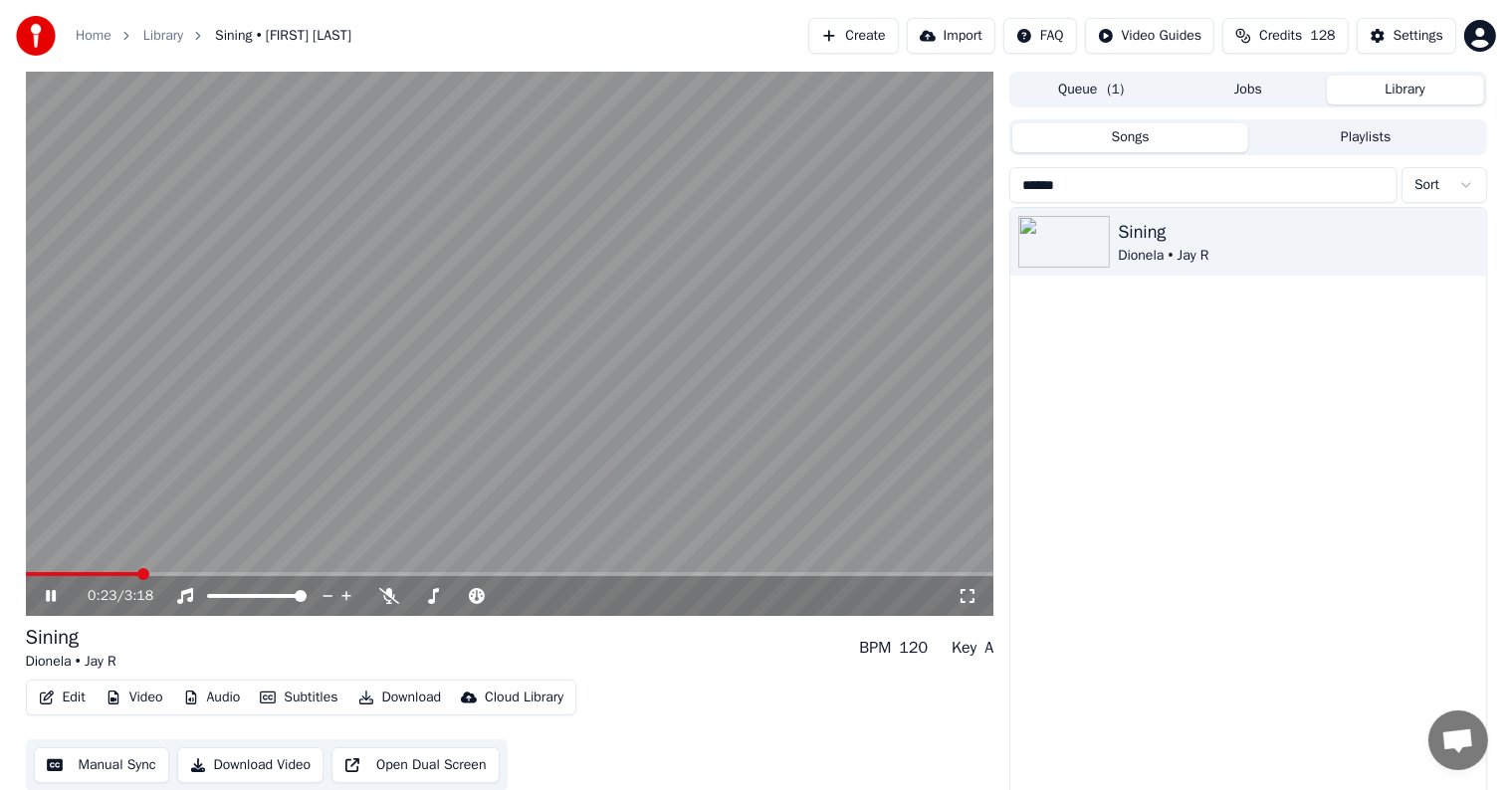 click on "0:23  /  3:18" at bounding box center (510, 596) 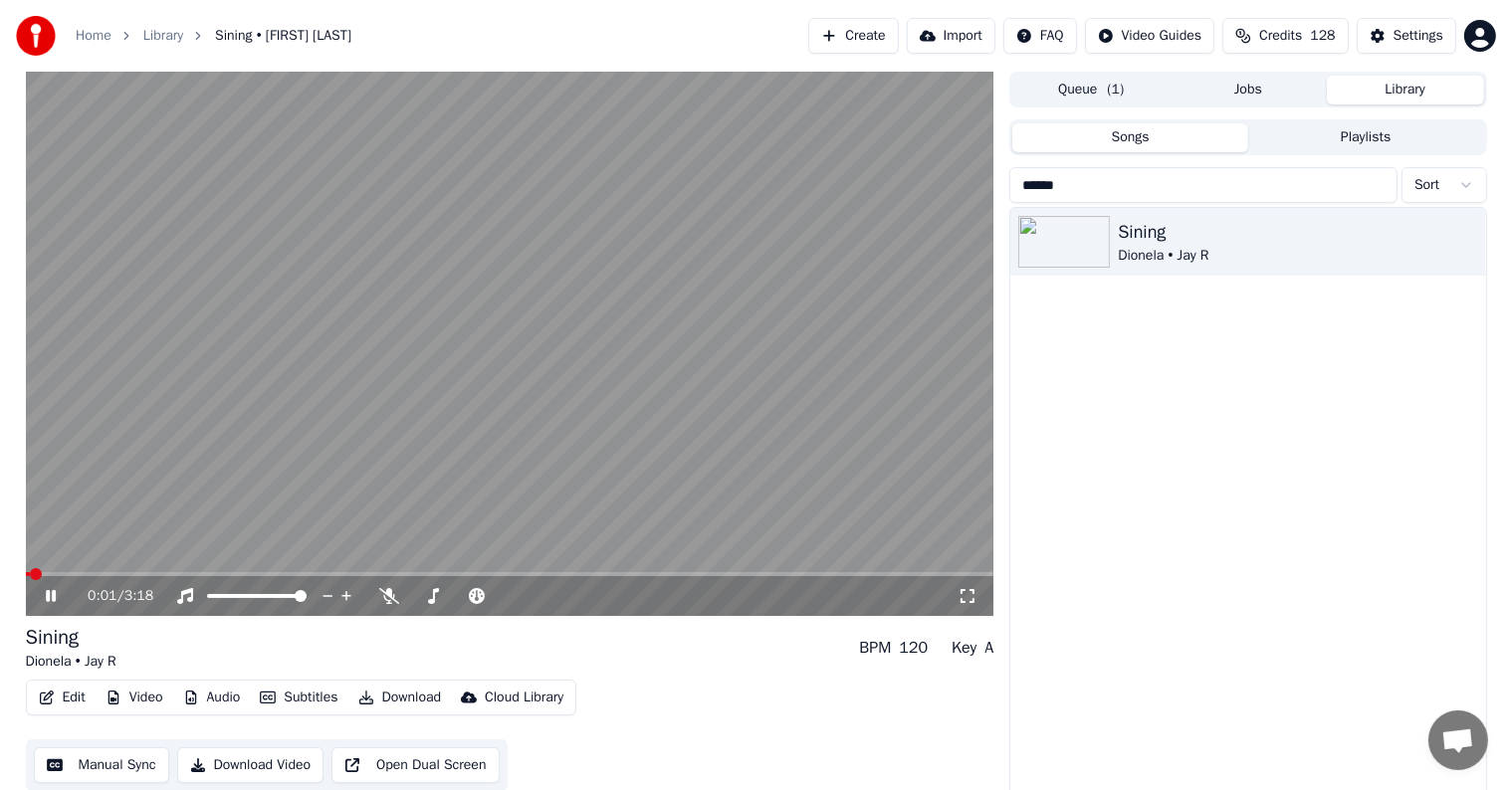 click at bounding box center [28, 574] 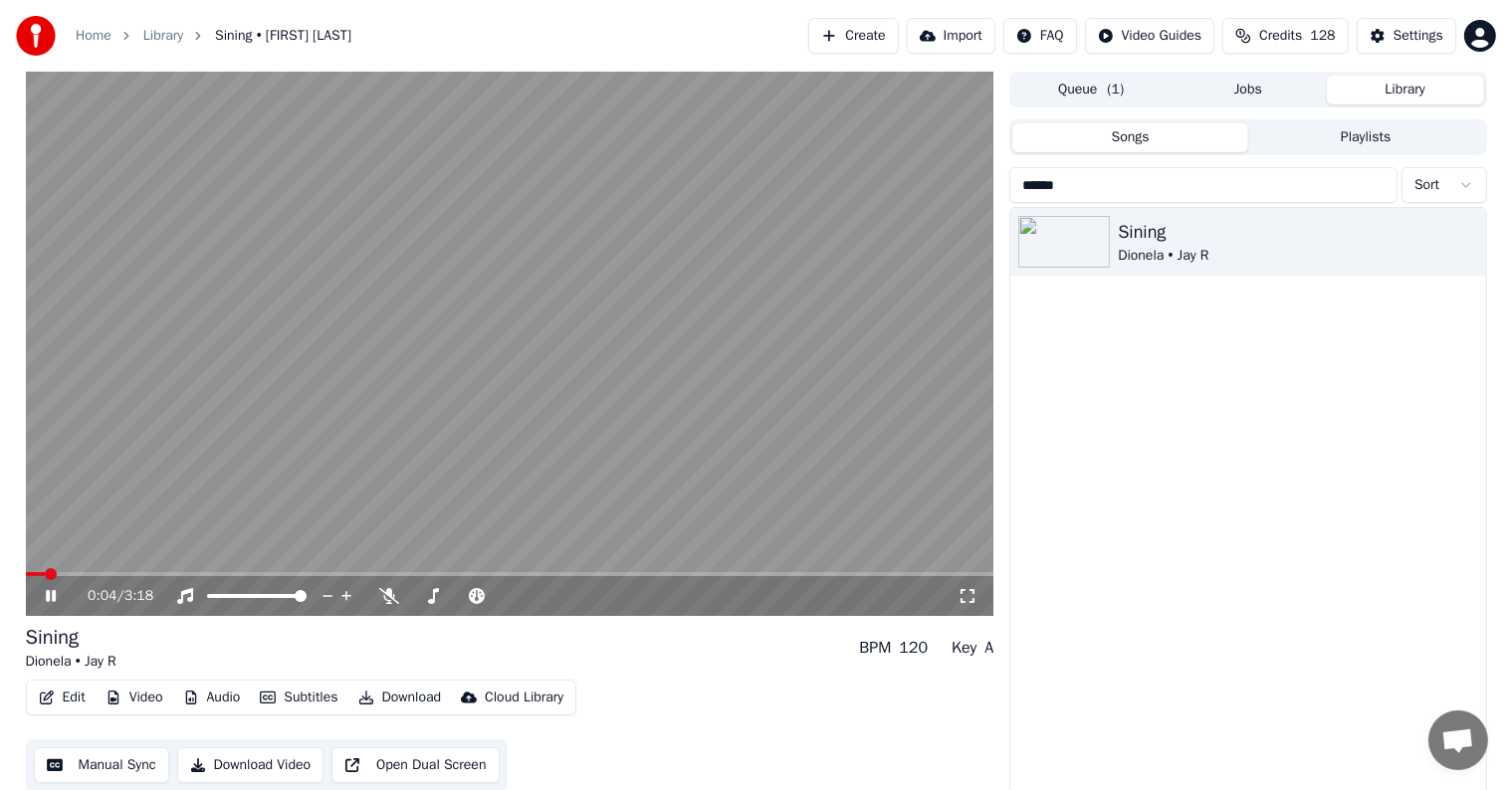 click on "Manual Sync" at bounding box center [102, 765] 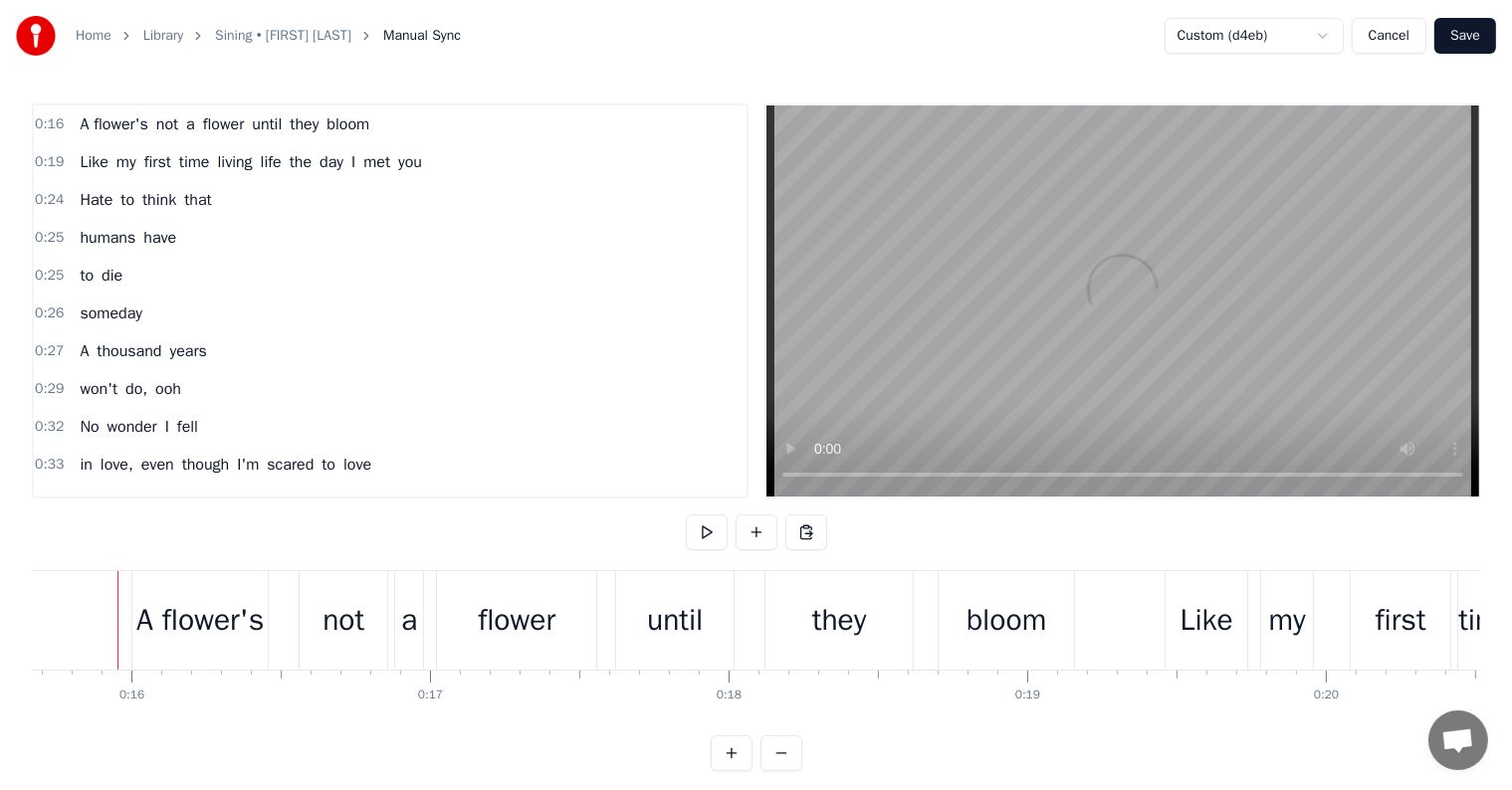 scroll, scrollTop: 0, scrollLeft: 4663, axis: horizontal 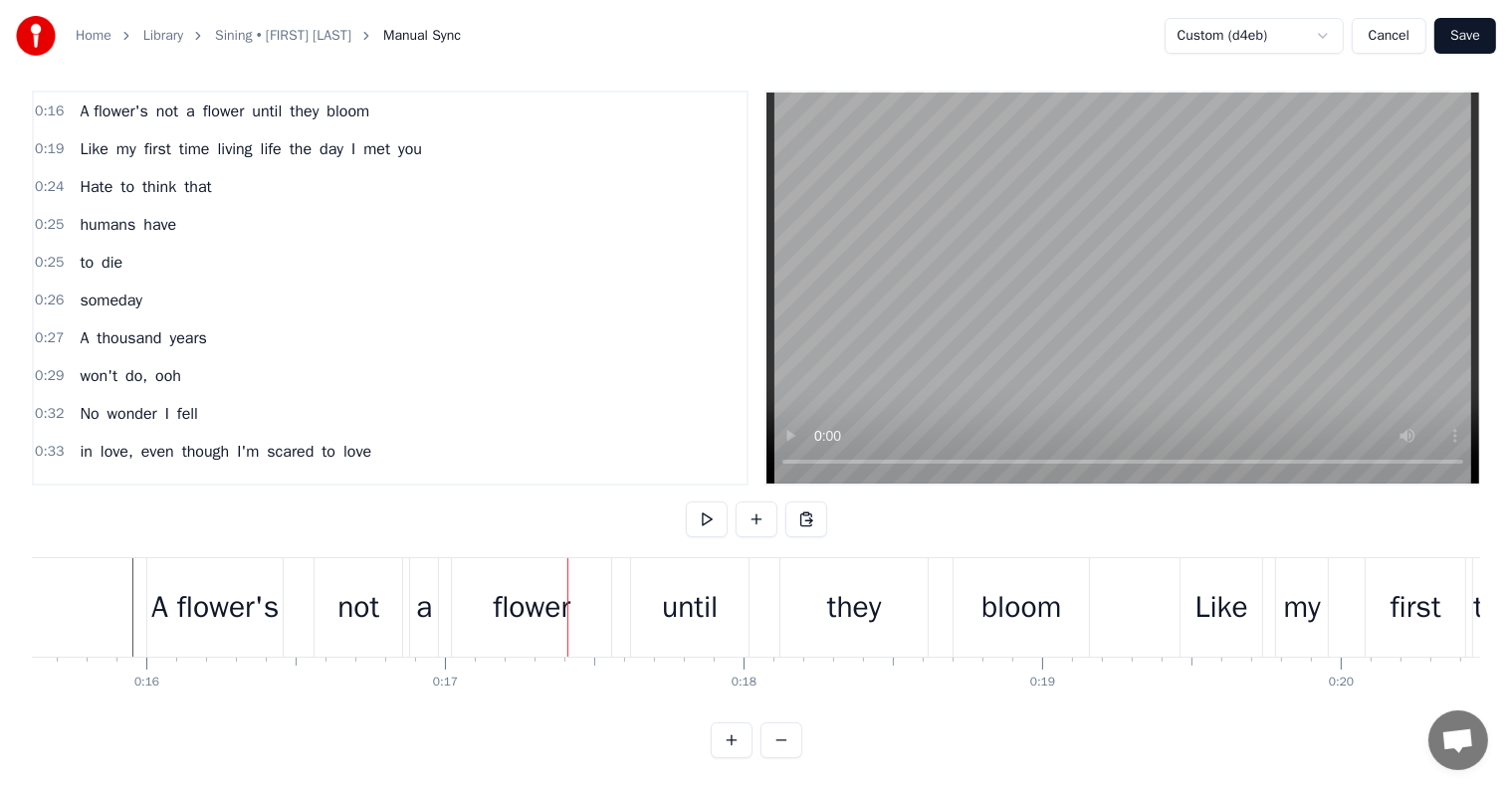click on "A flower's" at bounding box center [215, 607] 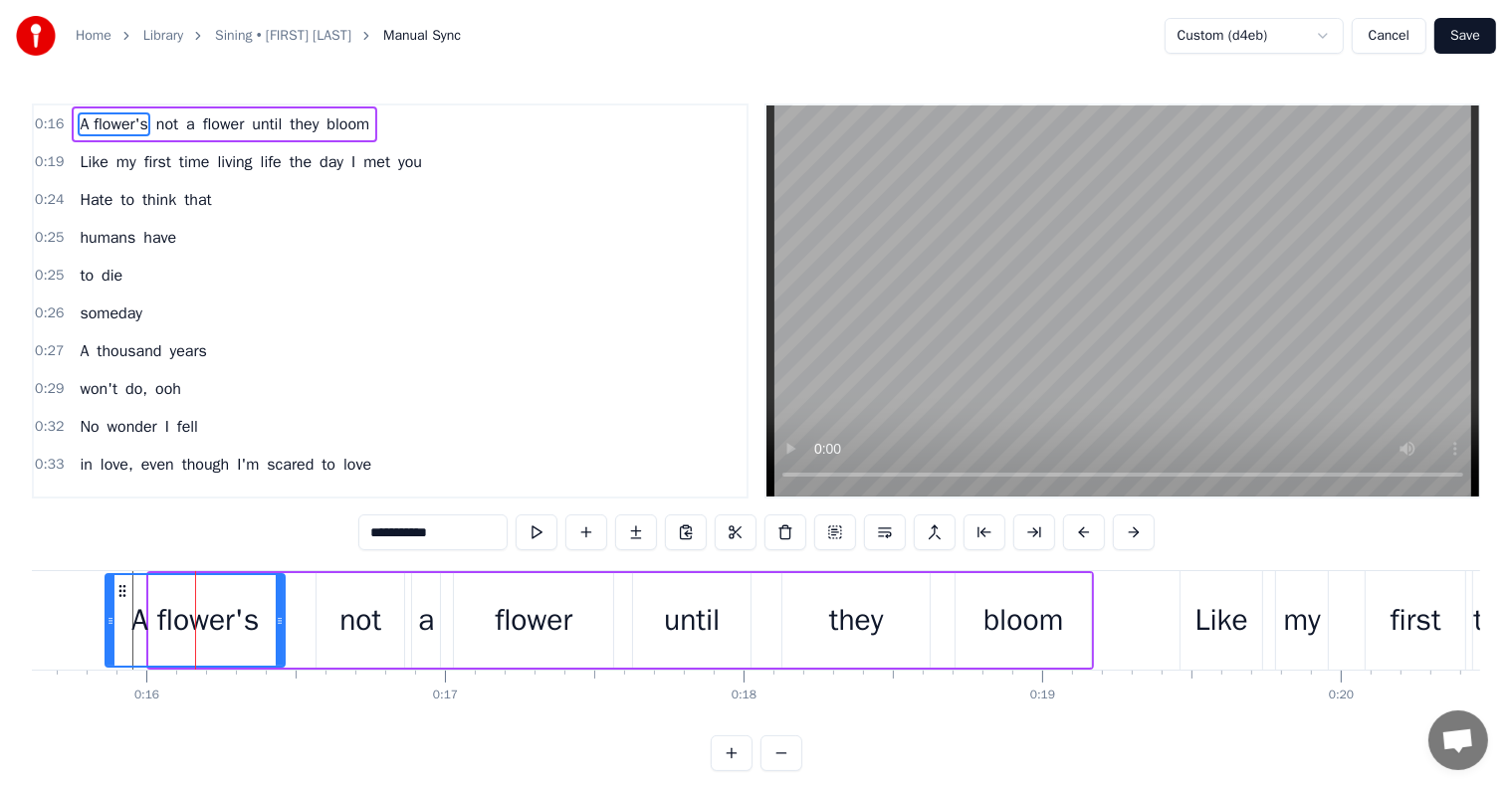 drag, startPoint x: 149, startPoint y: 616, endPoint x: 100, endPoint y: 620, distance: 49.162994 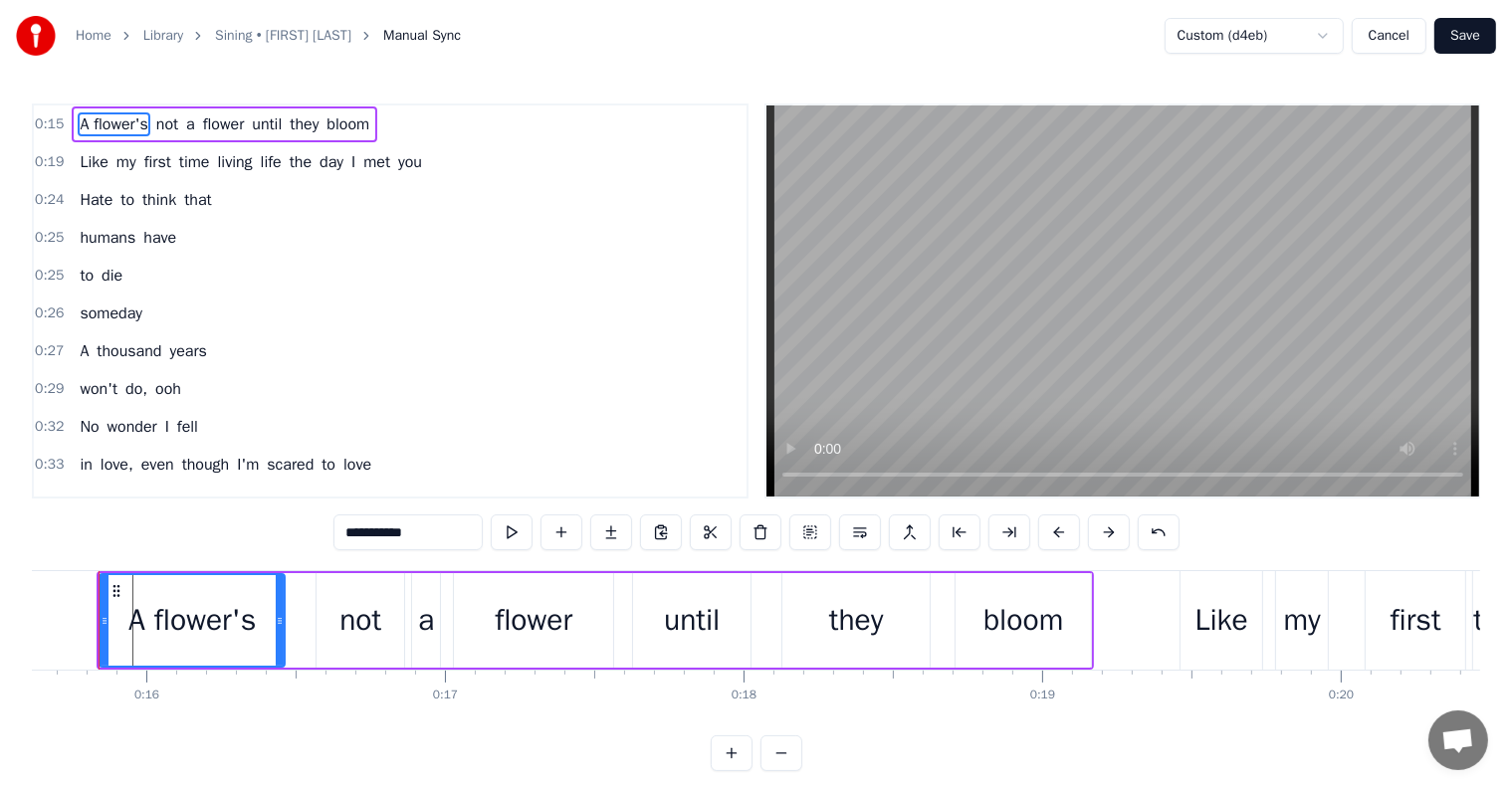 scroll, scrollTop: 0, scrollLeft: 4631, axis: horizontal 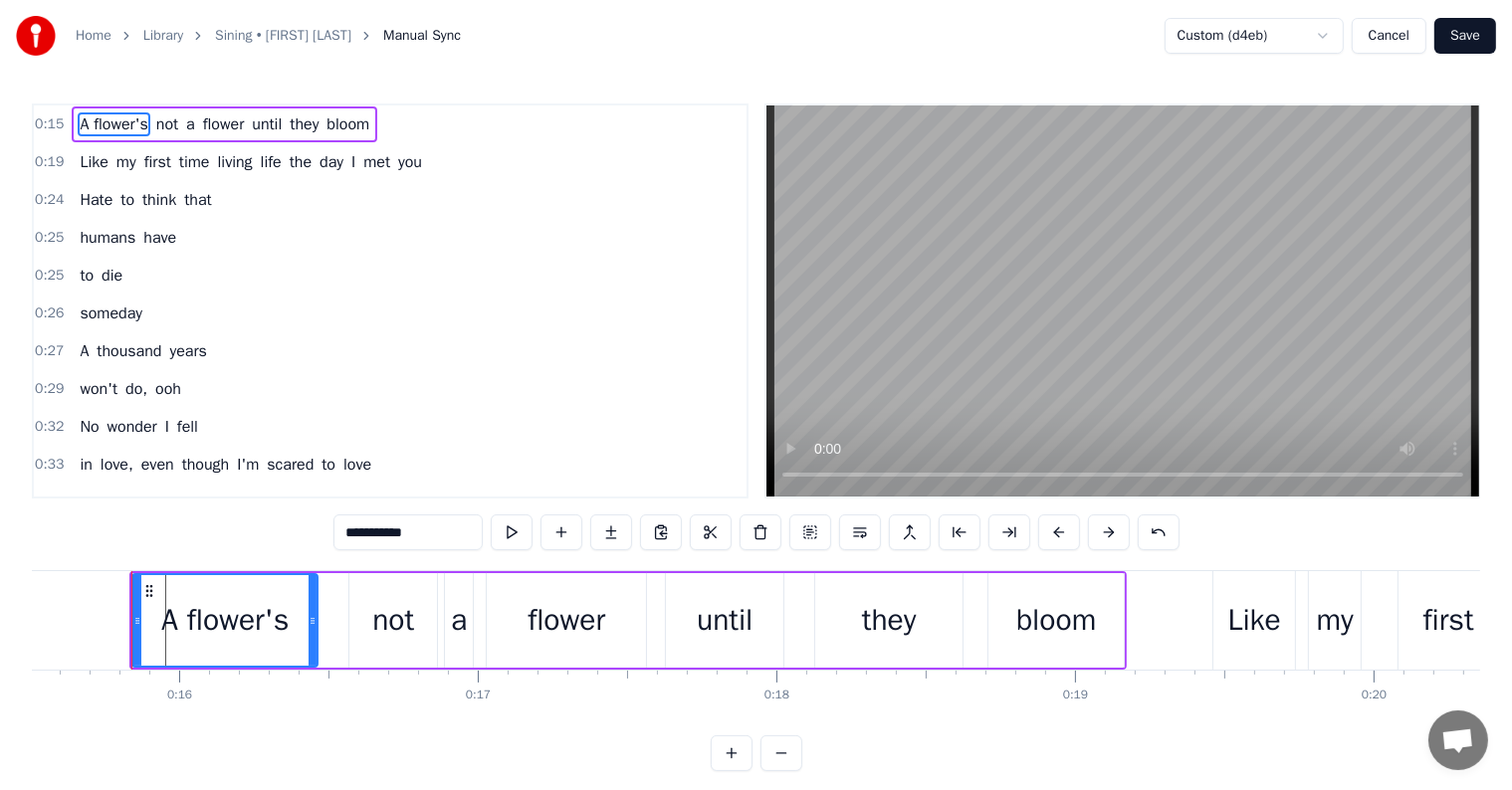 click at bounding box center (25044, 620) 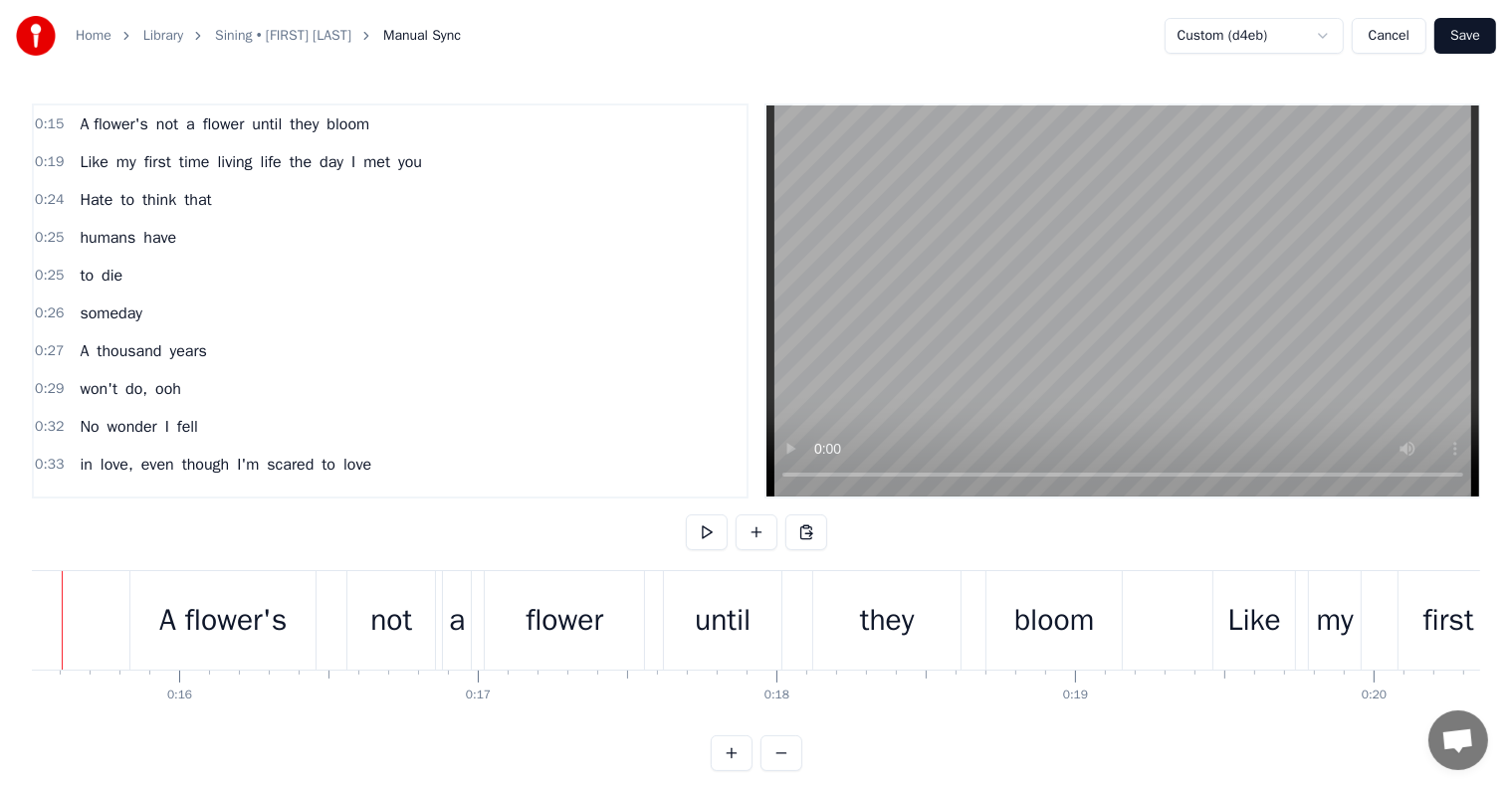 scroll, scrollTop: 27, scrollLeft: 0, axis: vertical 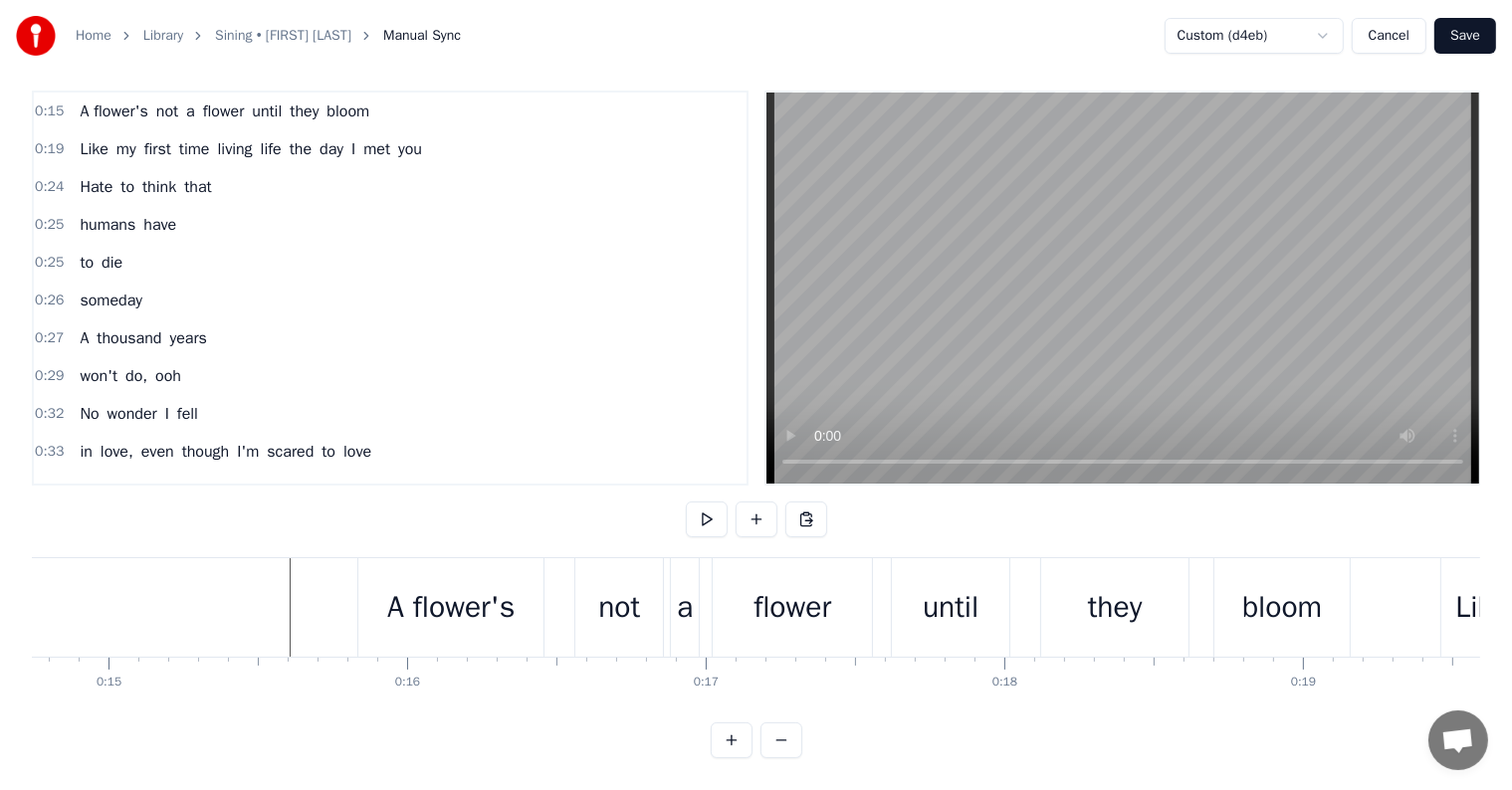 click at bounding box center [25272, 607] 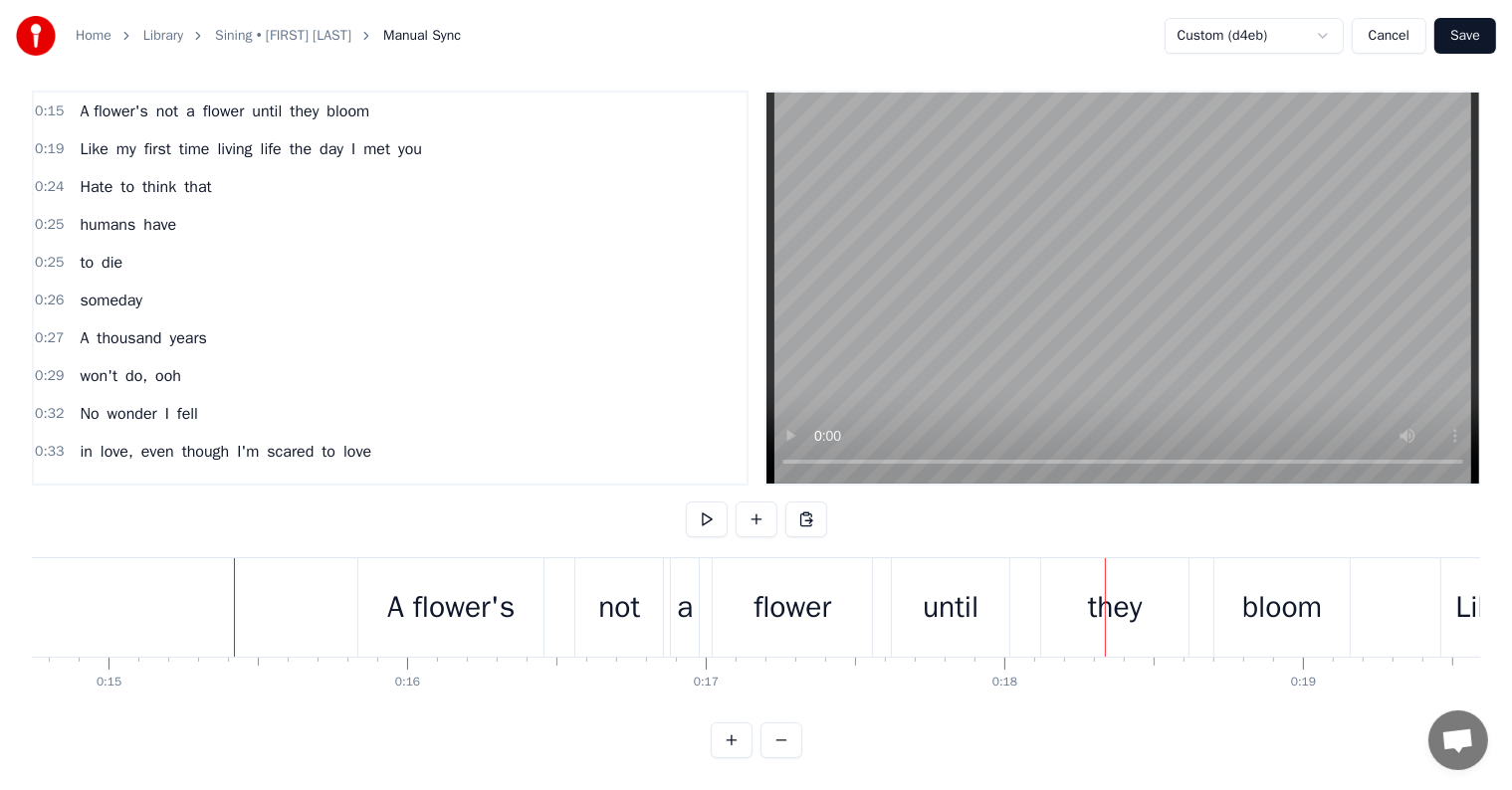 click on "not" at bounding box center (619, 607) 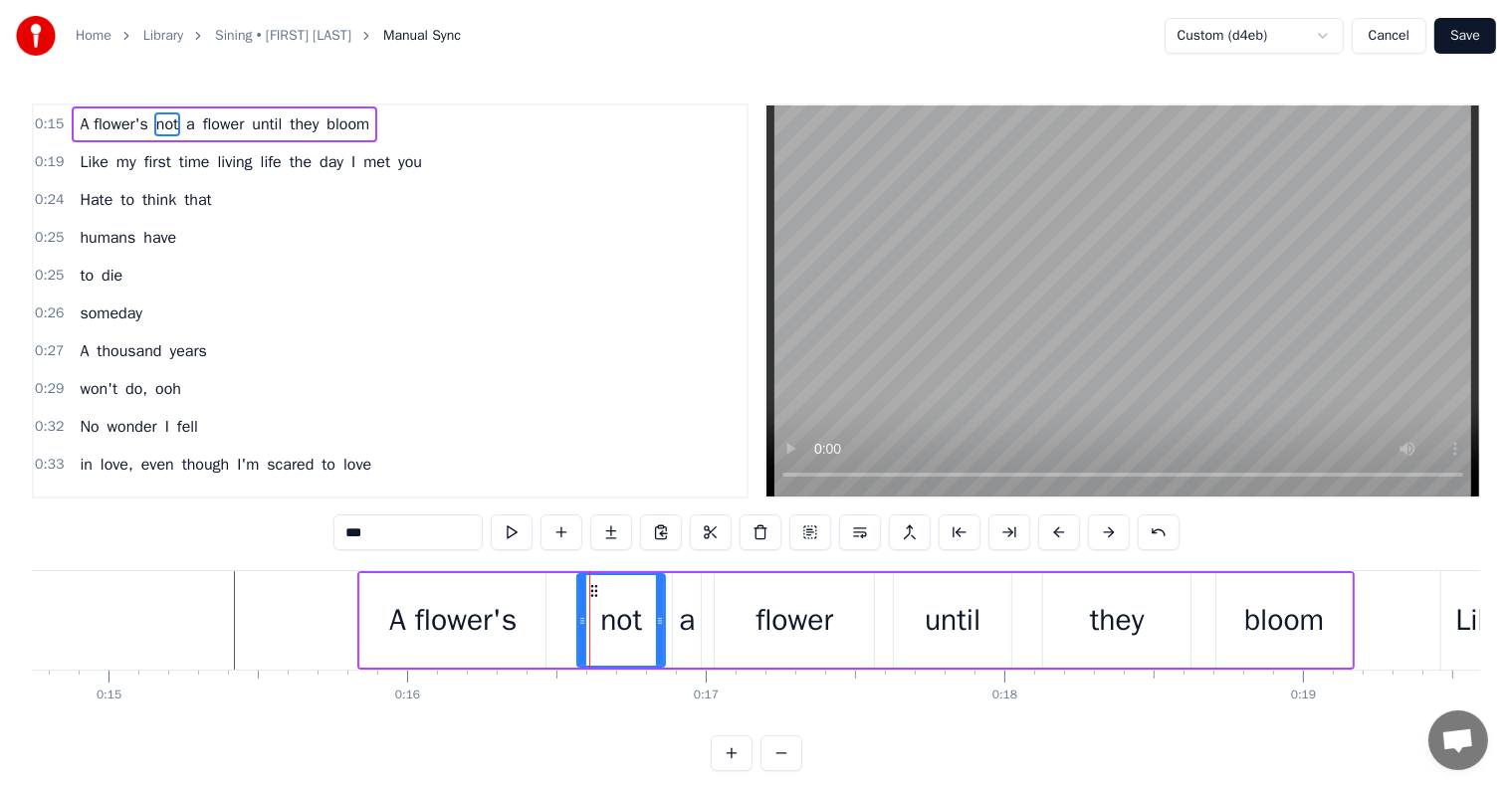 click on "***" at bounding box center [408, 532] 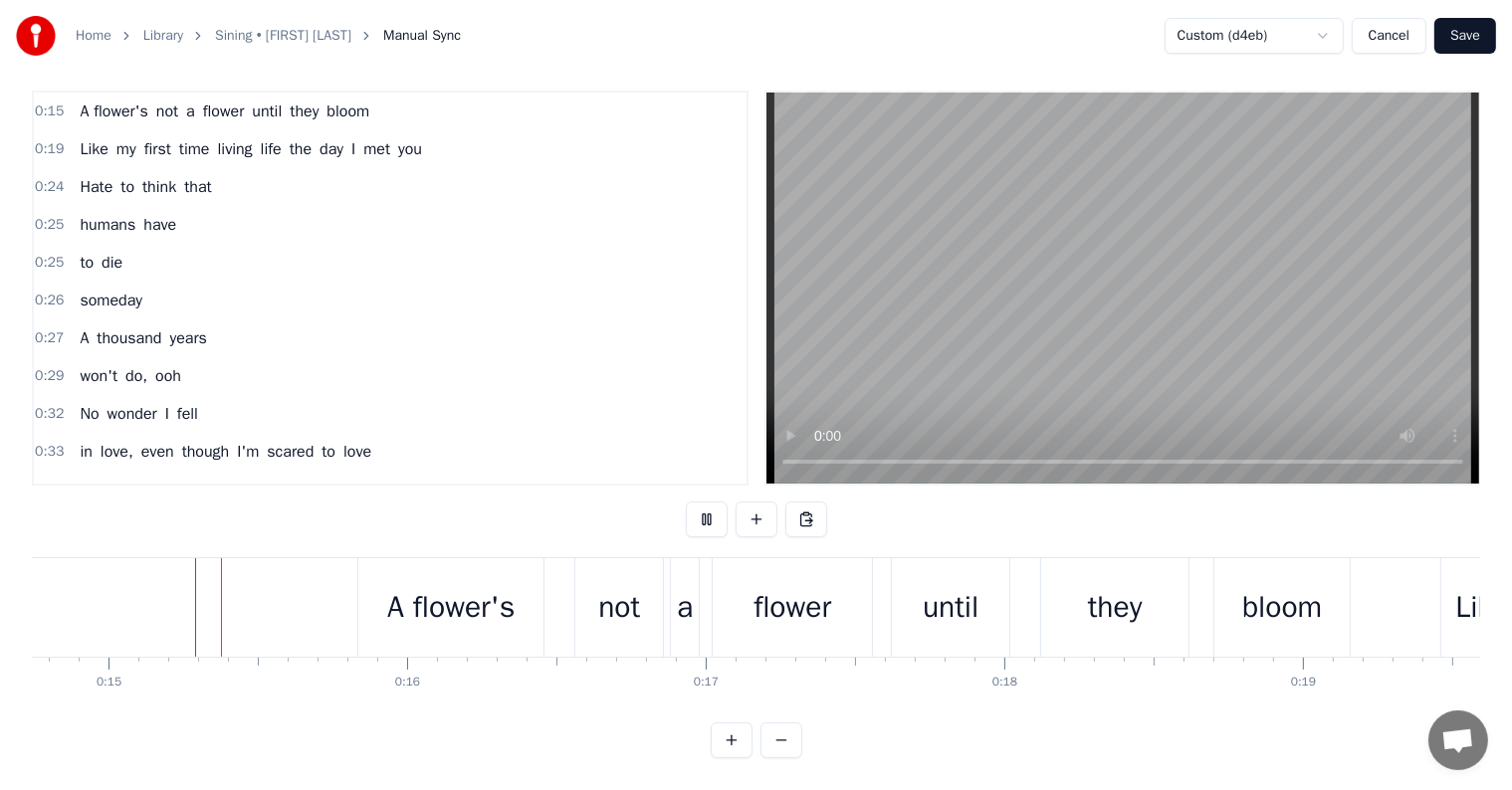 scroll, scrollTop: 30, scrollLeft: 0, axis: vertical 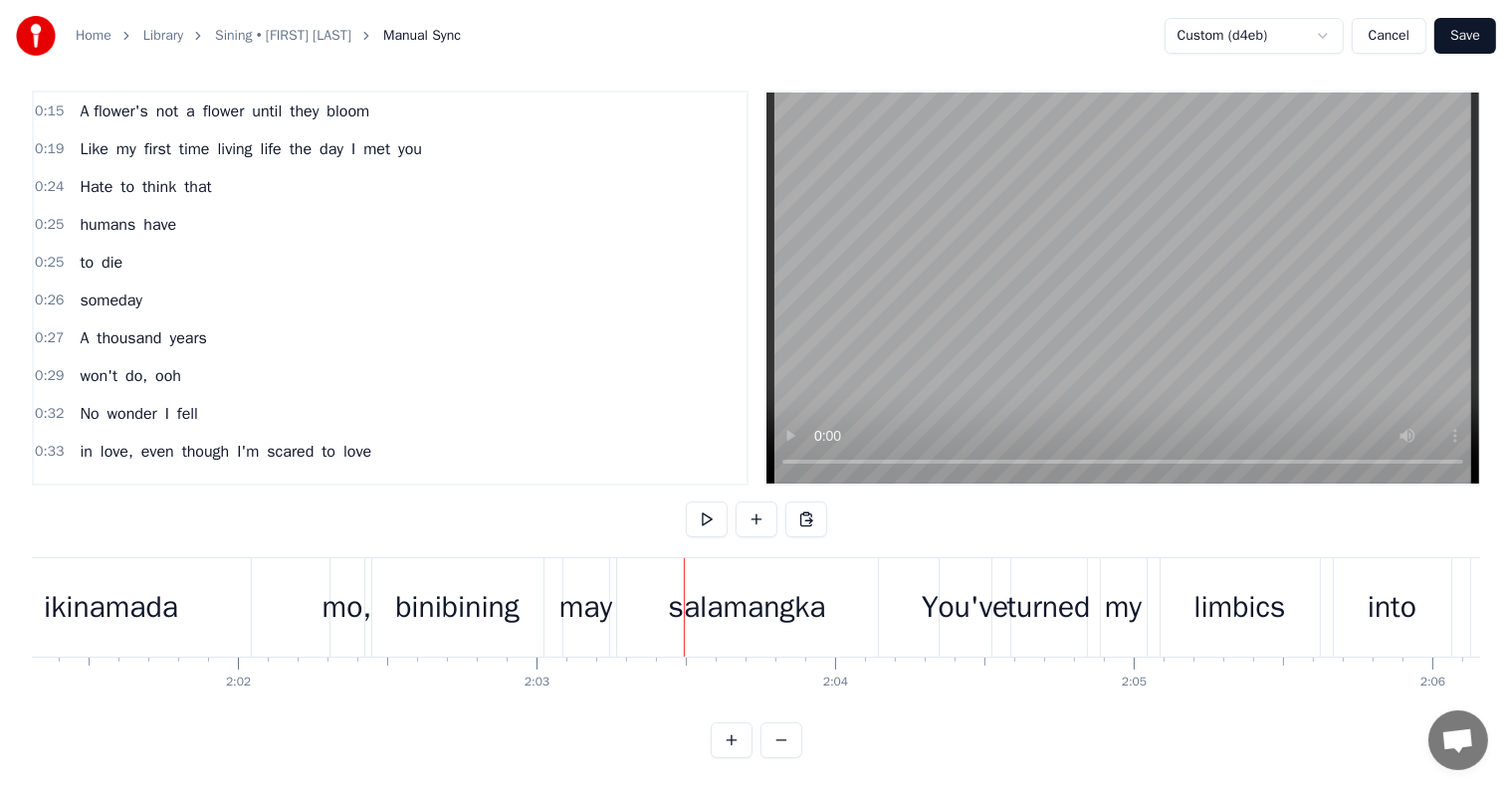 click on "may" at bounding box center (585, 607) 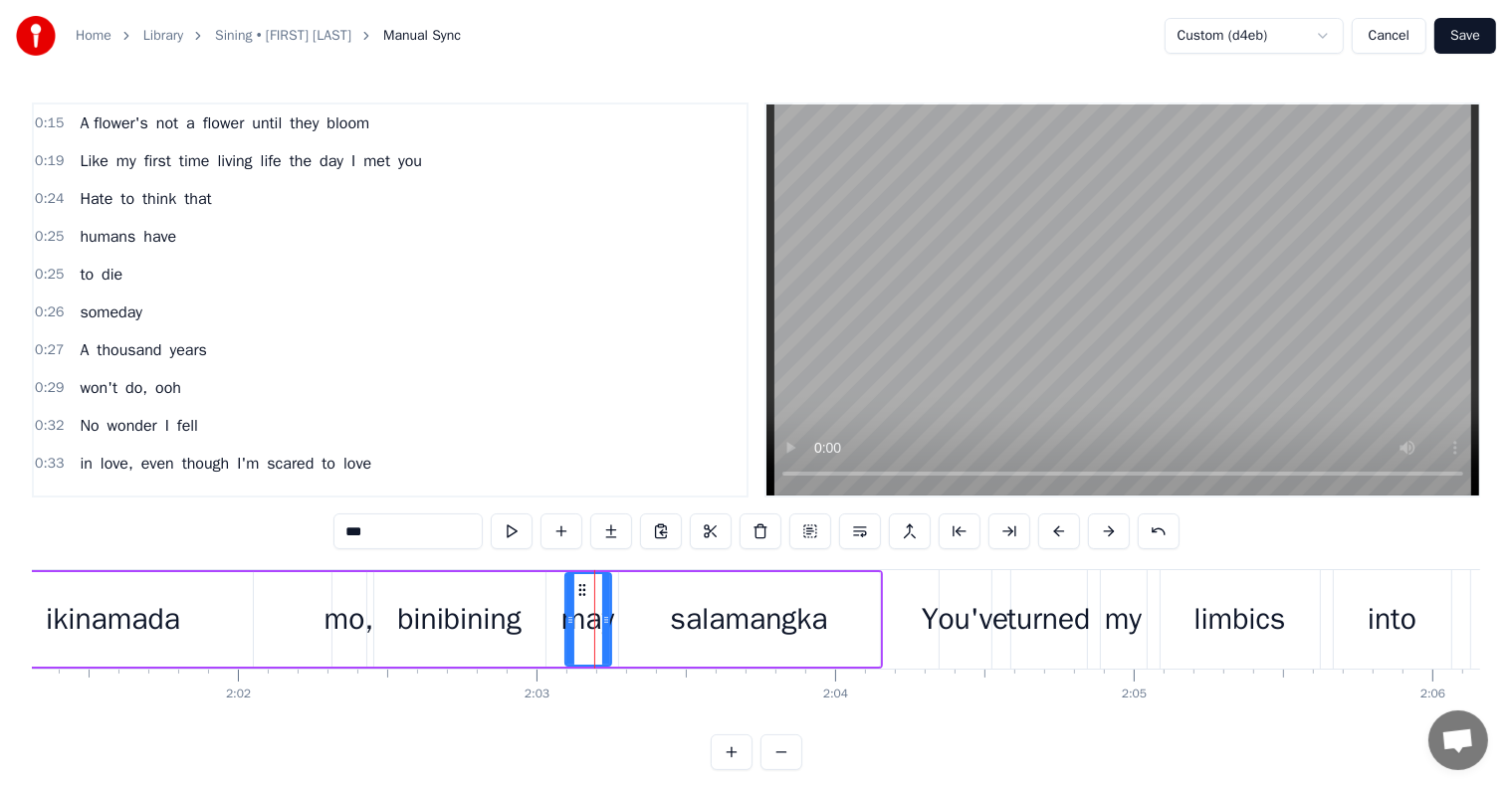 scroll, scrollTop: 0, scrollLeft: 0, axis: both 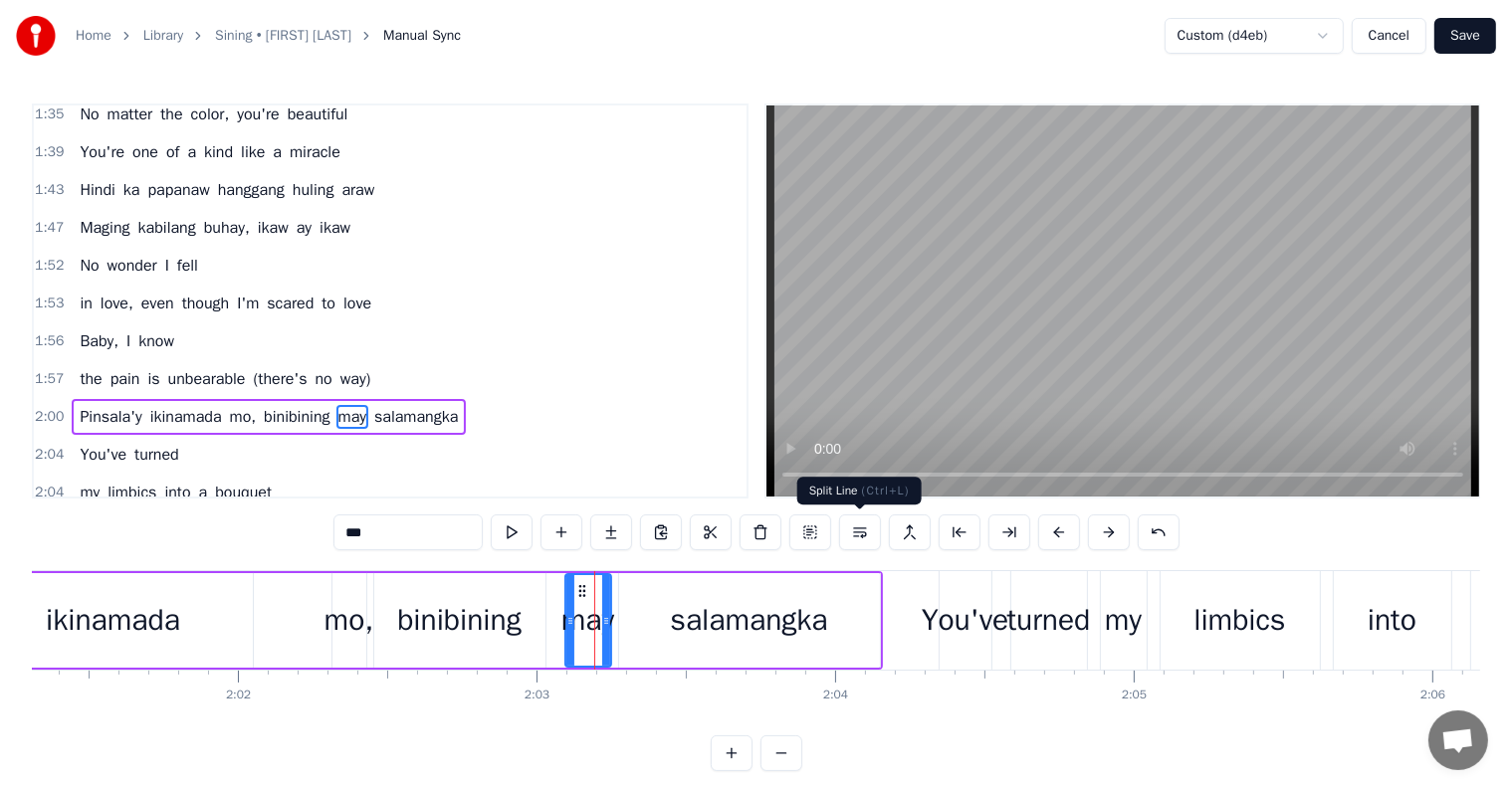 click at bounding box center [860, 532] 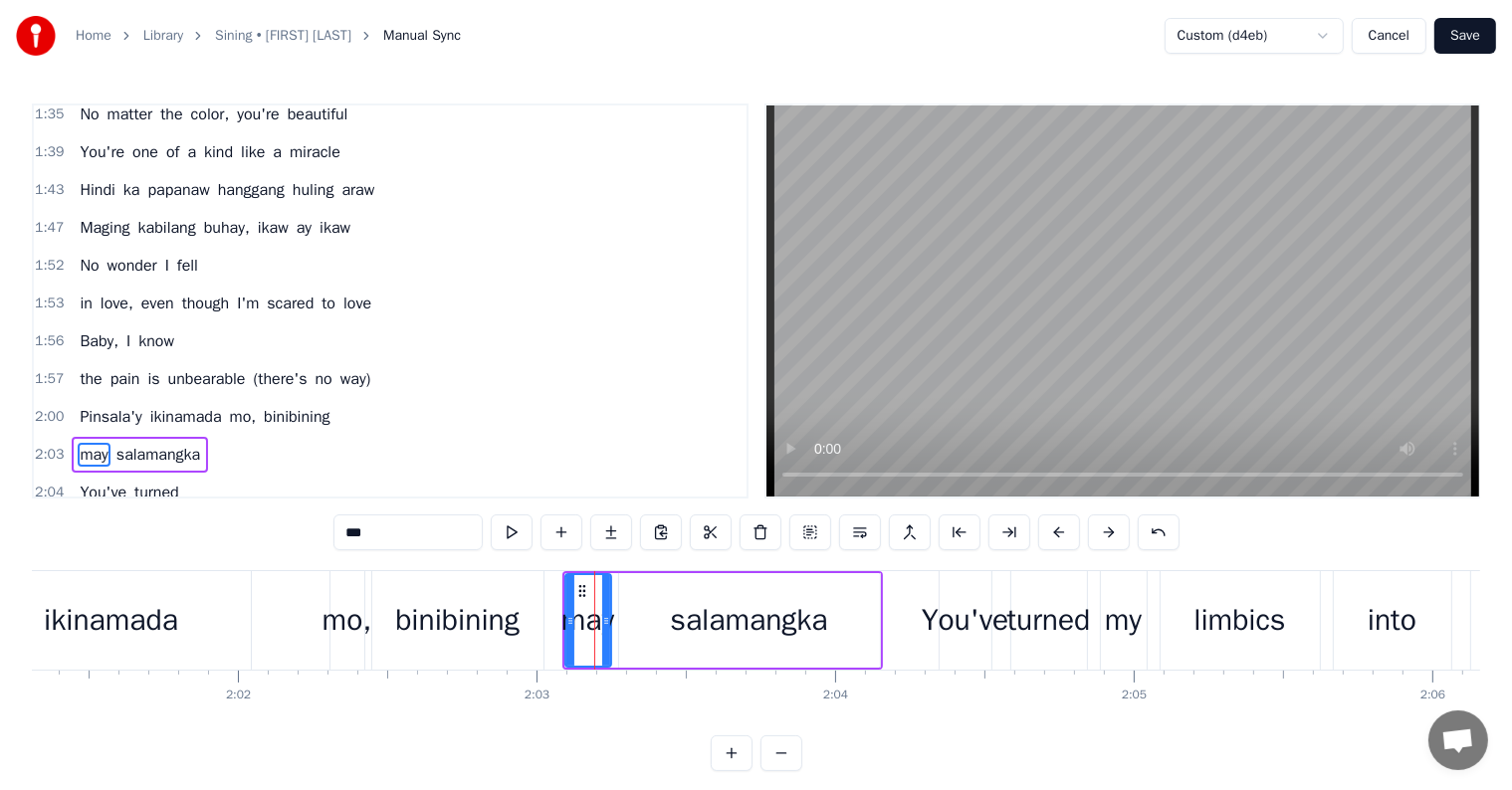 scroll, scrollTop: 1177, scrollLeft: 0, axis: vertical 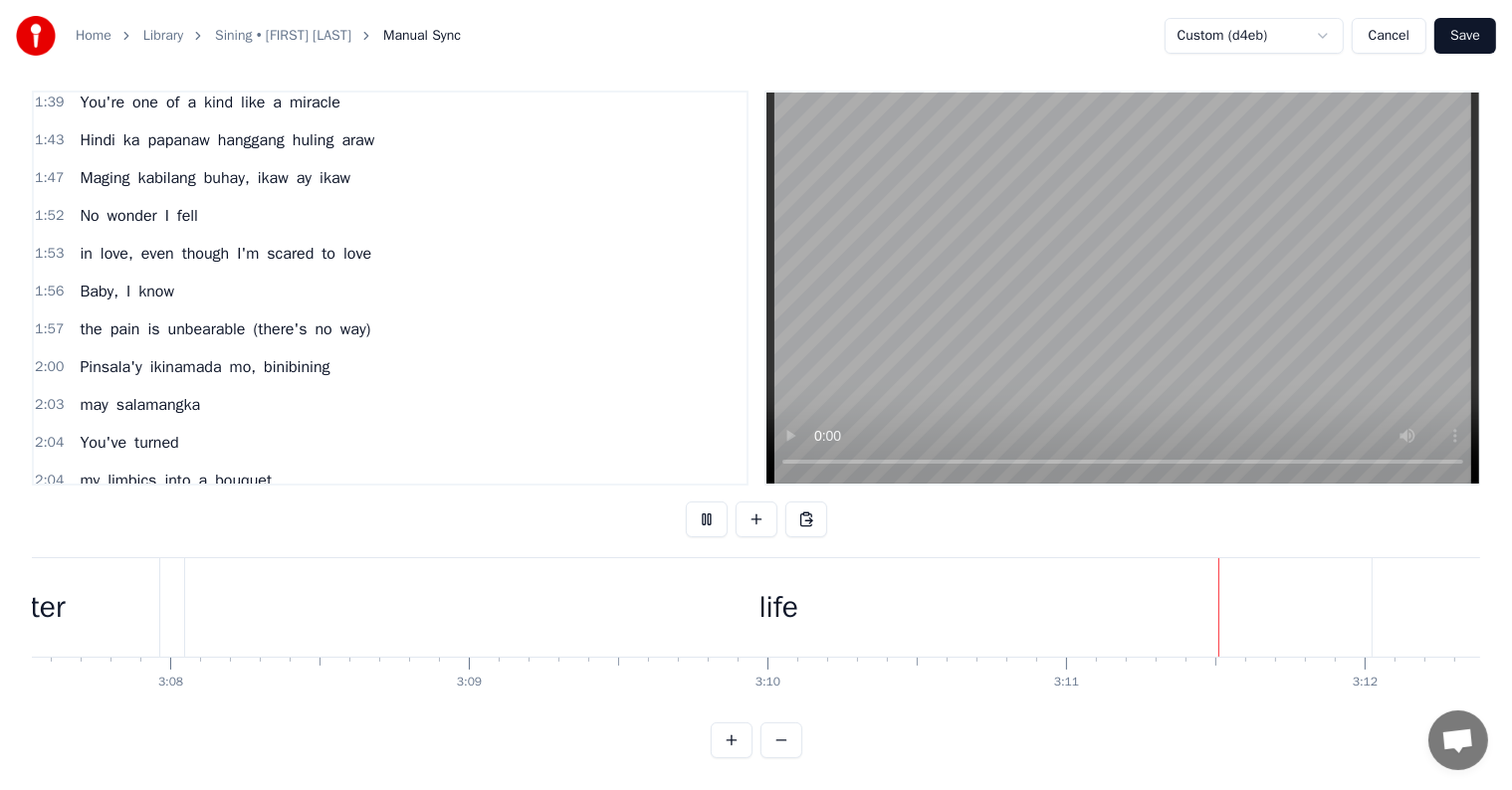 click on "Save" at bounding box center [1465, 36] 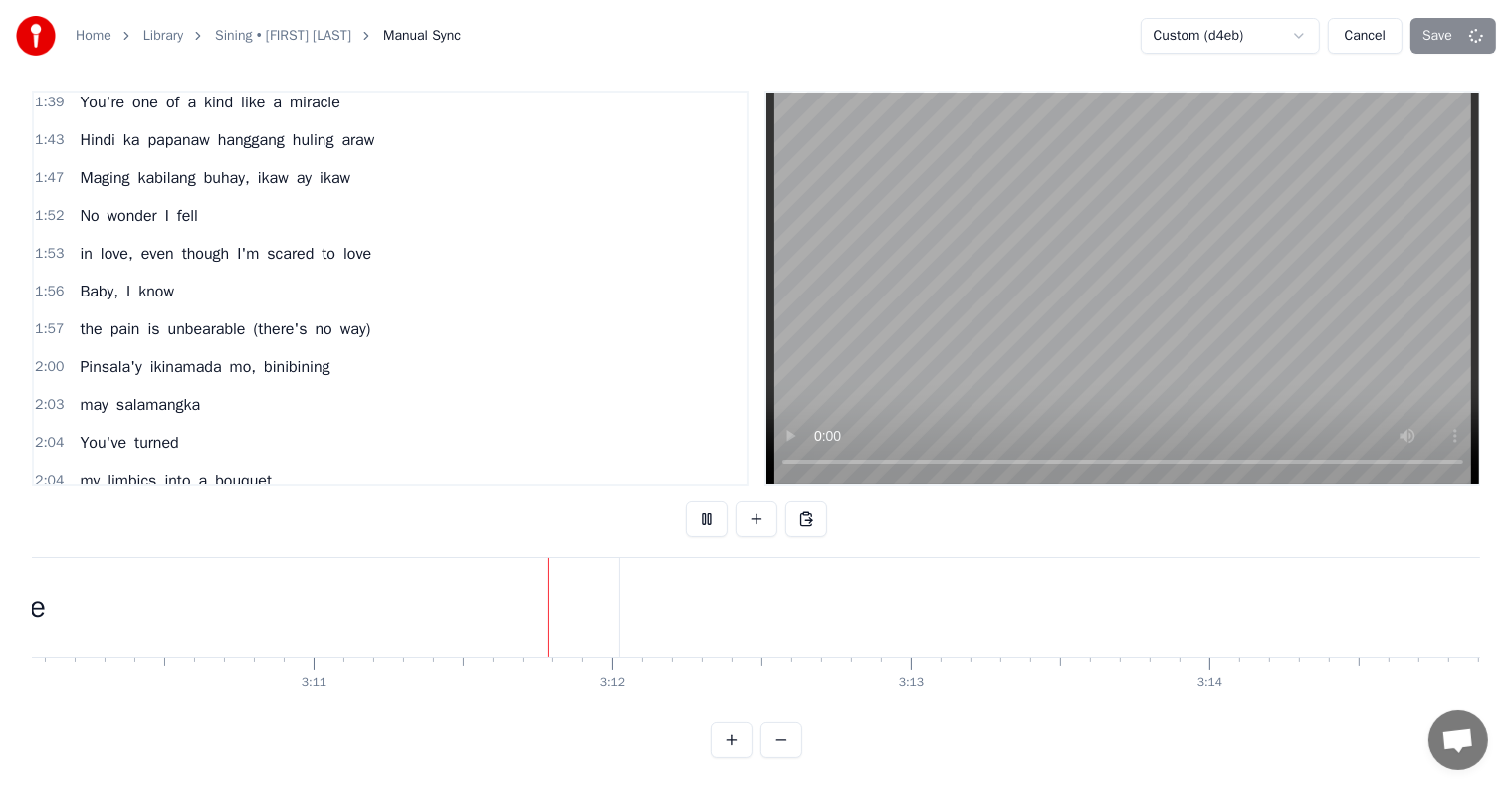 scroll, scrollTop: 0, scrollLeft: 56984, axis: horizontal 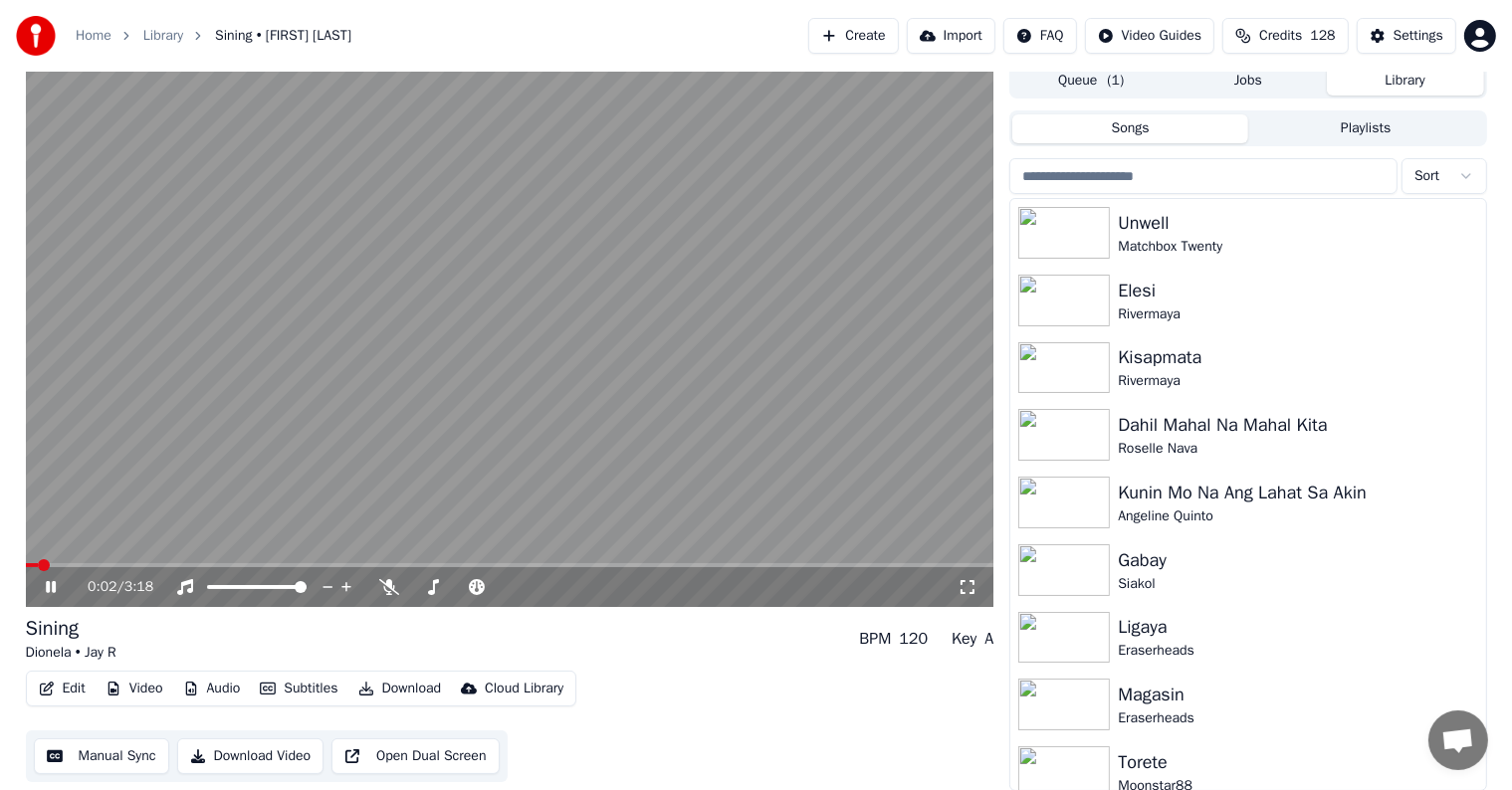 click 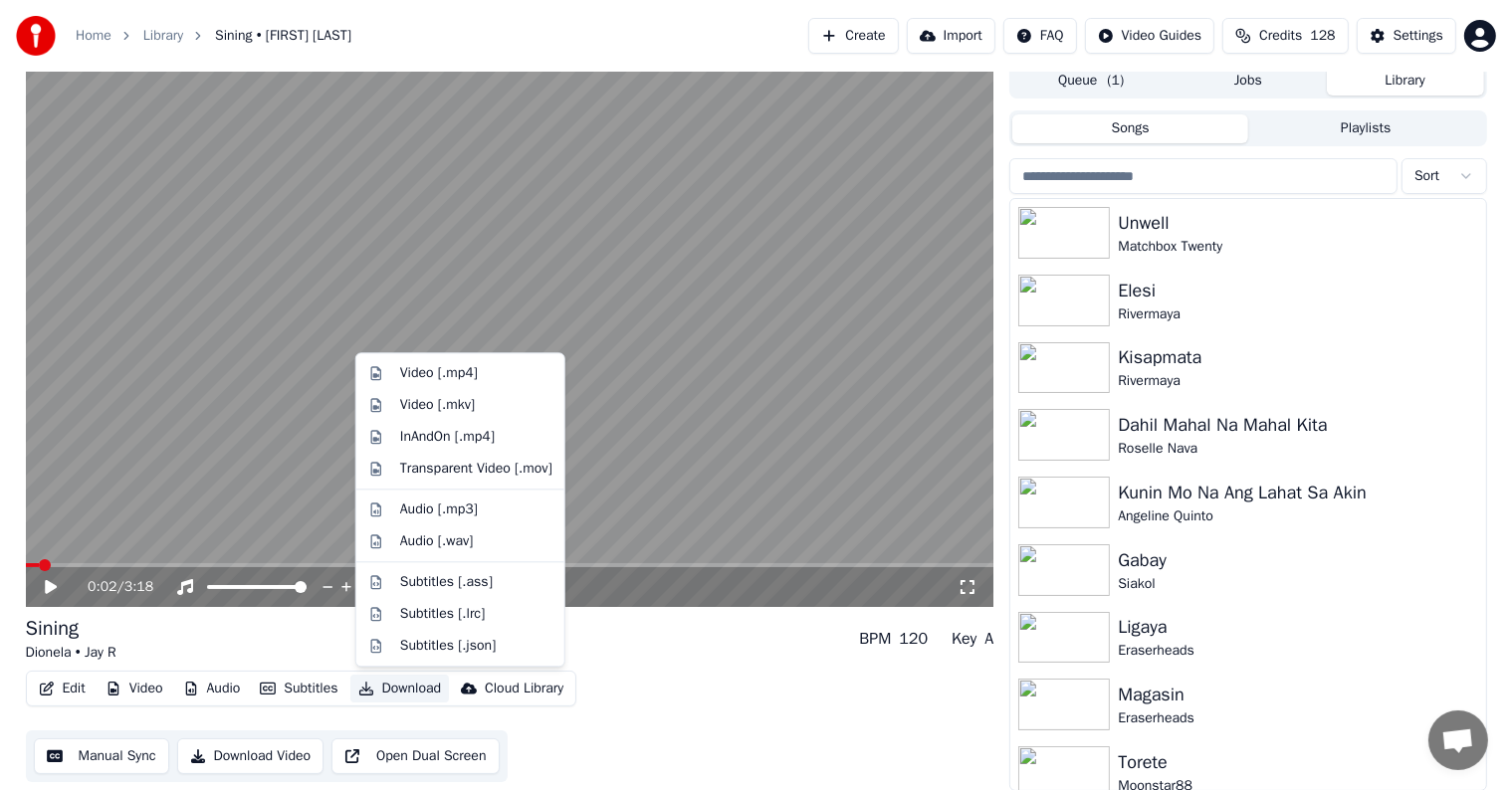 click on "Download" at bounding box center (400, 689) 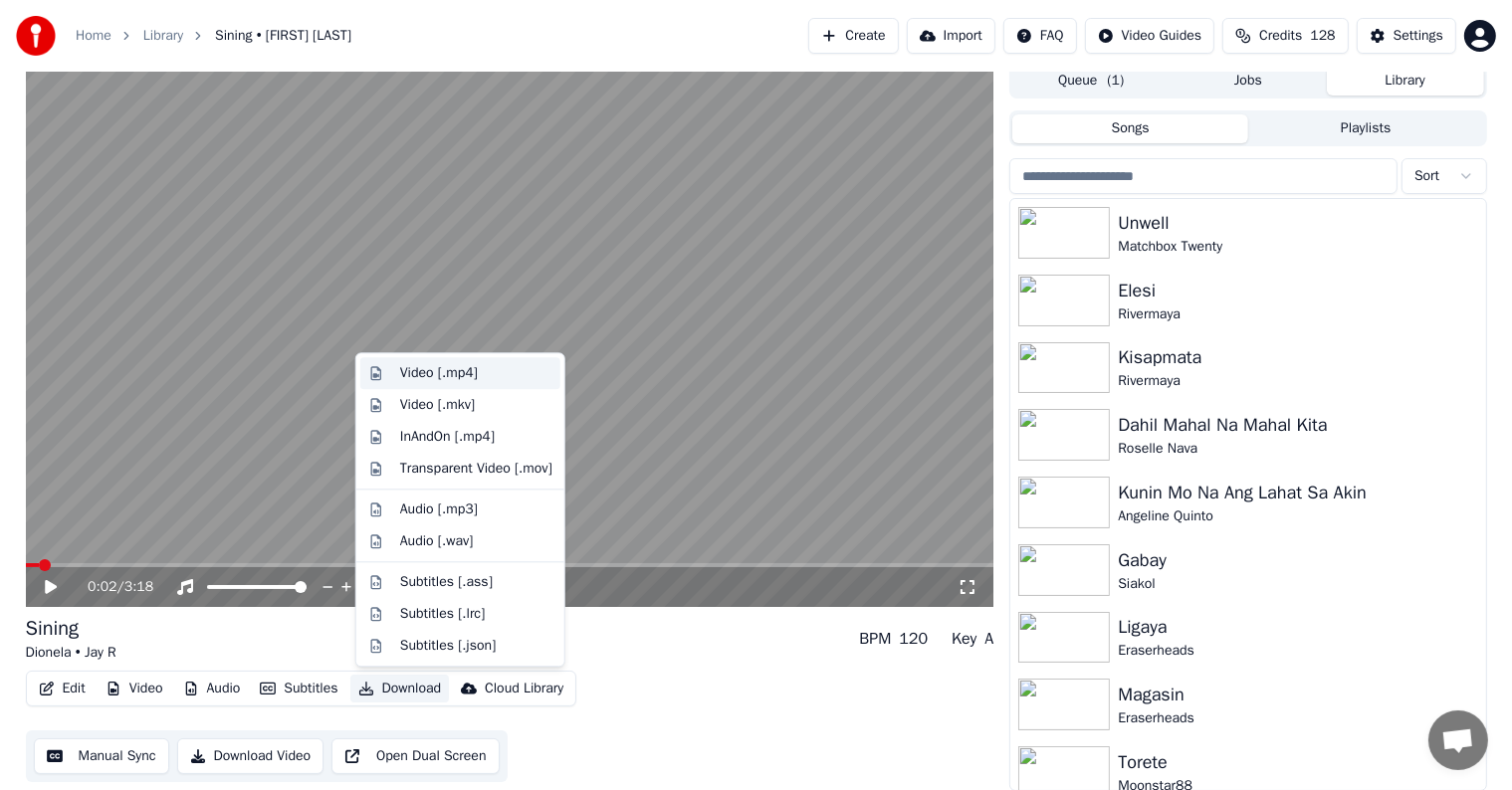click on "Video [.mp4]" at bounding box center [439, 373] 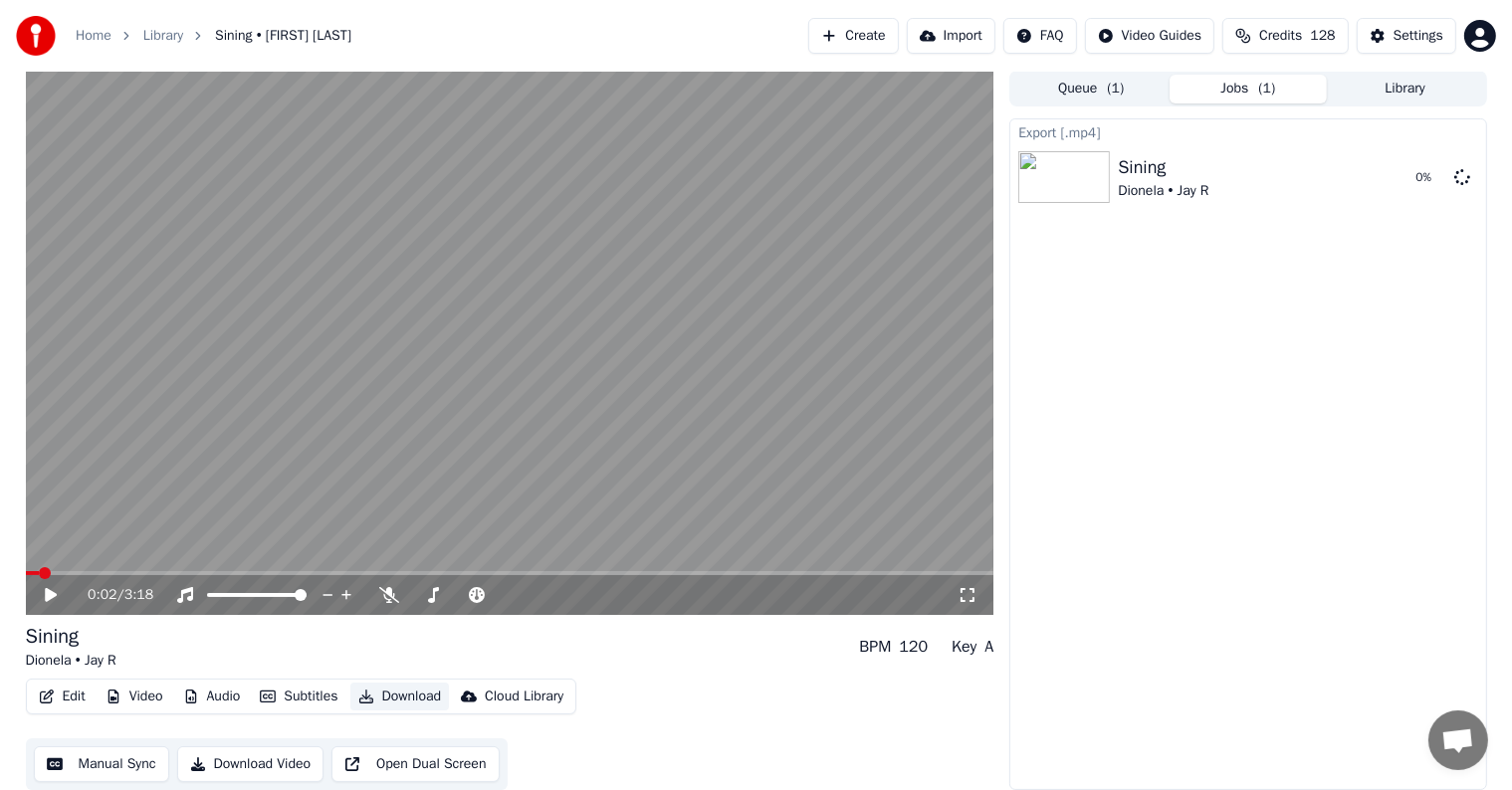 scroll, scrollTop: 1, scrollLeft: 0, axis: vertical 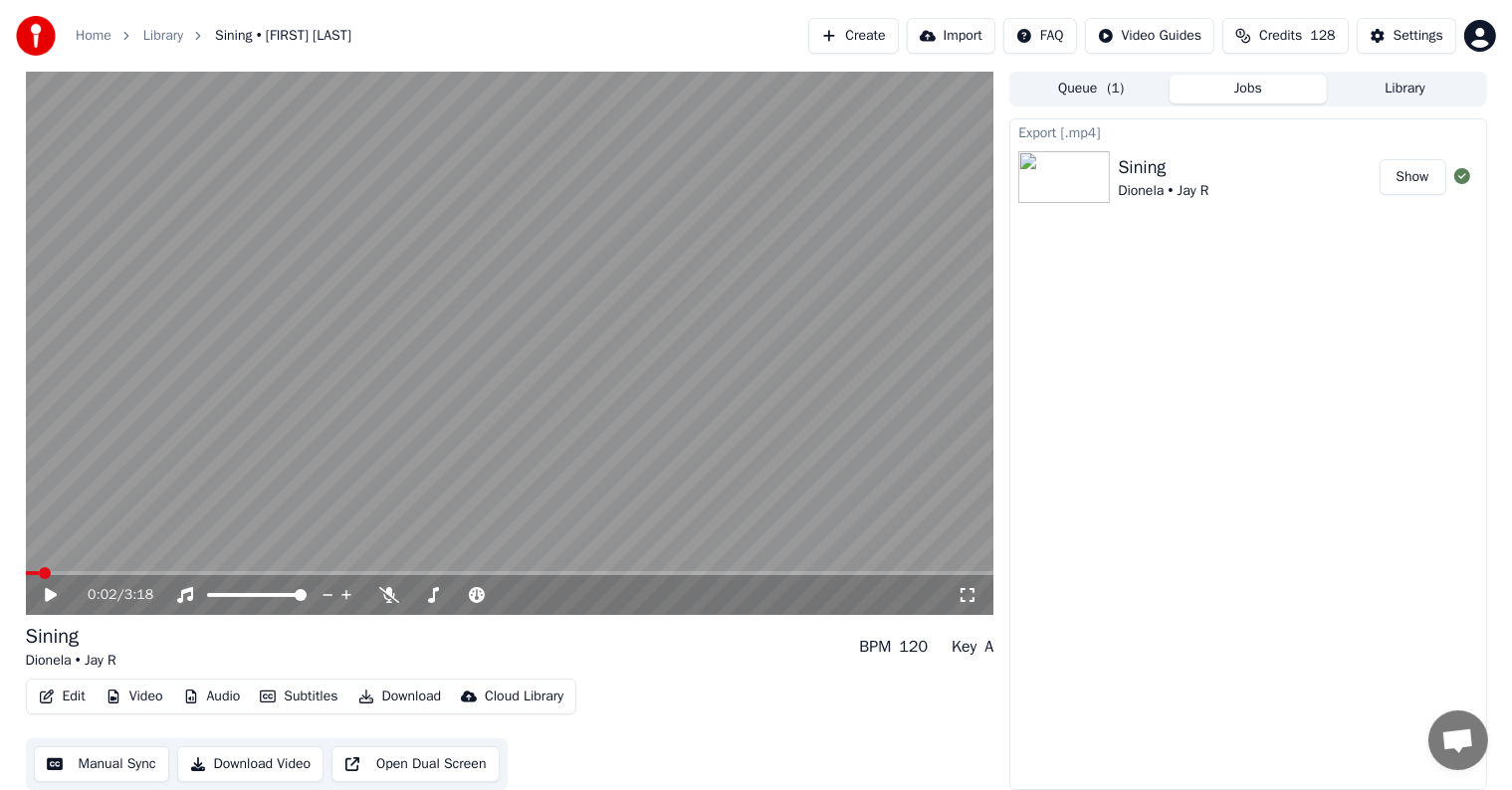click on "Library" at bounding box center (1405, 89) 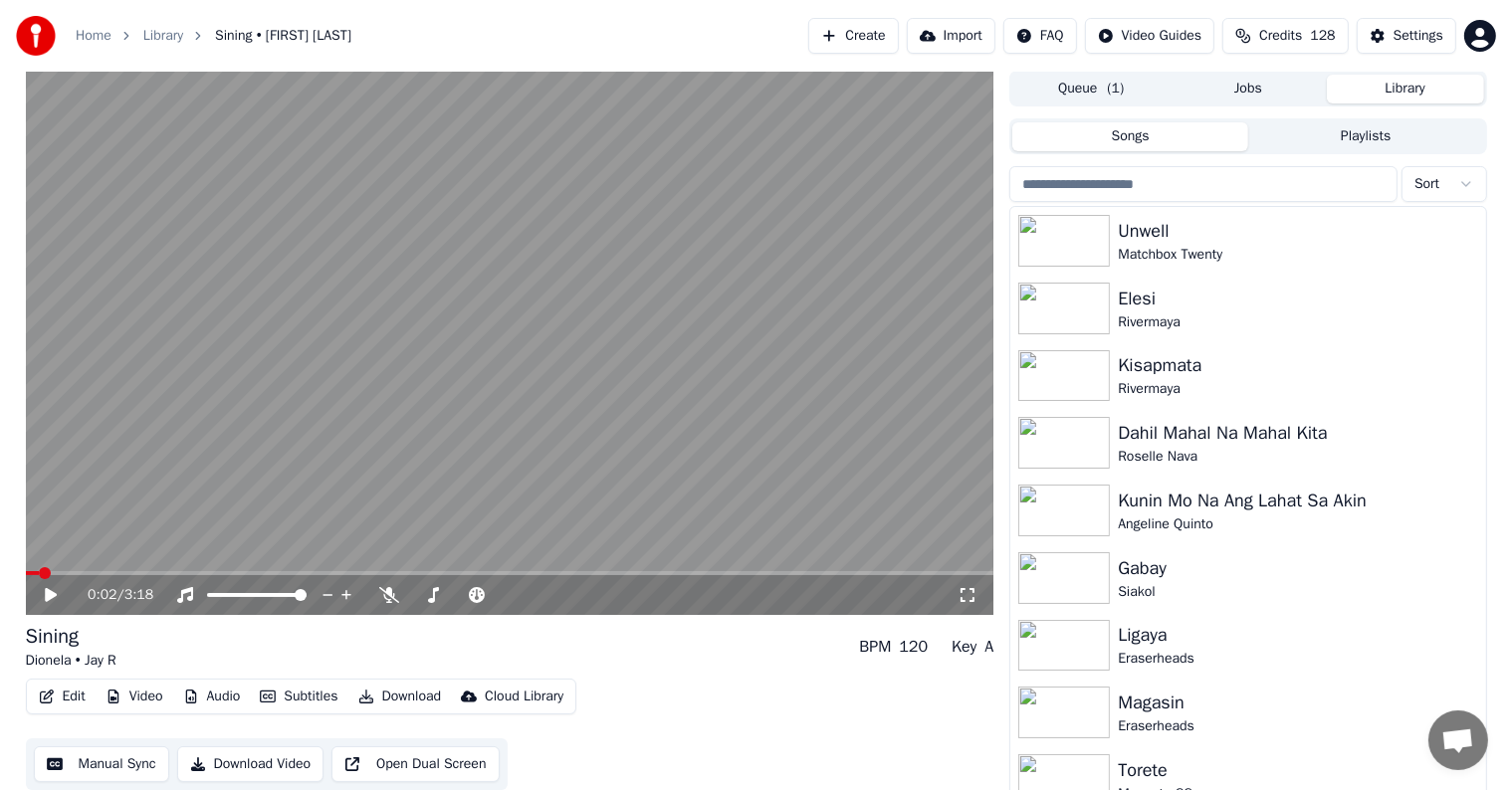 click at bounding box center [1203, 184] 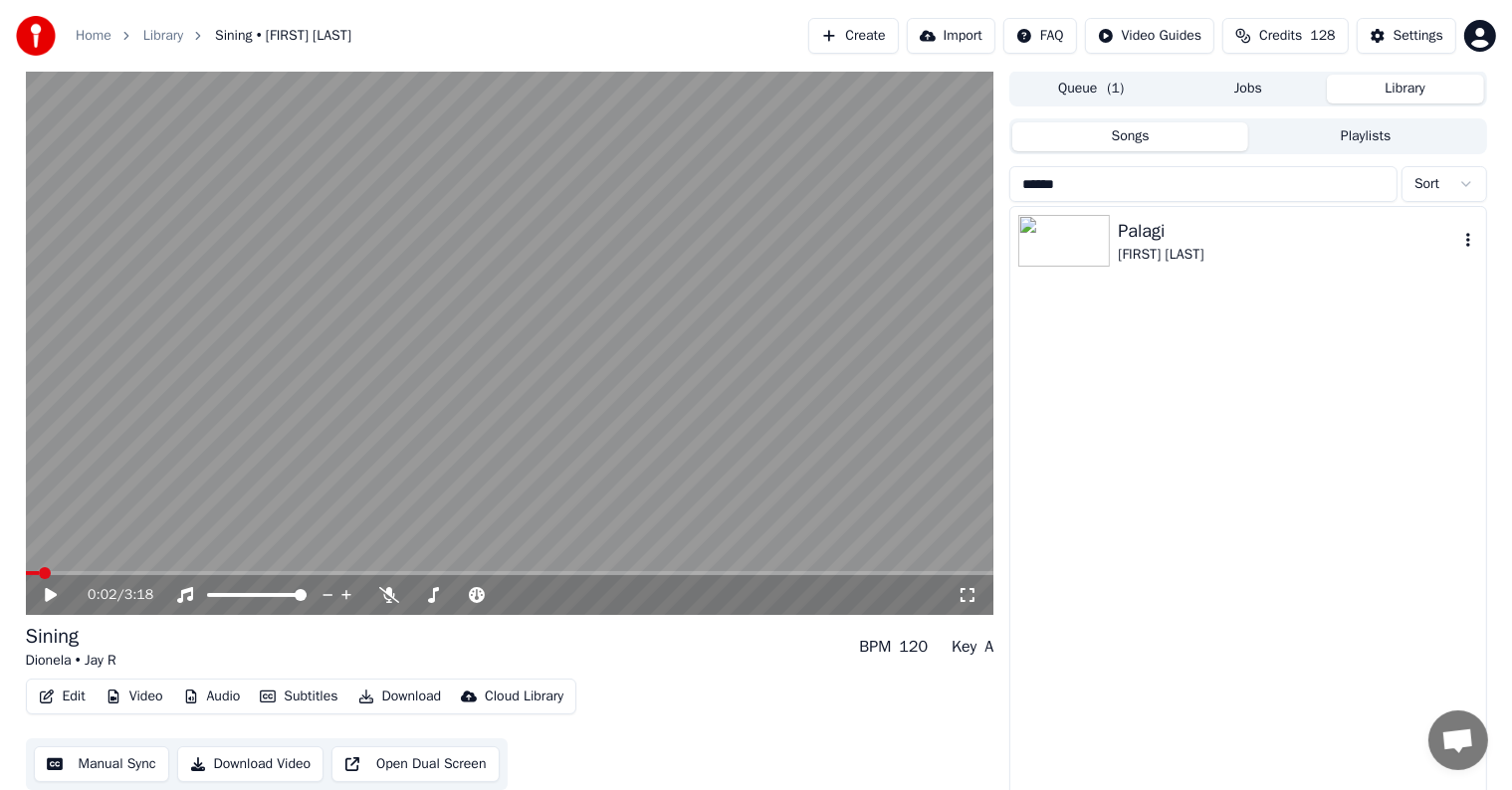 type on "******" 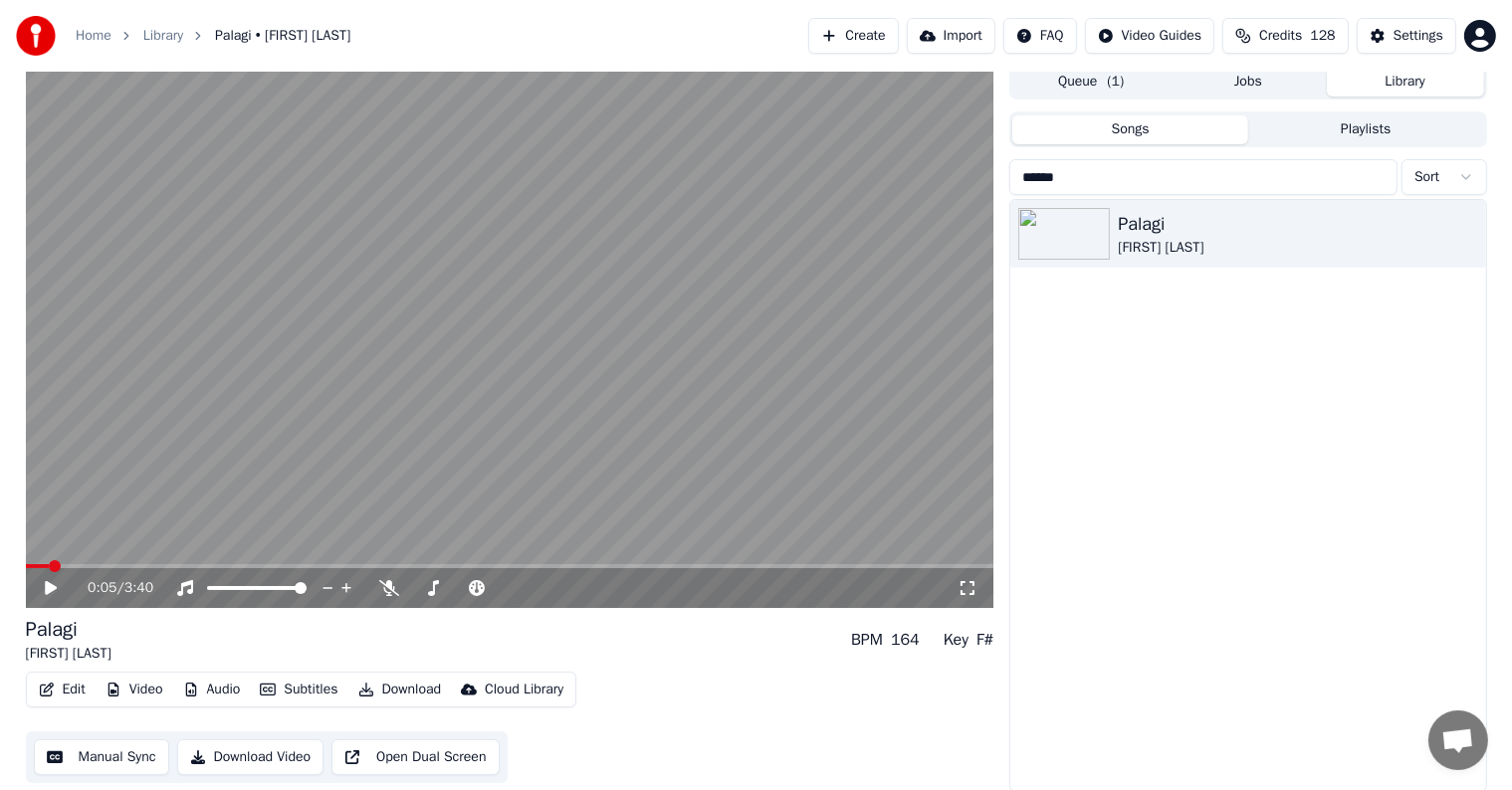 scroll, scrollTop: 9, scrollLeft: 0, axis: vertical 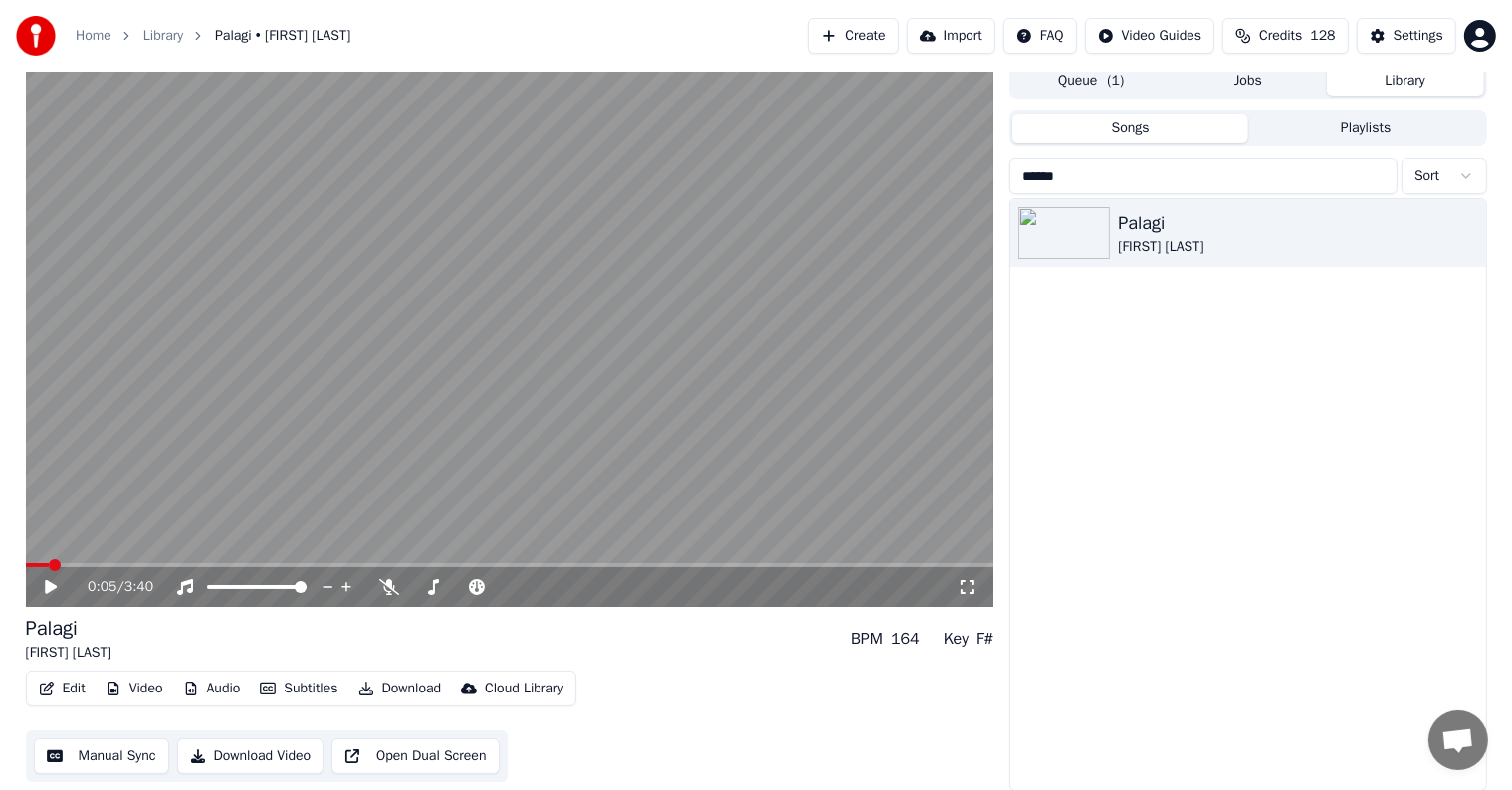 click on "Settings" at bounding box center (1406, 36) 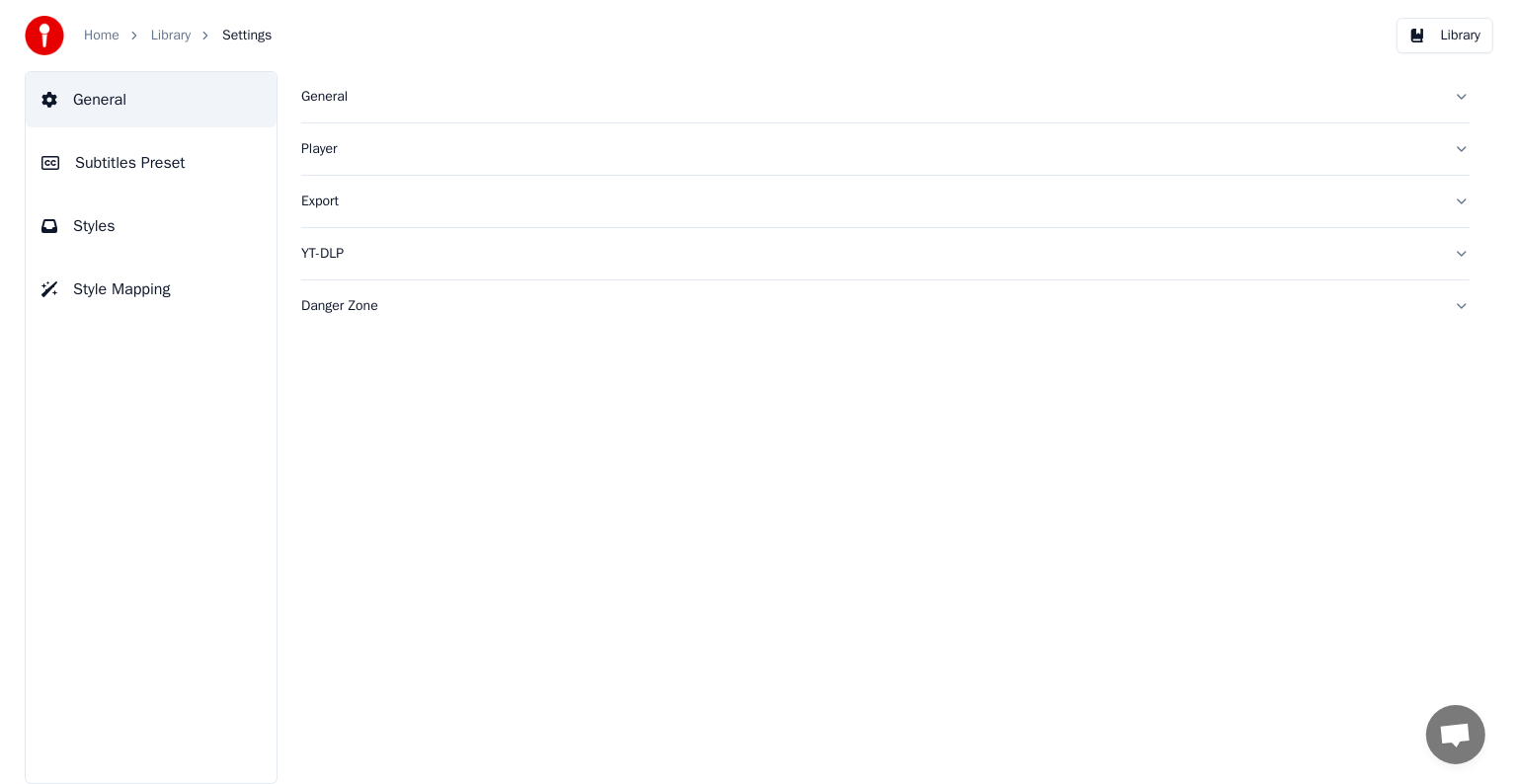 scroll, scrollTop: 0, scrollLeft: 0, axis: both 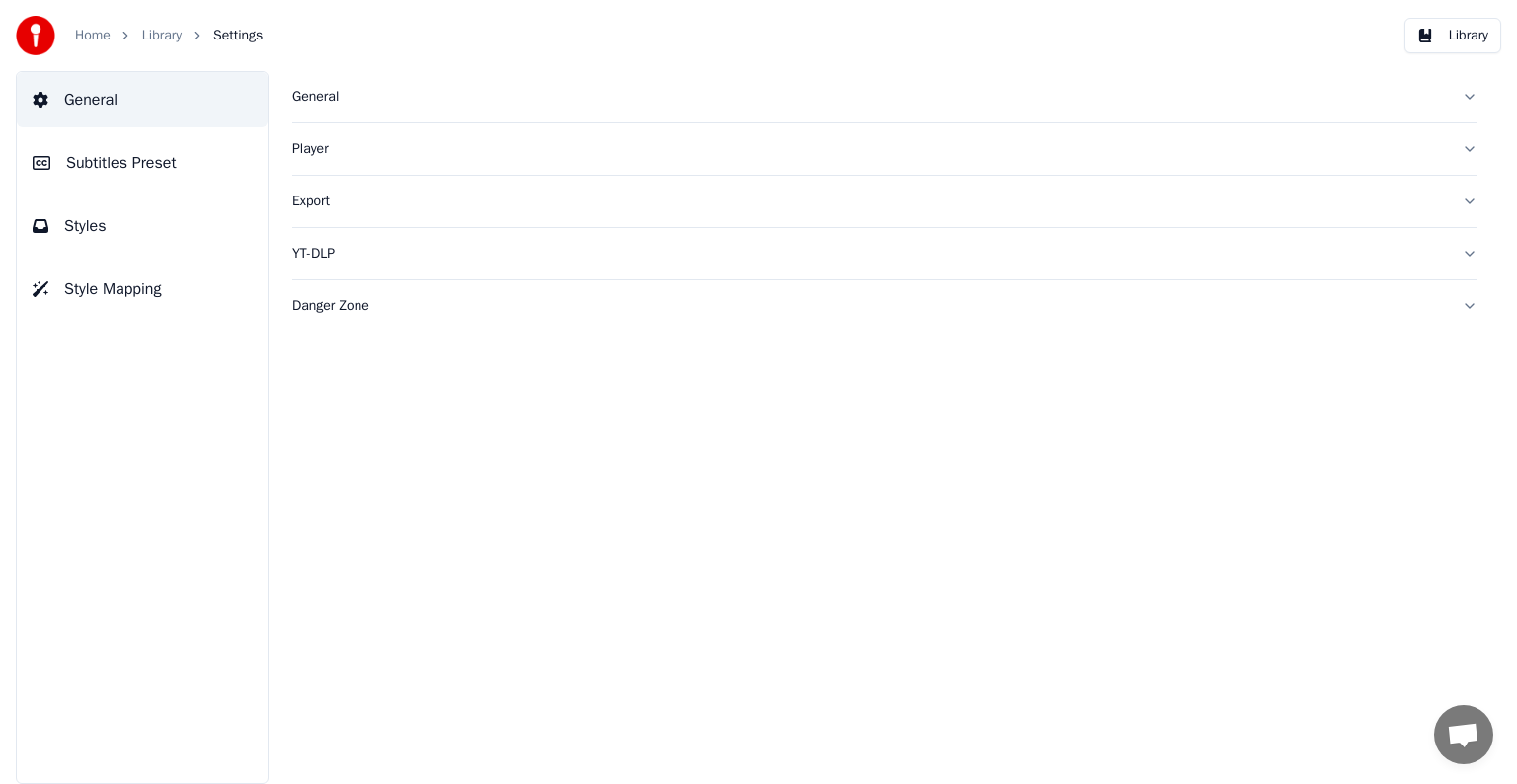 click on "Subtitles Preset" at bounding box center [121, 163] 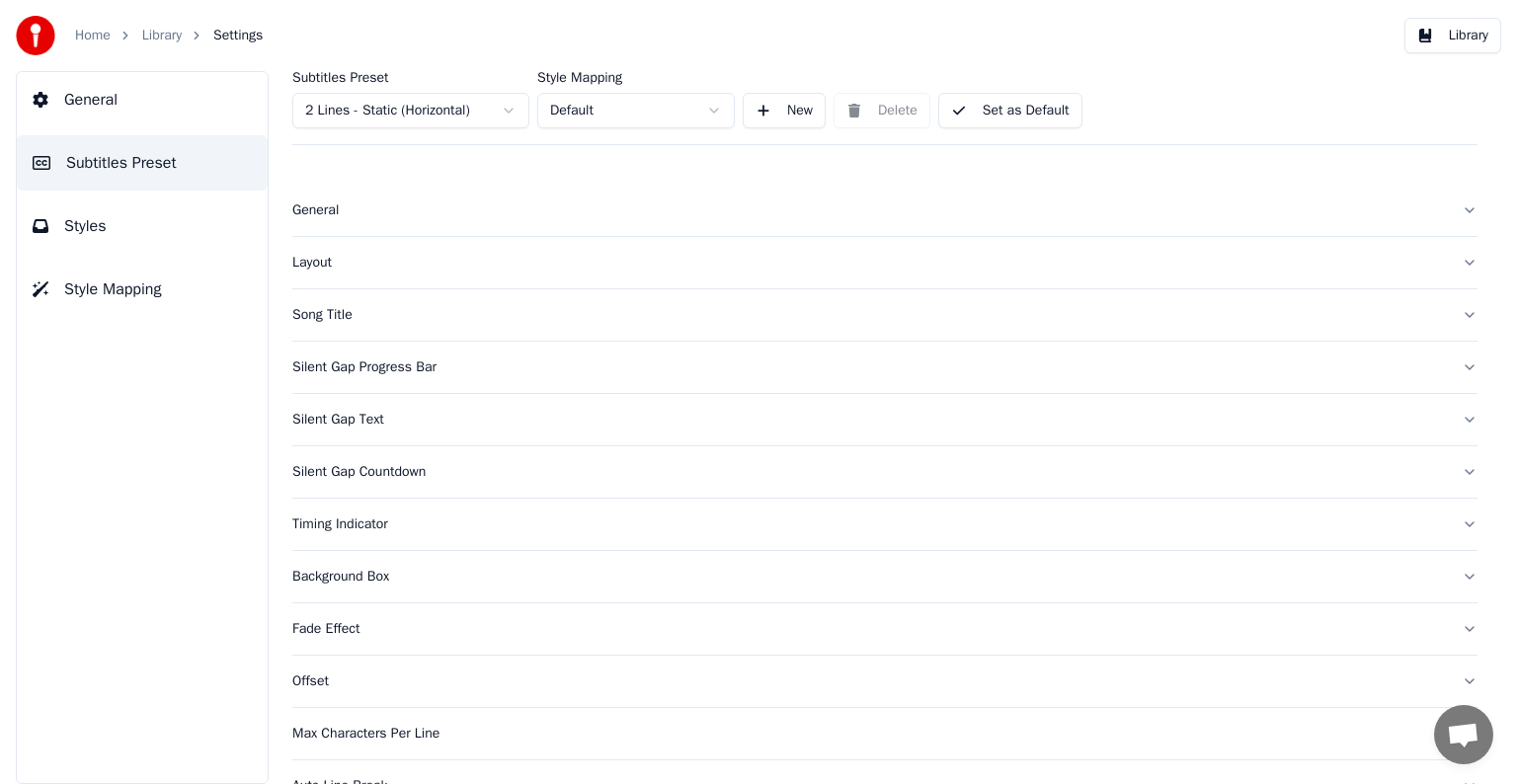 click on "Home Library Settings Library General Subtitles Preset Styles Style Mapping Subtitles Preset 2 Lines - Static (Horizontal) Style Mapping Default New Delete Set as Default General Layout Song Title Silent Gap Progress Bar Silent Gap Text Silent Gap Countdown Timing Indicator Background Box Fade Effect Offset Max Characters Per Line Auto Line Break Advanced Settings Chat [NAME] from Youka Desktop More channels Continue on Email Network offline. Reconnecting... No messages can be received or sent for now. Youka Desktop Hello! How can I help you? Sunday, 20 July Hi! I'ts me again. The lyrics are not appearing. Even editing to add lyrics again, it's not appearing. I already spent 22 credits for this please check 7/20/2025 Monday, 21 July [NAME] Hey, credits should refunded automatically in case of failure, please let me check 7/21/2025 yeah but credits are used again in adding the lyrics in the song that supposed to be good in the first place 7/21/2025 Read [NAME] I added 22 more credits to your account. 7/21/2025" at bounding box center (758, 392) 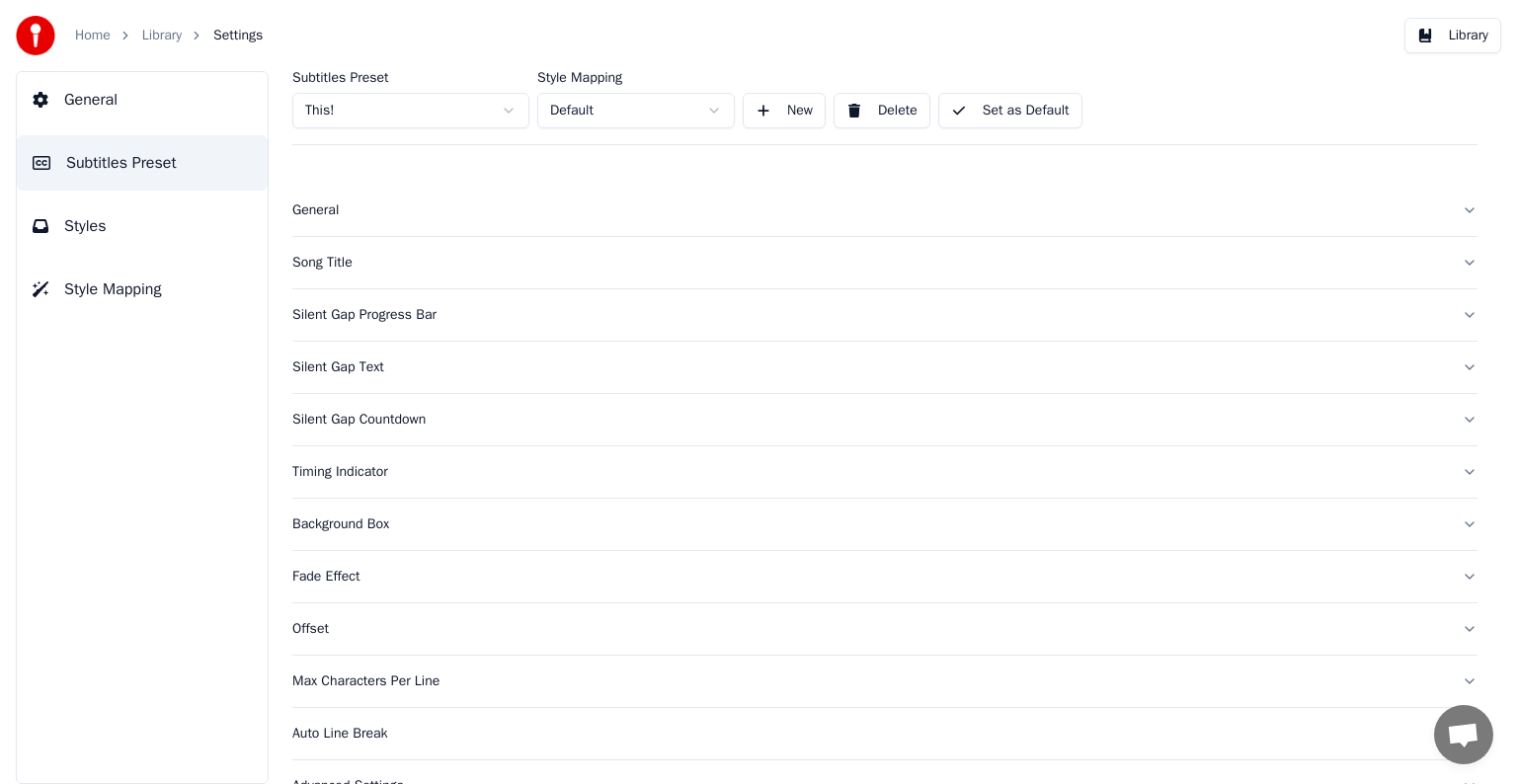 click on "Song Title" at bounding box center [869, 263] 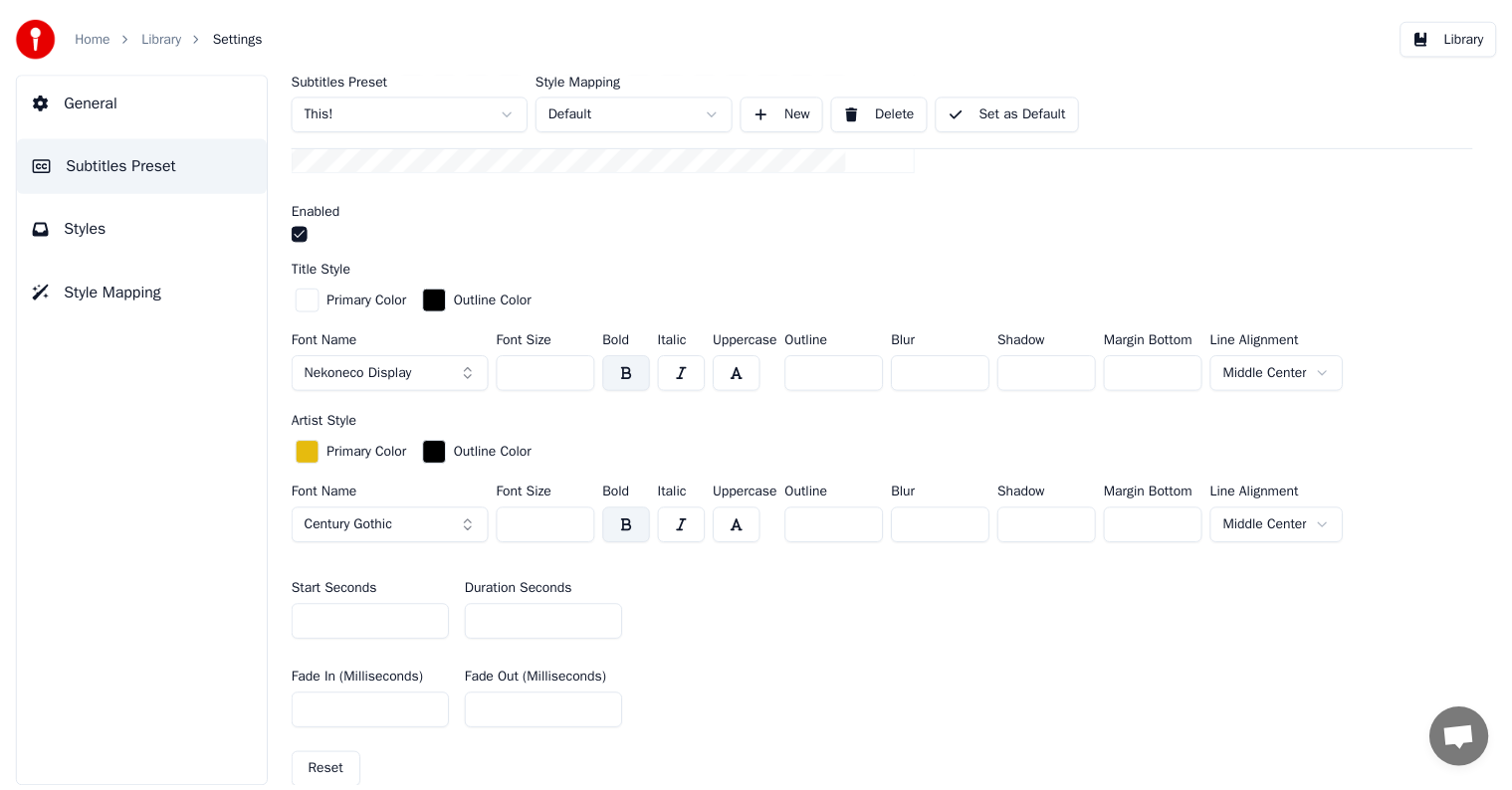 scroll, scrollTop: 497, scrollLeft: 0, axis: vertical 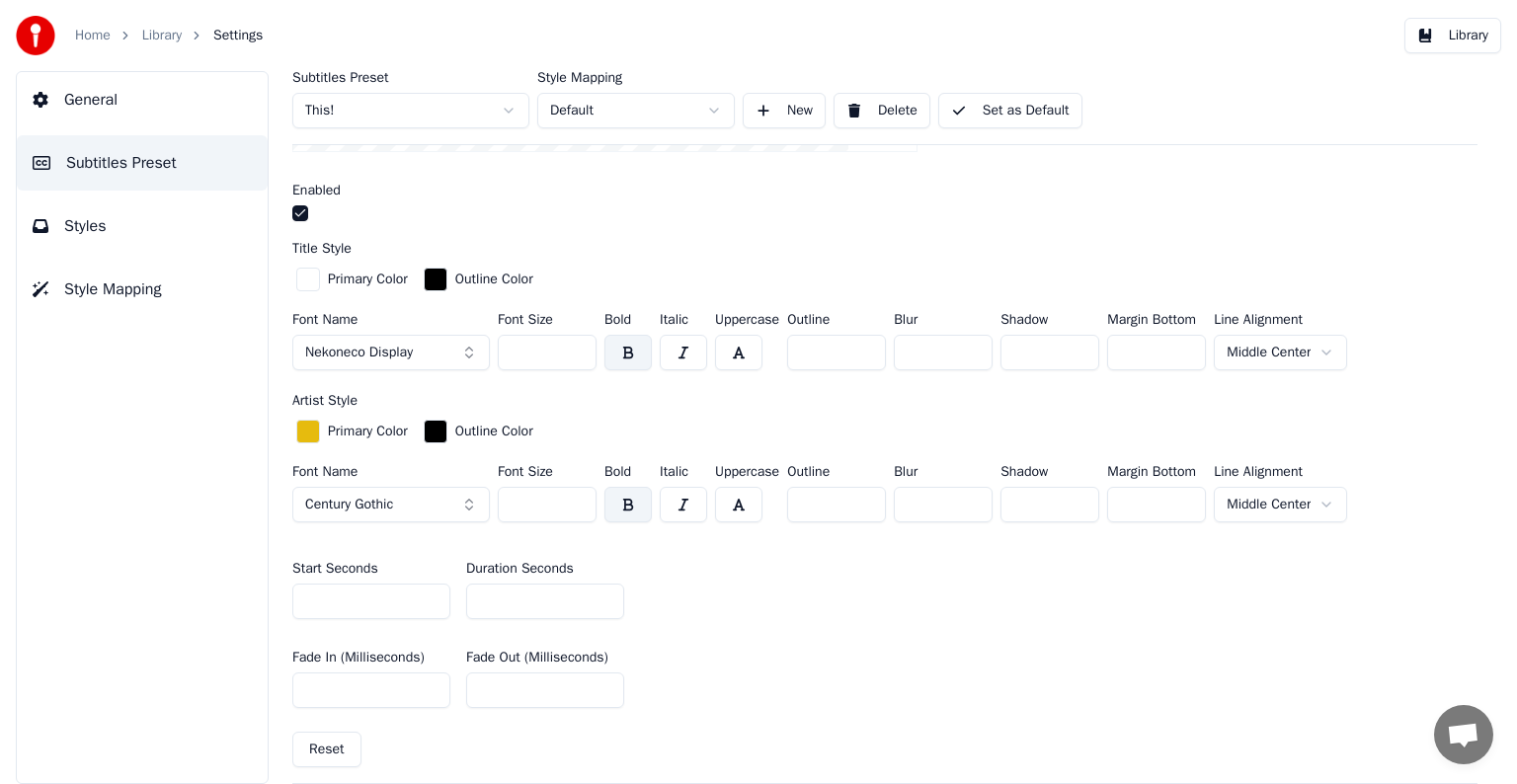 click on "*" at bounding box center (545, 601) 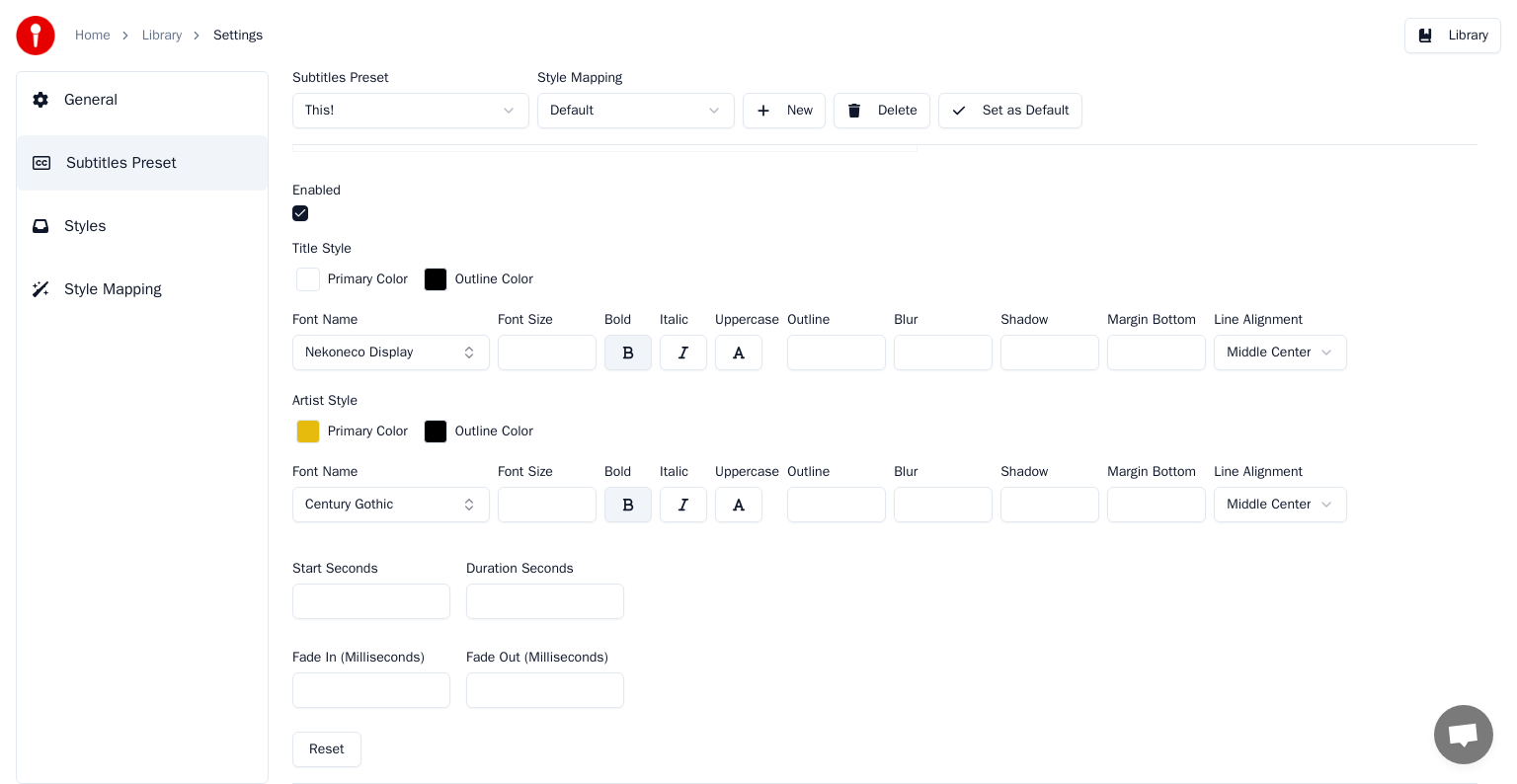 click on "*" at bounding box center [545, 601] 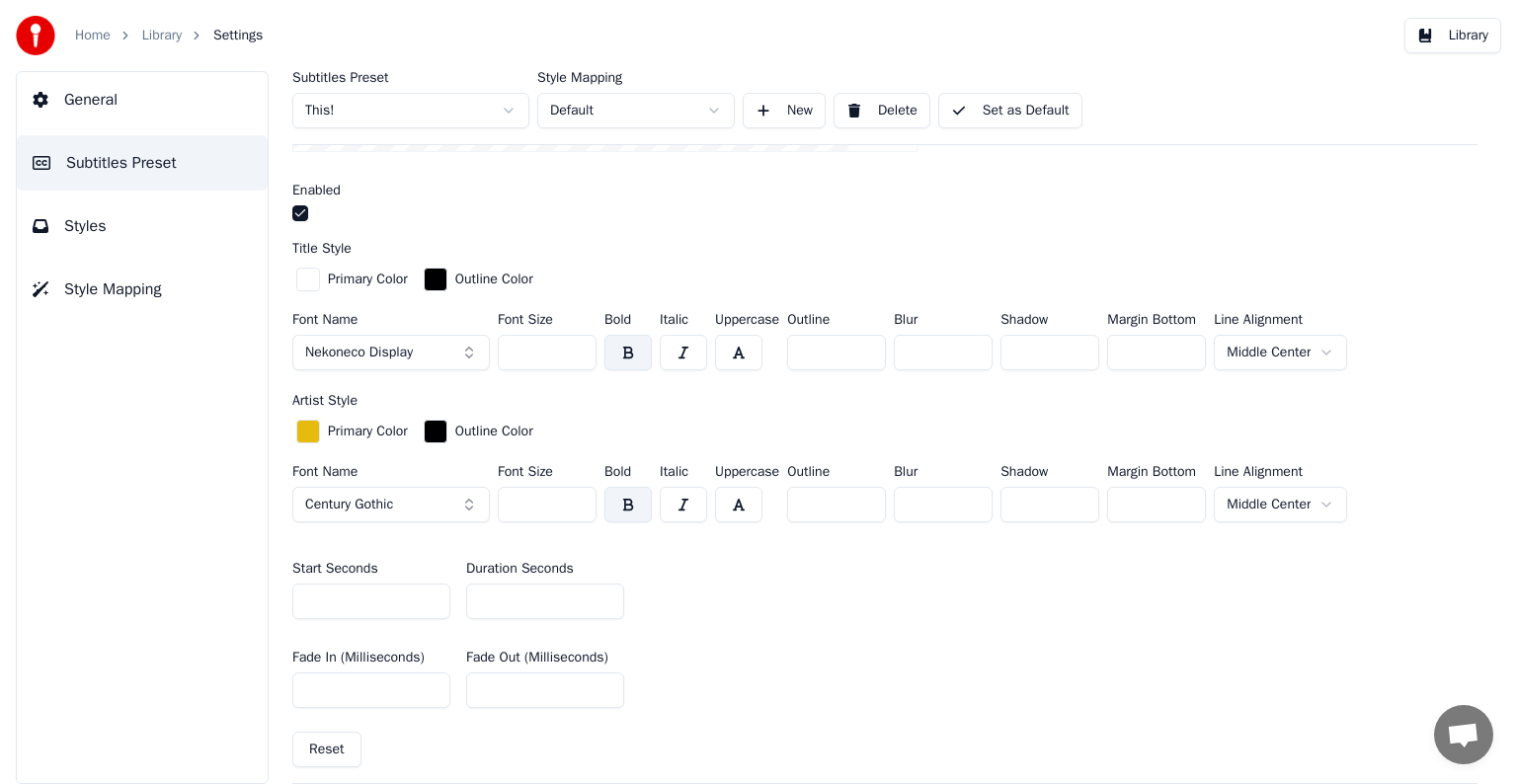 click on "*" at bounding box center [545, 601] 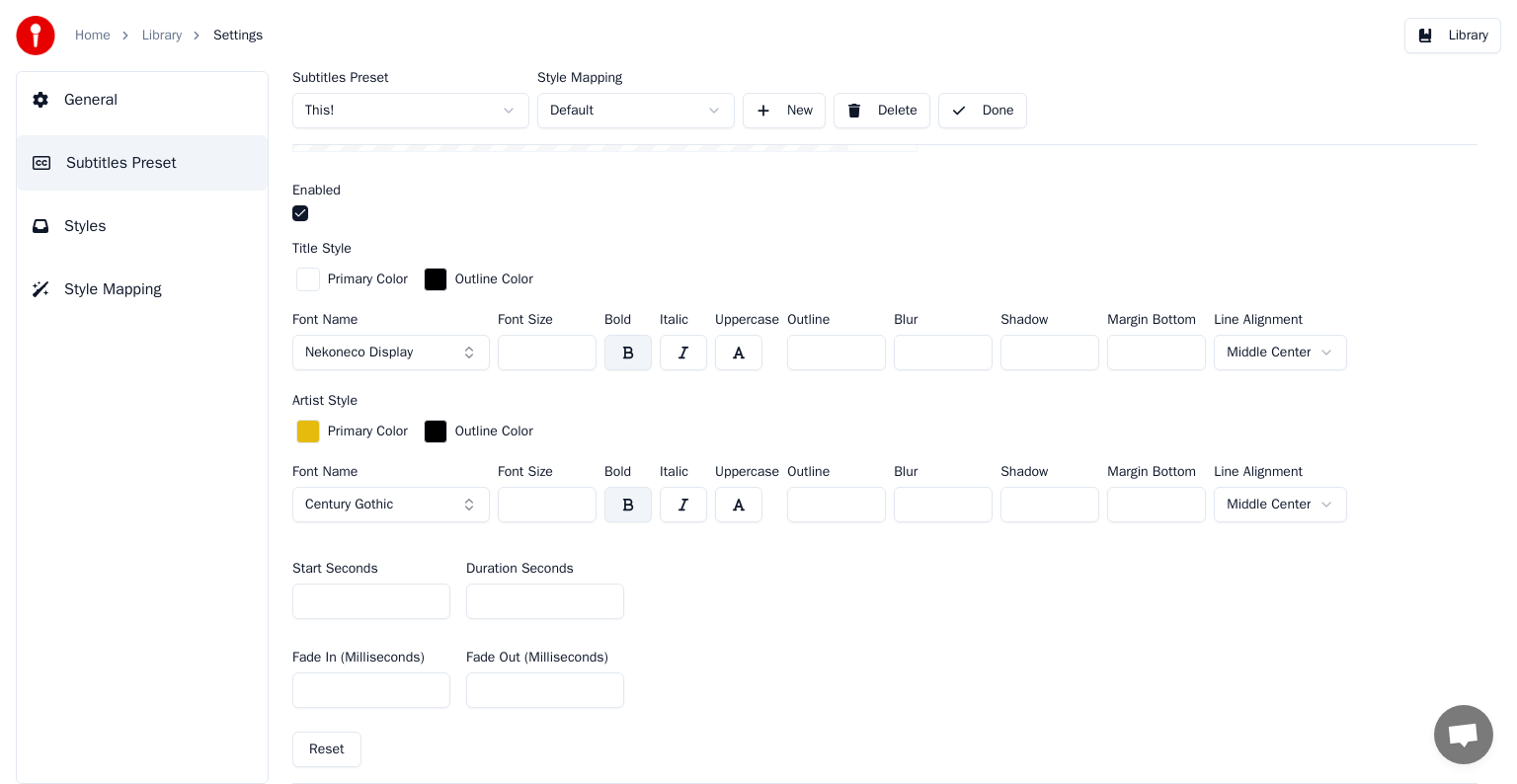 click on "Home Library Settings" at bounding box center (139, 36) 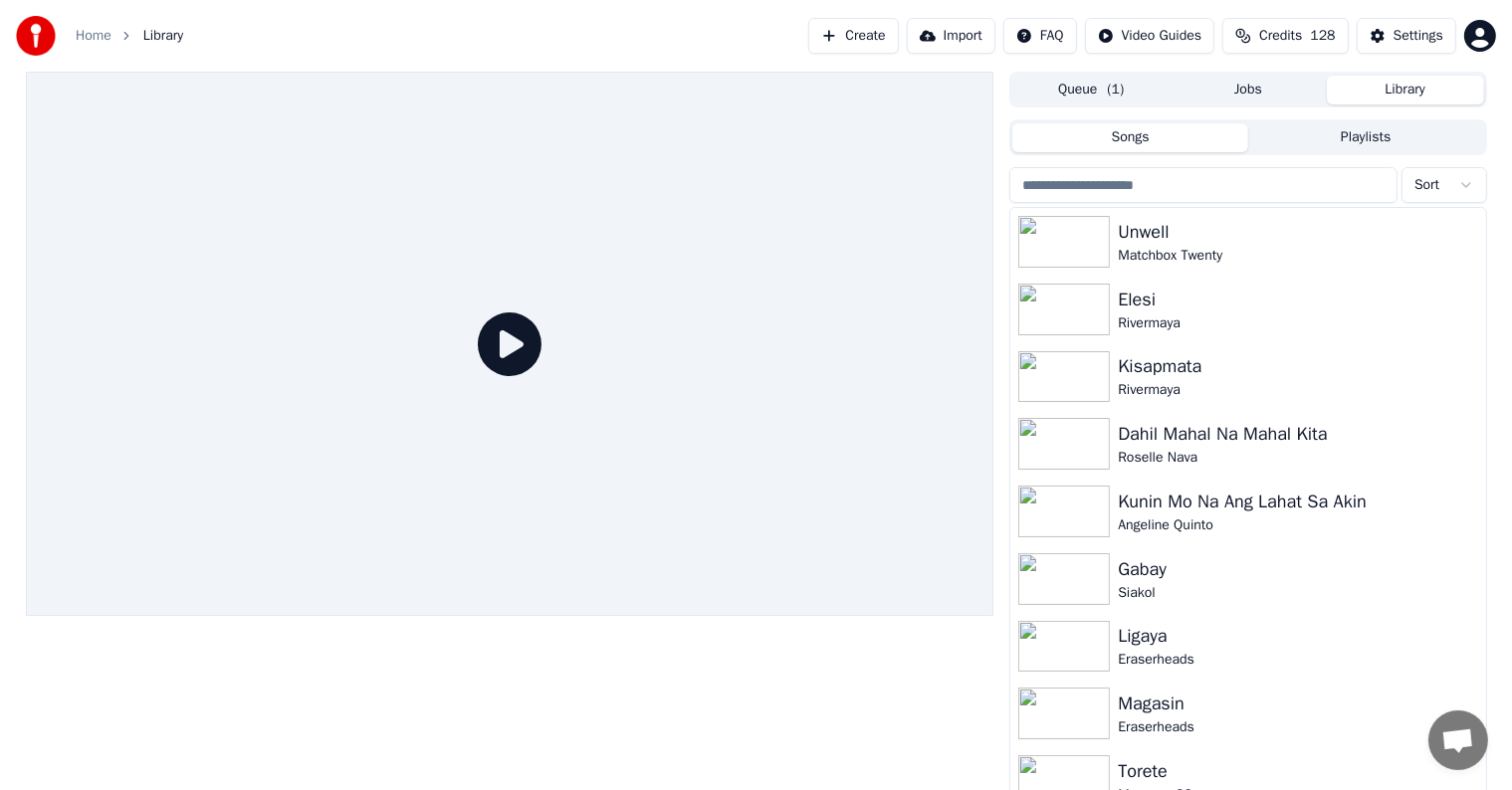 click at bounding box center [1203, 185] 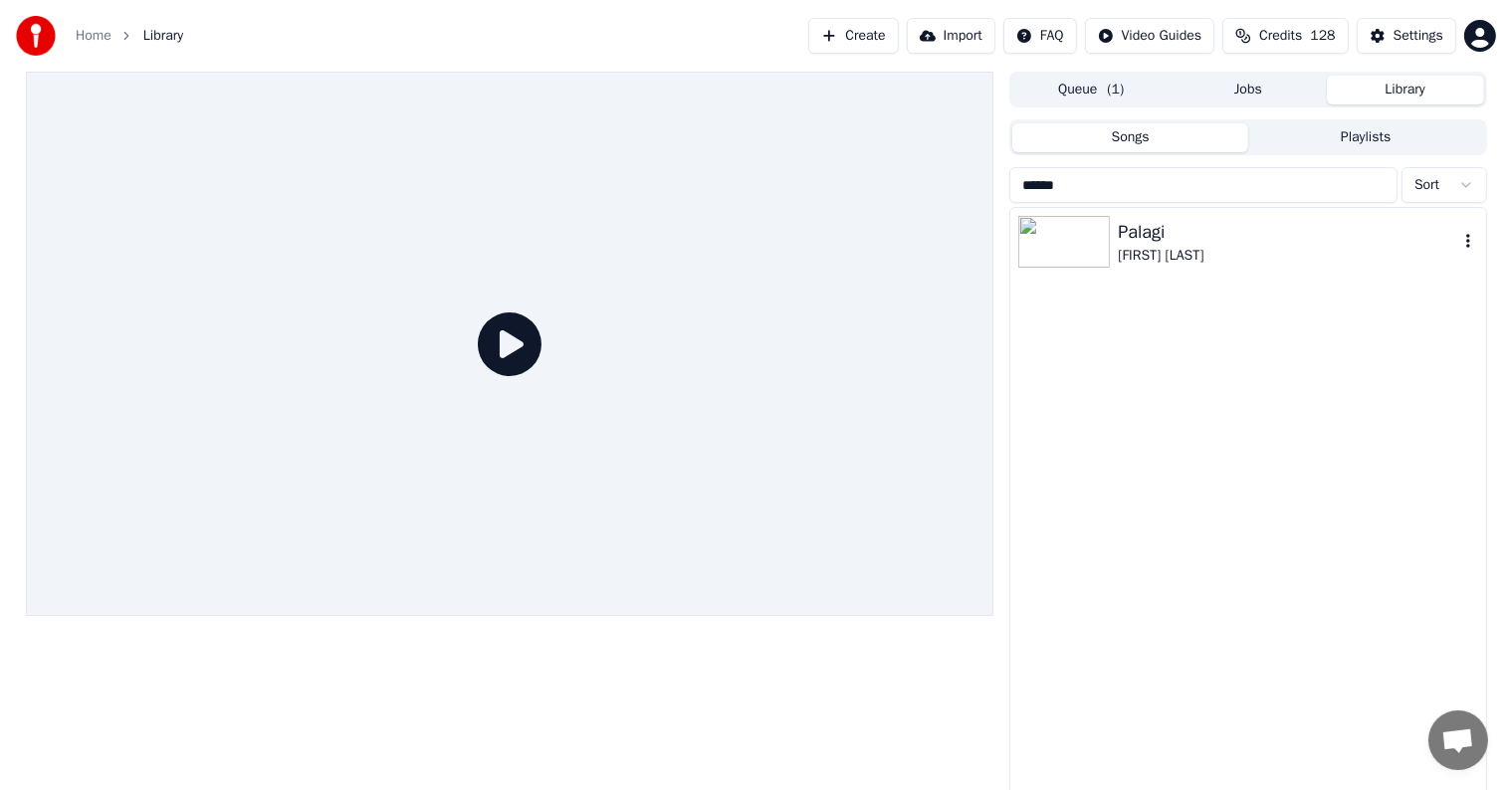 type on "******" 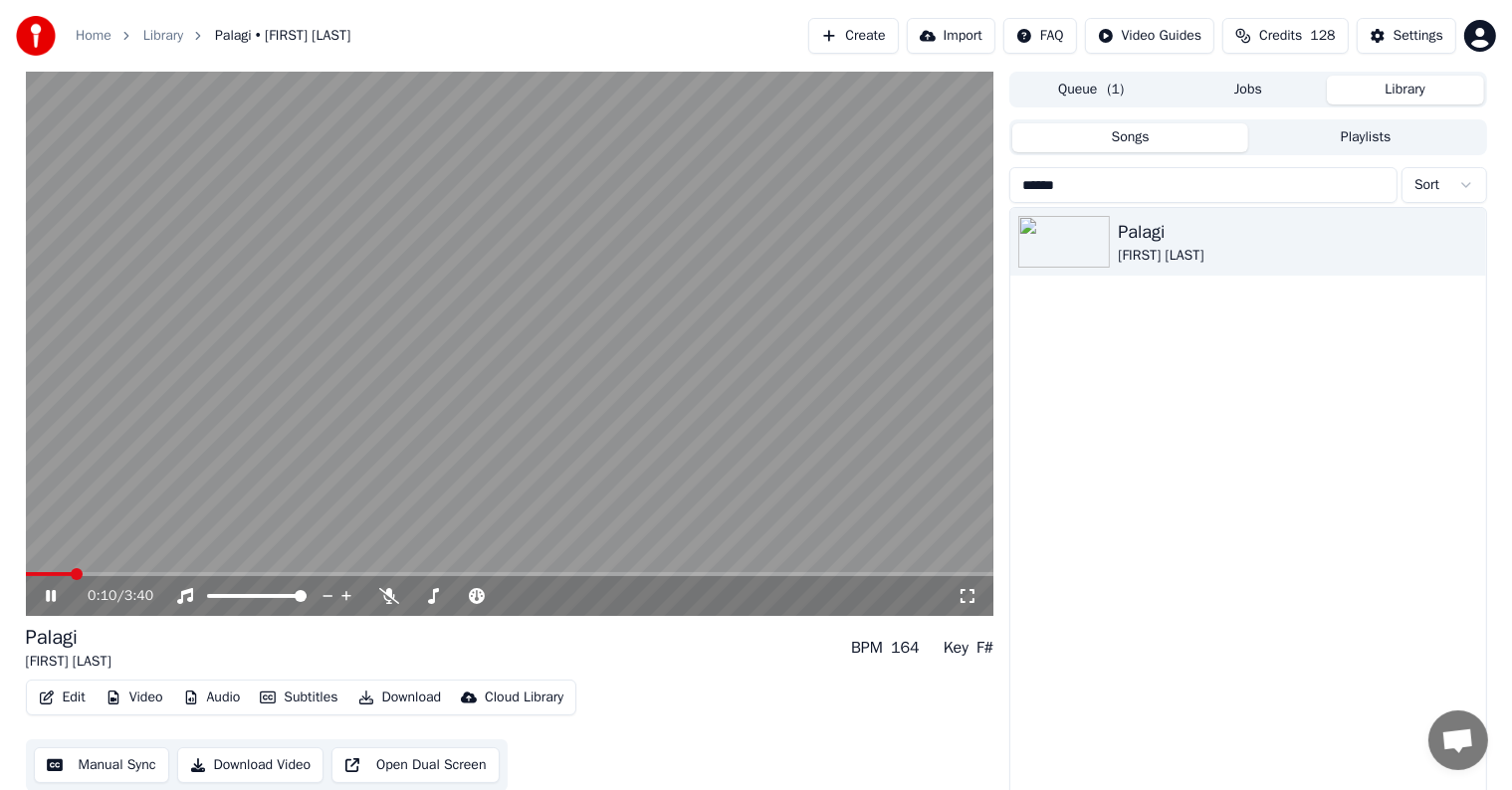 click 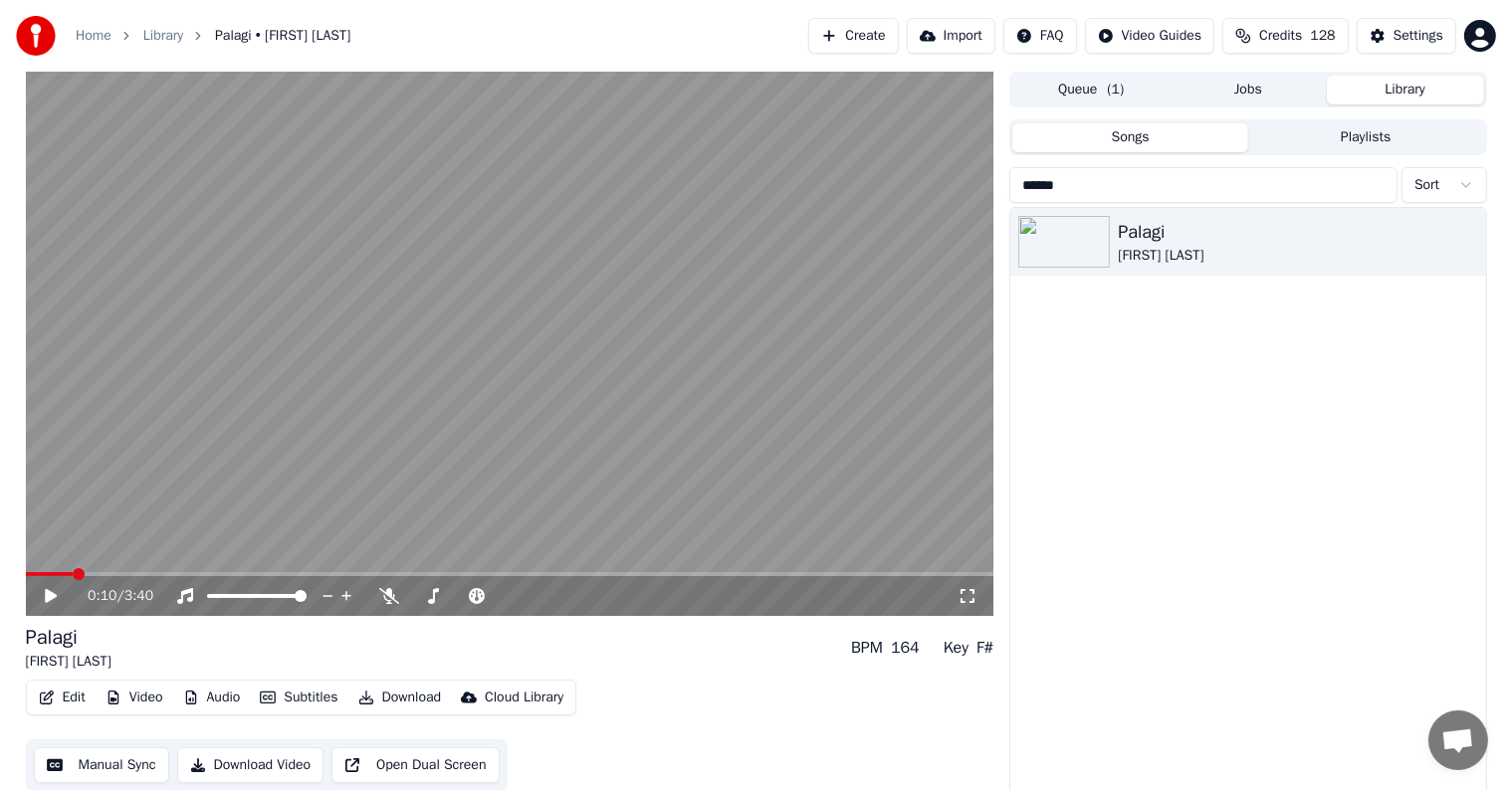 click on "0:10  /  3:40" at bounding box center [510, 596] 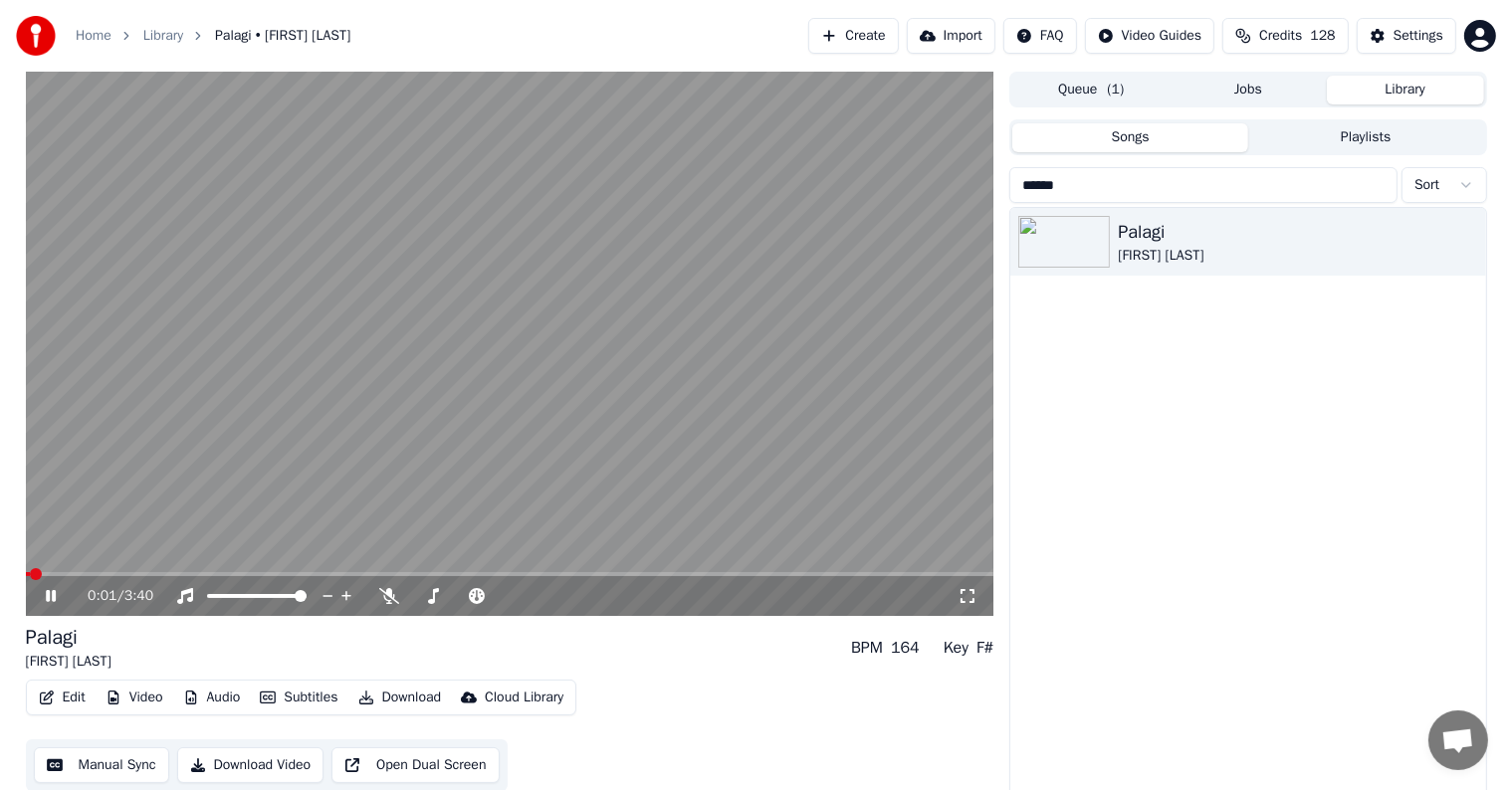 click at bounding box center [28, 574] 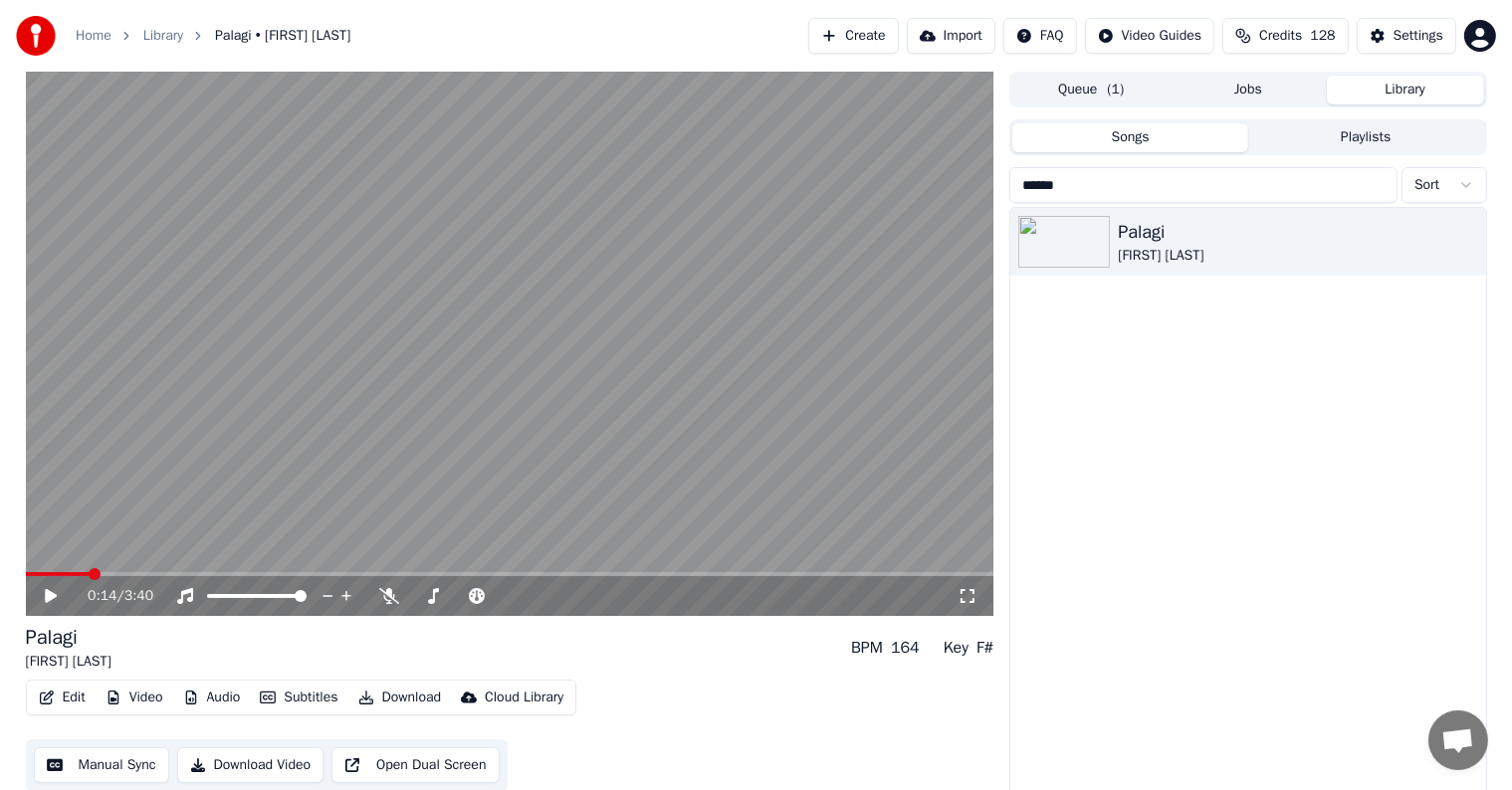 scroll, scrollTop: 9, scrollLeft: 0, axis: vertical 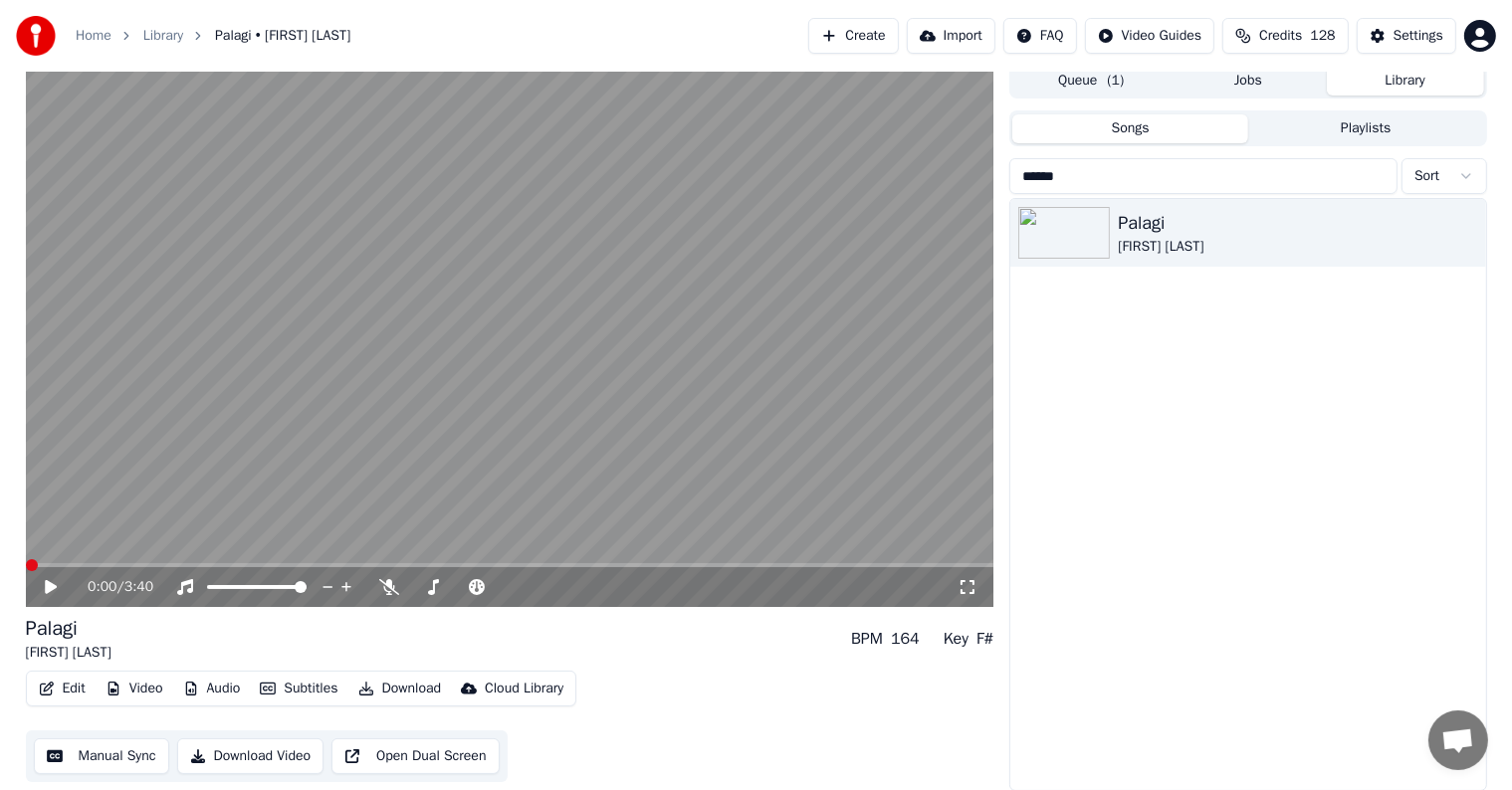 click at bounding box center (32, 565) 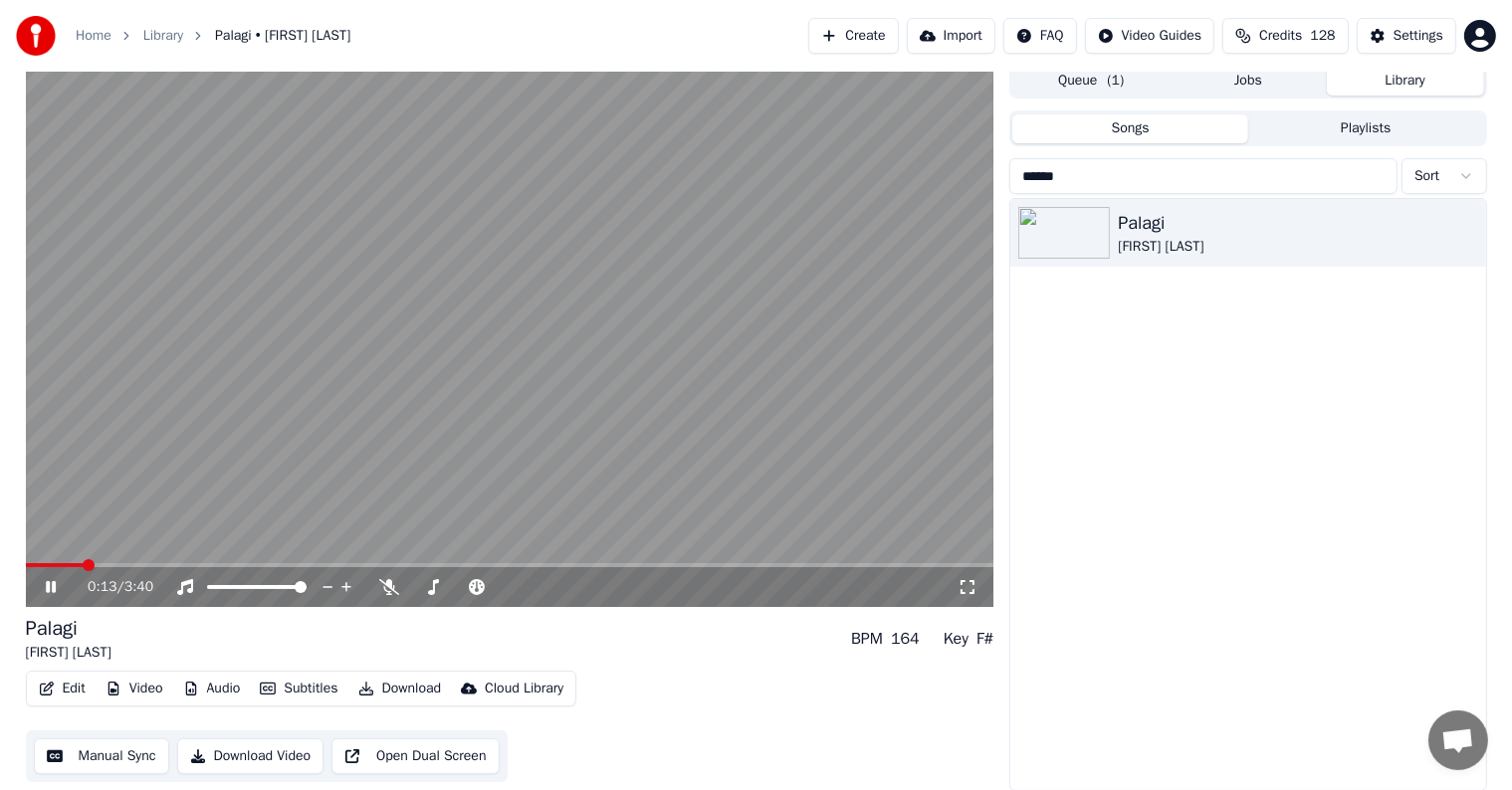 click 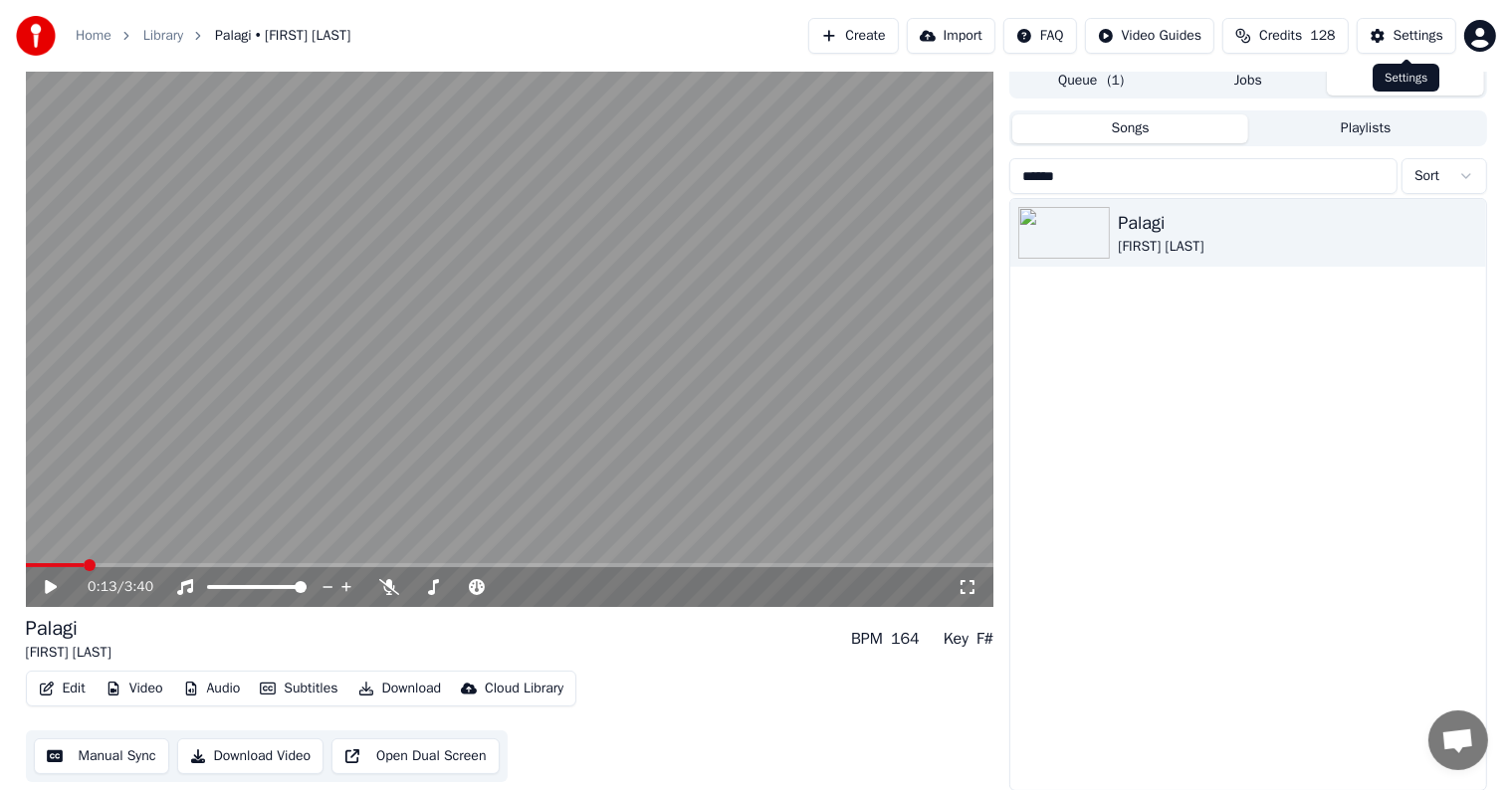 click on "Settings" at bounding box center (1418, 36) 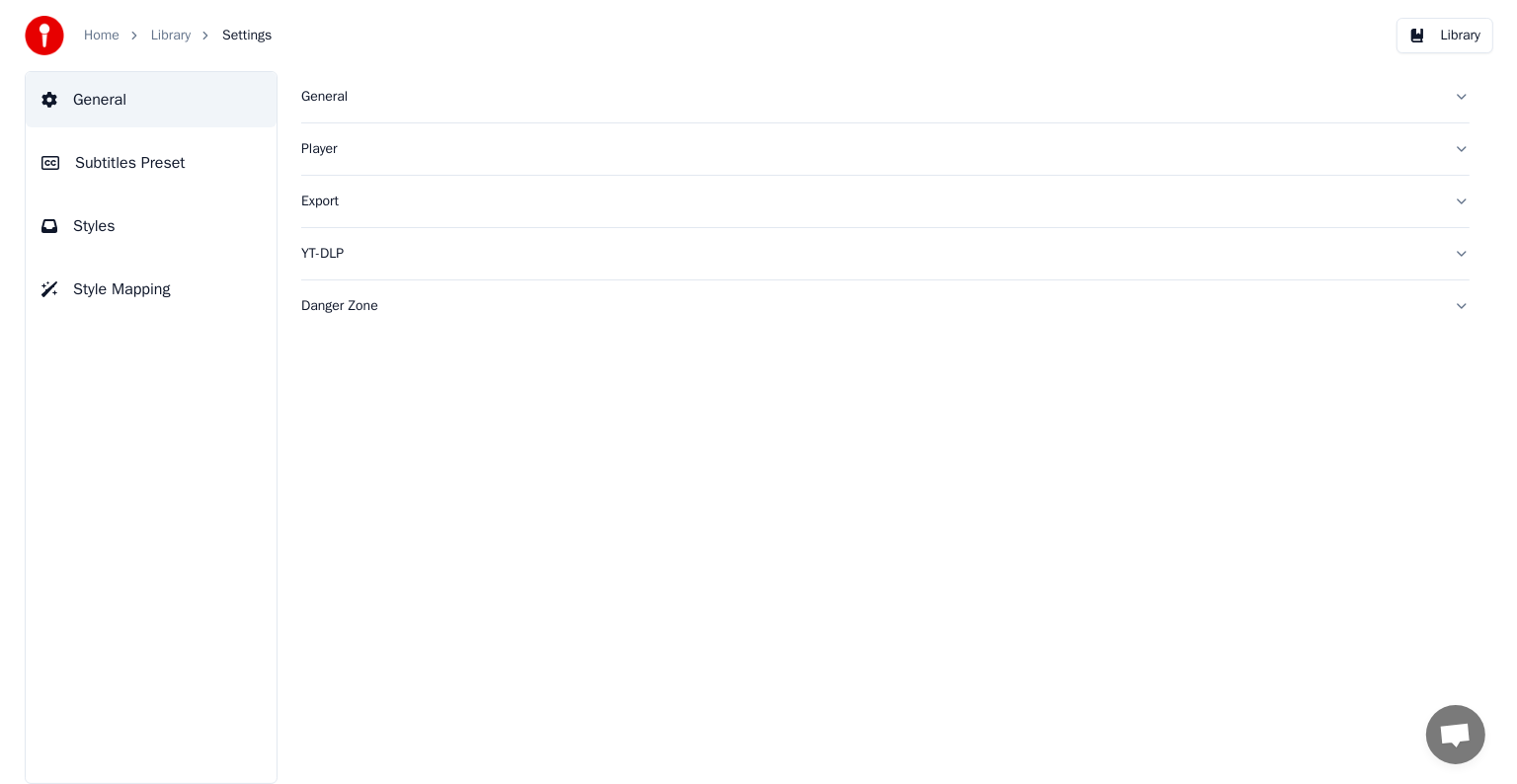 scroll, scrollTop: 0, scrollLeft: 0, axis: both 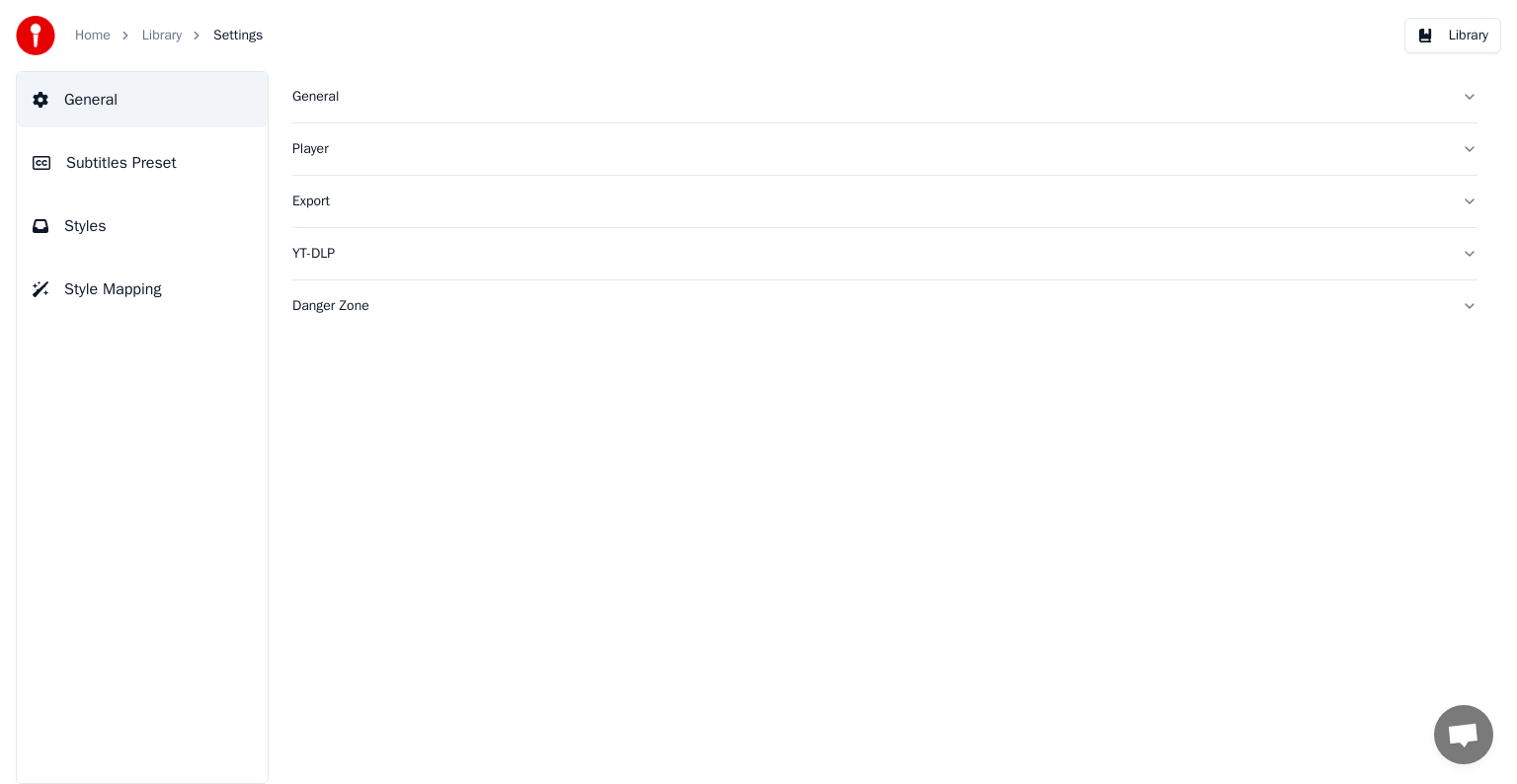 click on "Subtitles Preset" at bounding box center [121, 163] 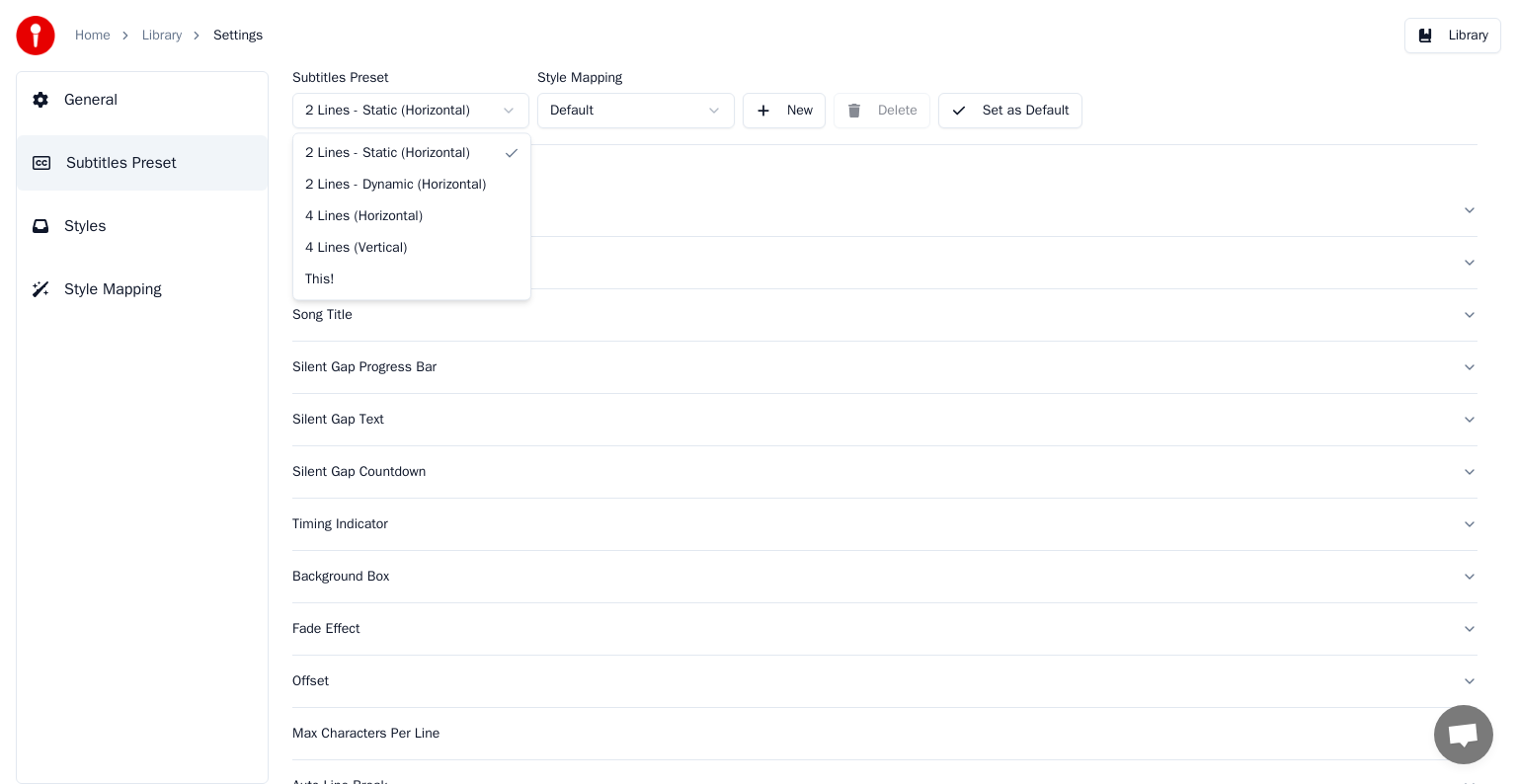 click on "Home Library Settings Library General Subtitles Preset Styles Style Mapping Subtitles Preset 2 Lines - Static (Horizontal) Style Mapping Default New Delete Set as Default General Layout Song Title Silent Gap Progress Bar Silent Gap Text Silent Gap Countdown Timing Indicator Background Box Fade Effect Offset Max Characters Per Line Auto Line Break Advanced Settings Chat [NAME] from Youka Desktop More channels Continue on Email Network offline. Reconnecting... No messages can be received or sent for now. Youka Desktop Hello! How can I help you? Sunday, 20 July Hi! I'ts me again. The lyrics are not appearing. Even editing to add lyrics again, it's not appearing. I already spent 22 credits for this please check 7/20/2025 Monday, 21 July [NAME] Hey, credits should refunded automatically in case of failure, please let me check 7/21/2025 yeah but credits are used again in adding the lyrics in the song that supposed to be good in the first place 7/21/2025 Read [NAME] I added 22 more credits to your account. 7/21/2025" at bounding box center [758, 392] 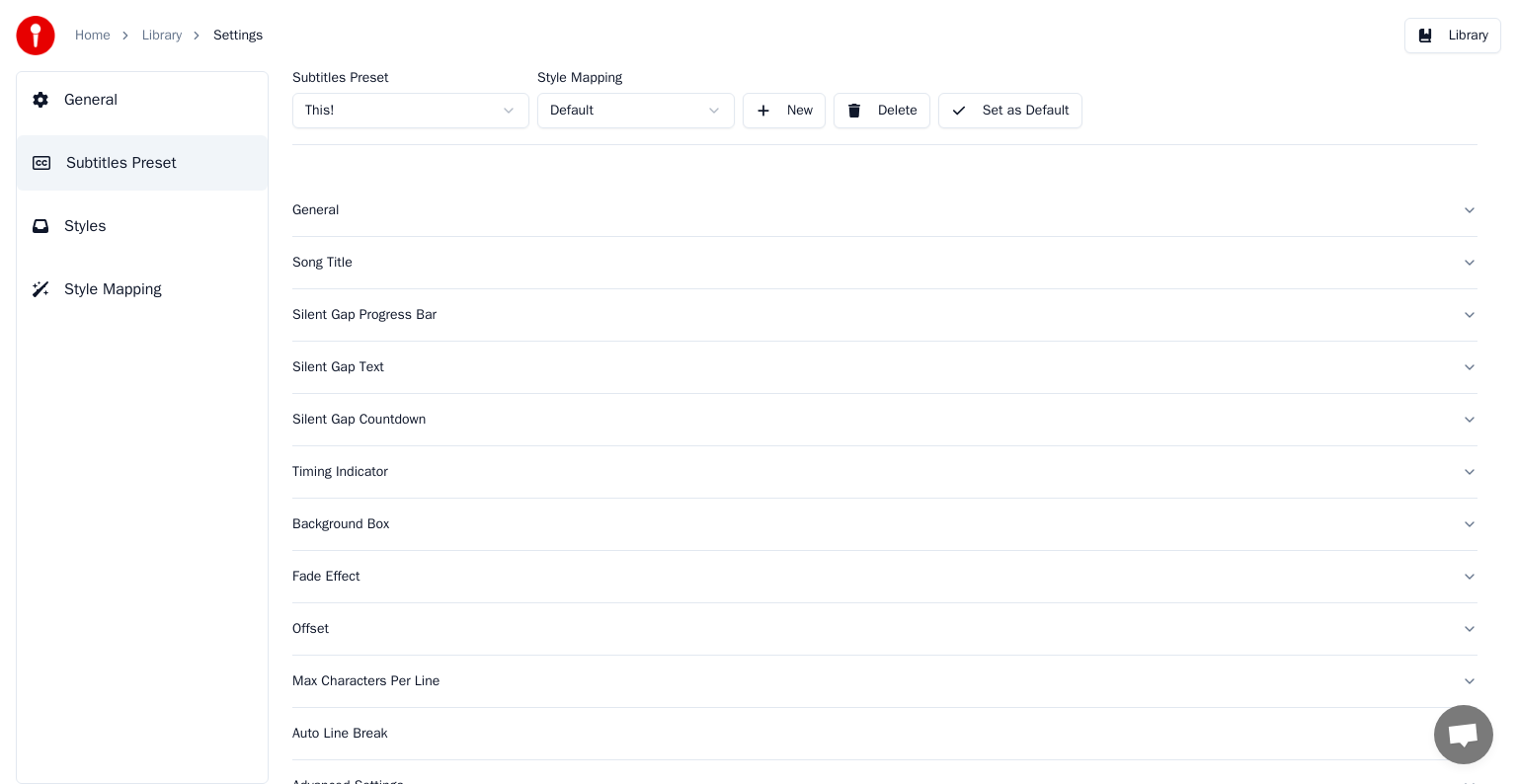 click on "Song Title" at bounding box center [869, 263] 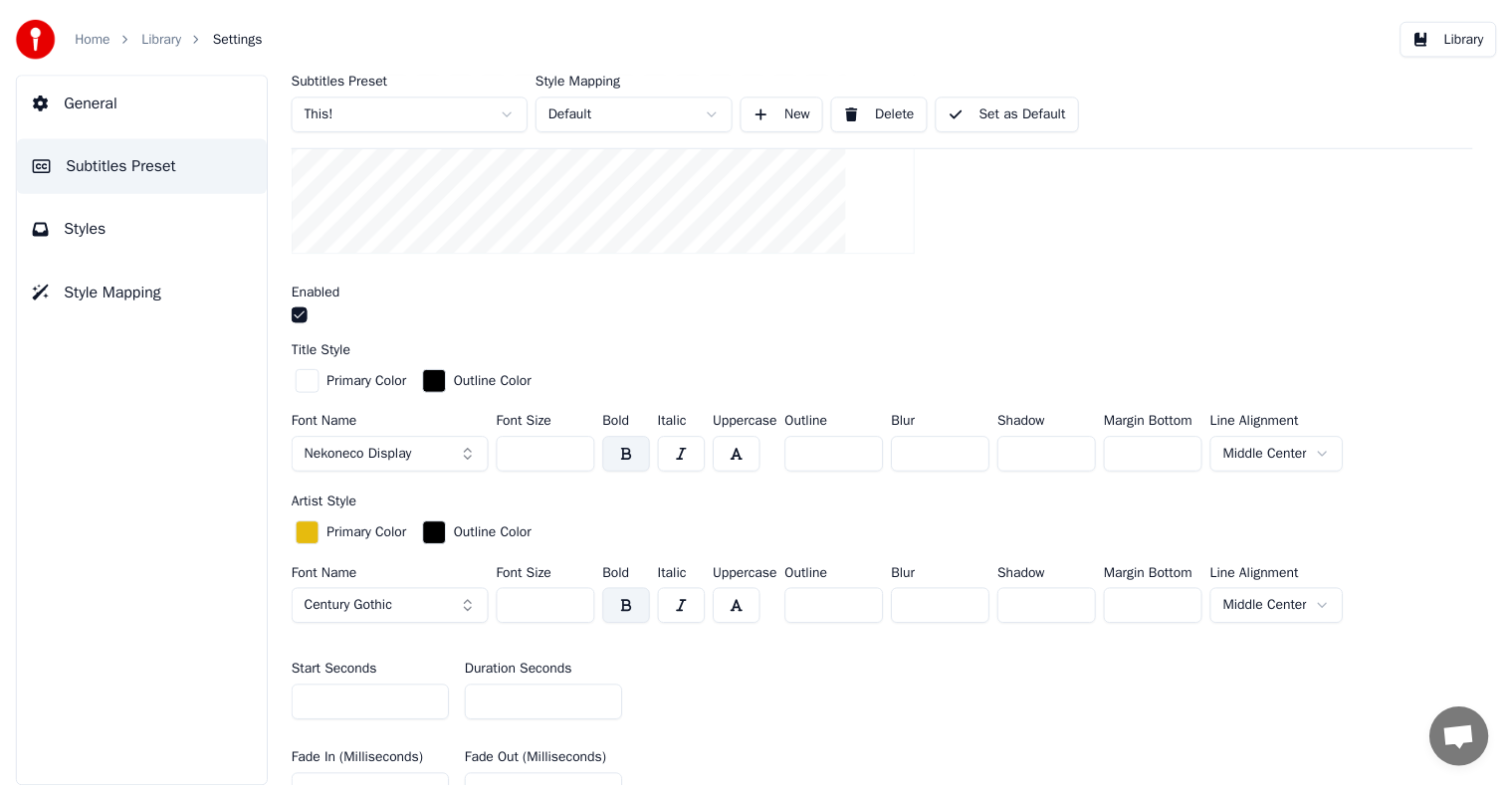 scroll, scrollTop: 597, scrollLeft: 0, axis: vertical 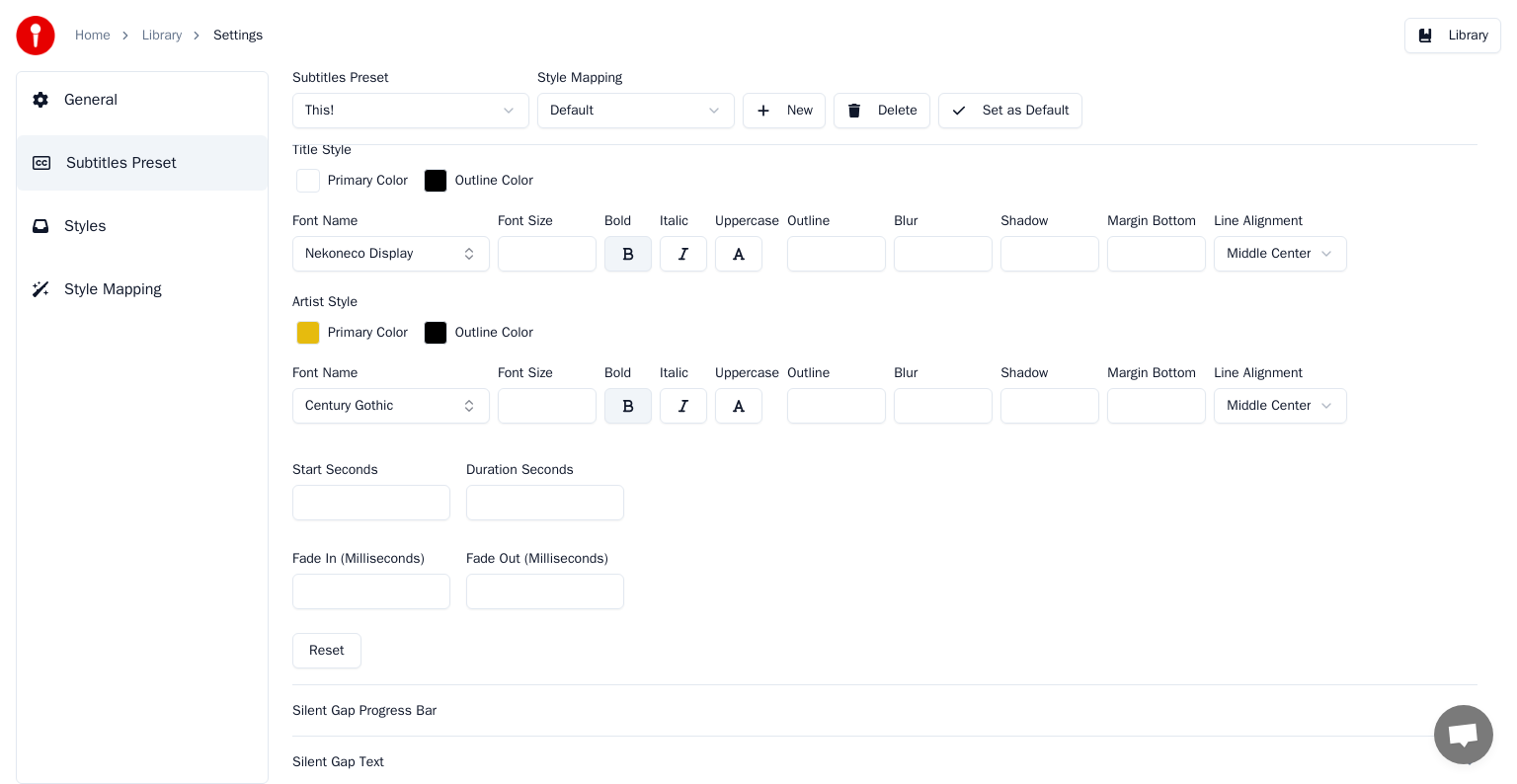 click on "*" at bounding box center (545, 503) 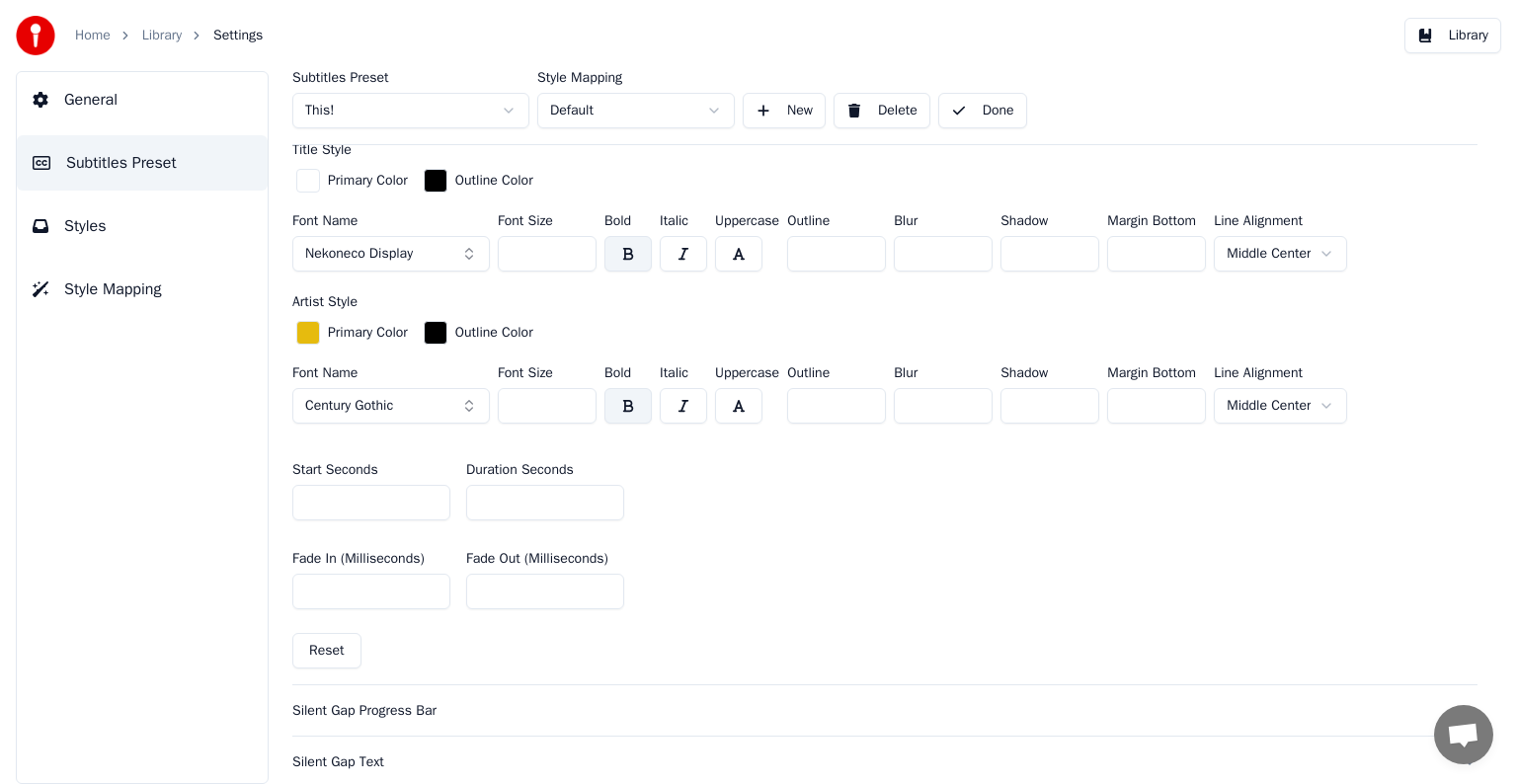 click on "Library" at bounding box center [162, 36] 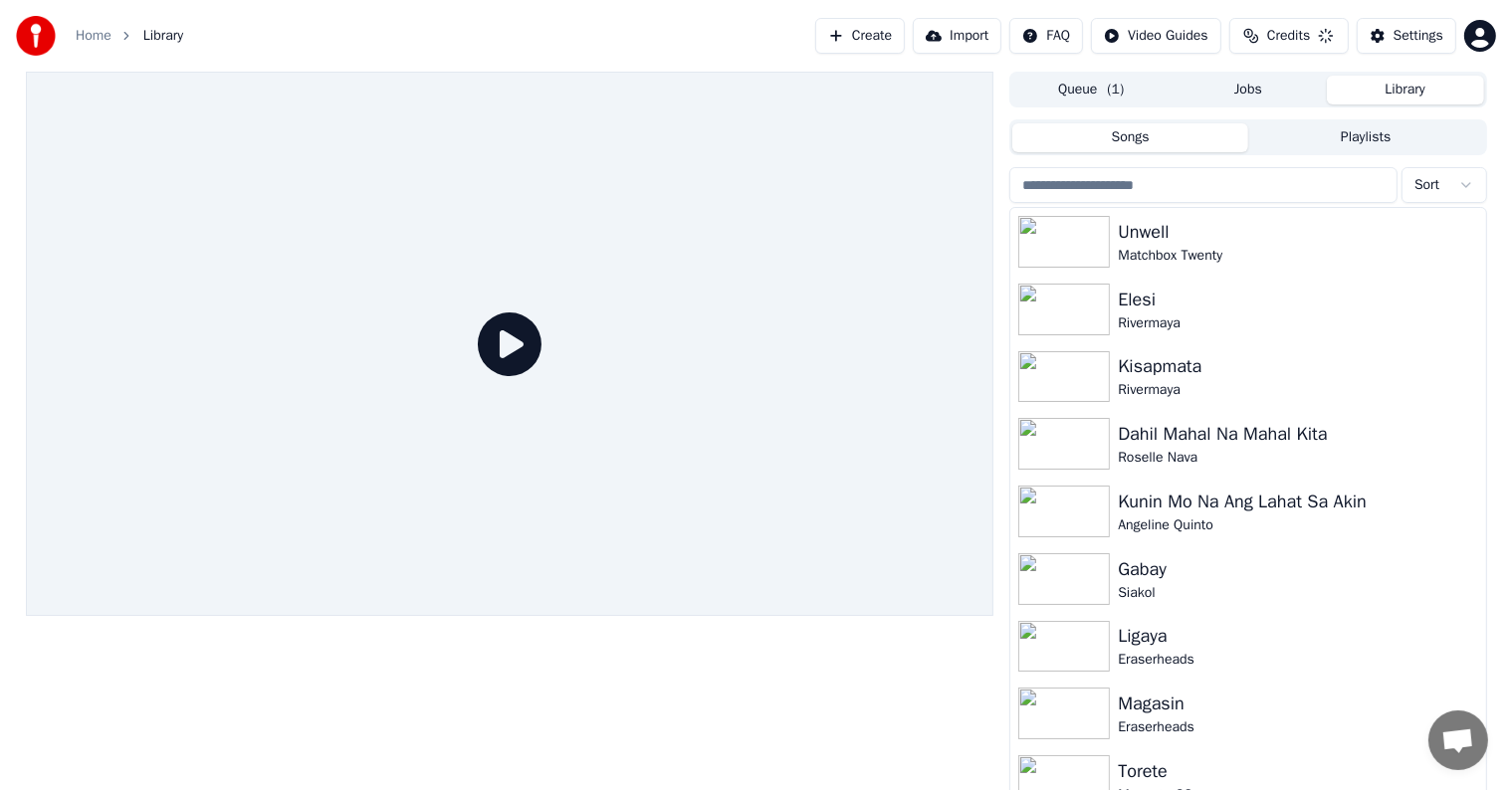 click at bounding box center [1203, 185] 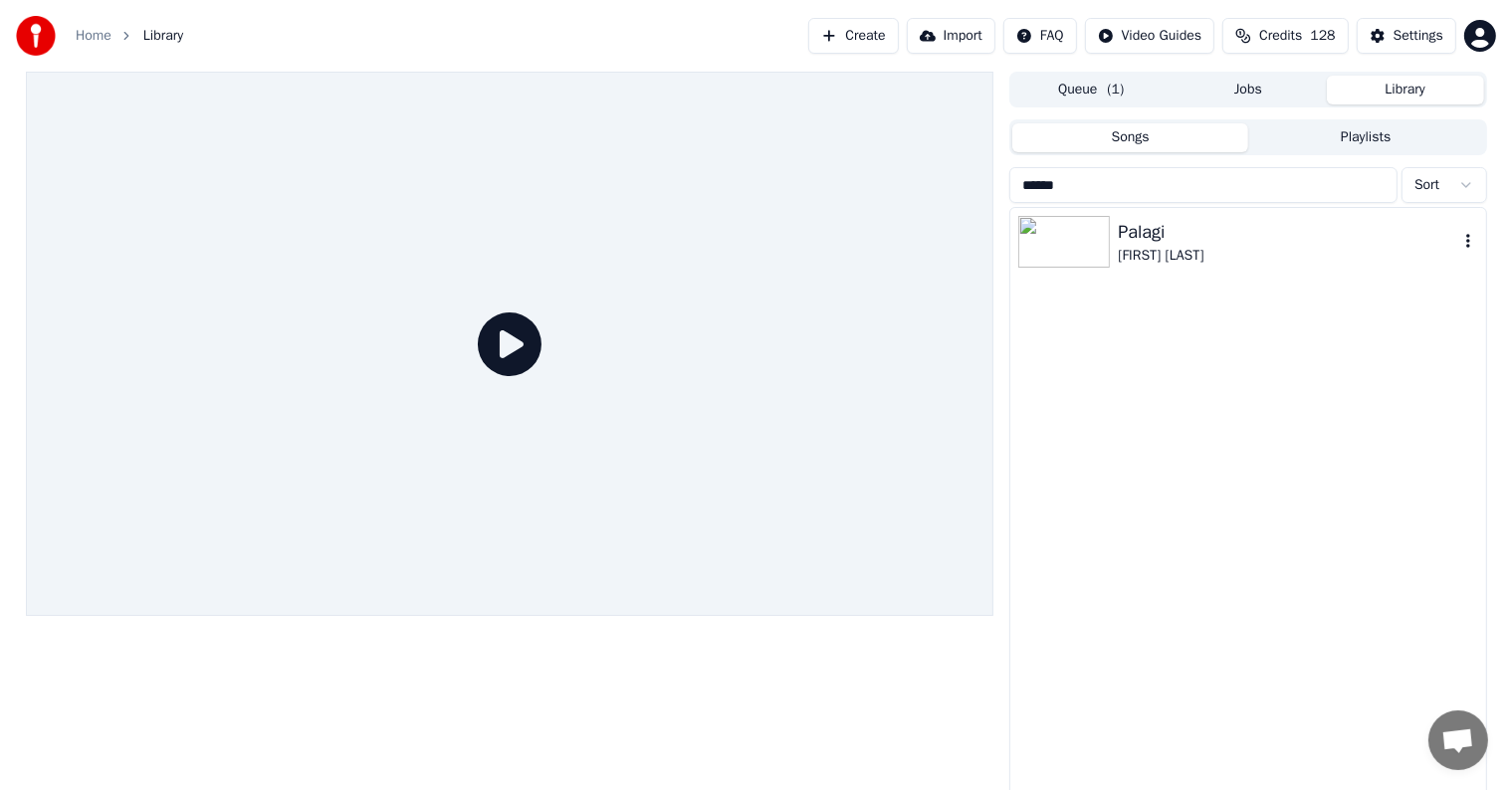 type on "******" 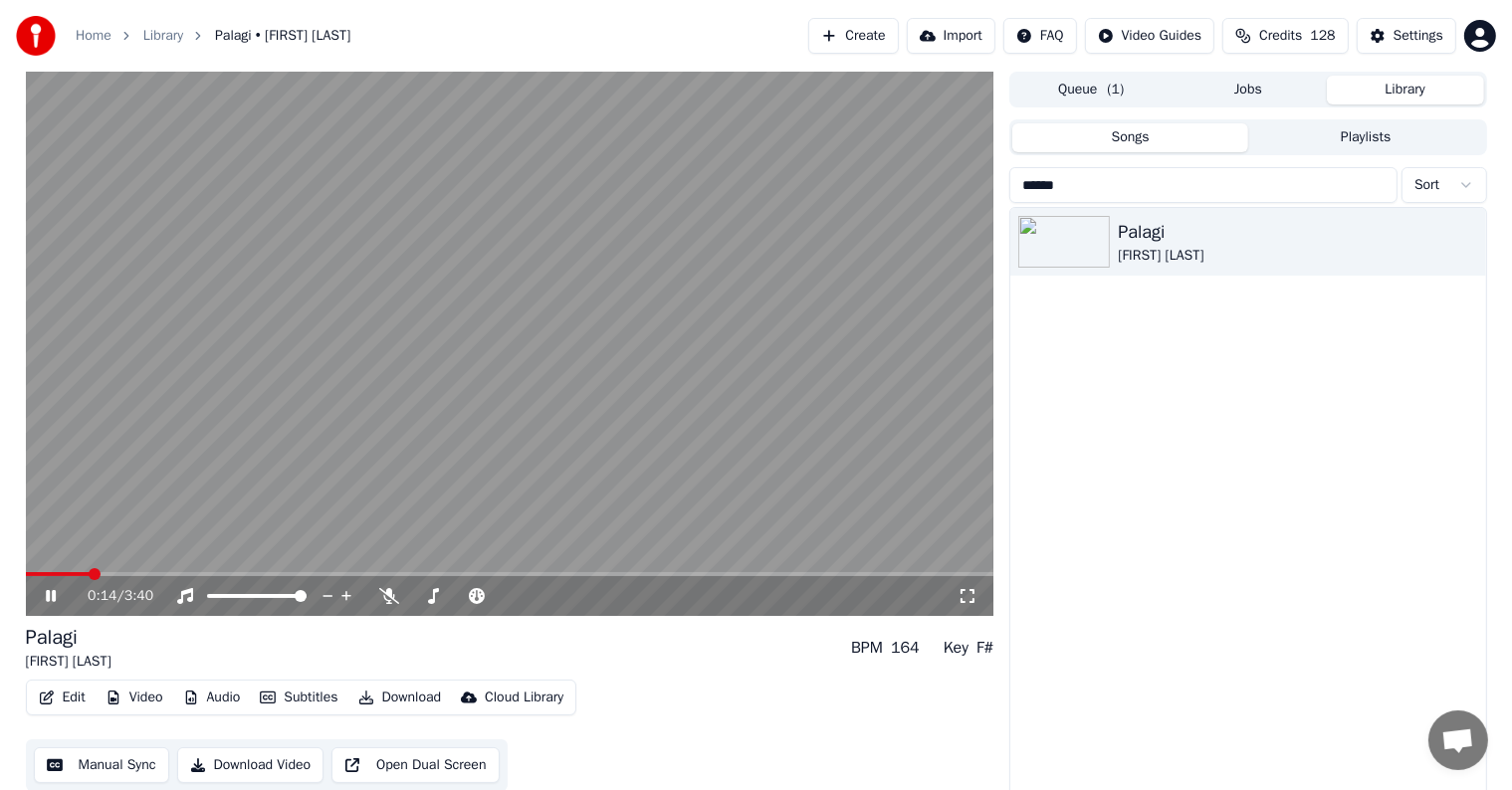 click 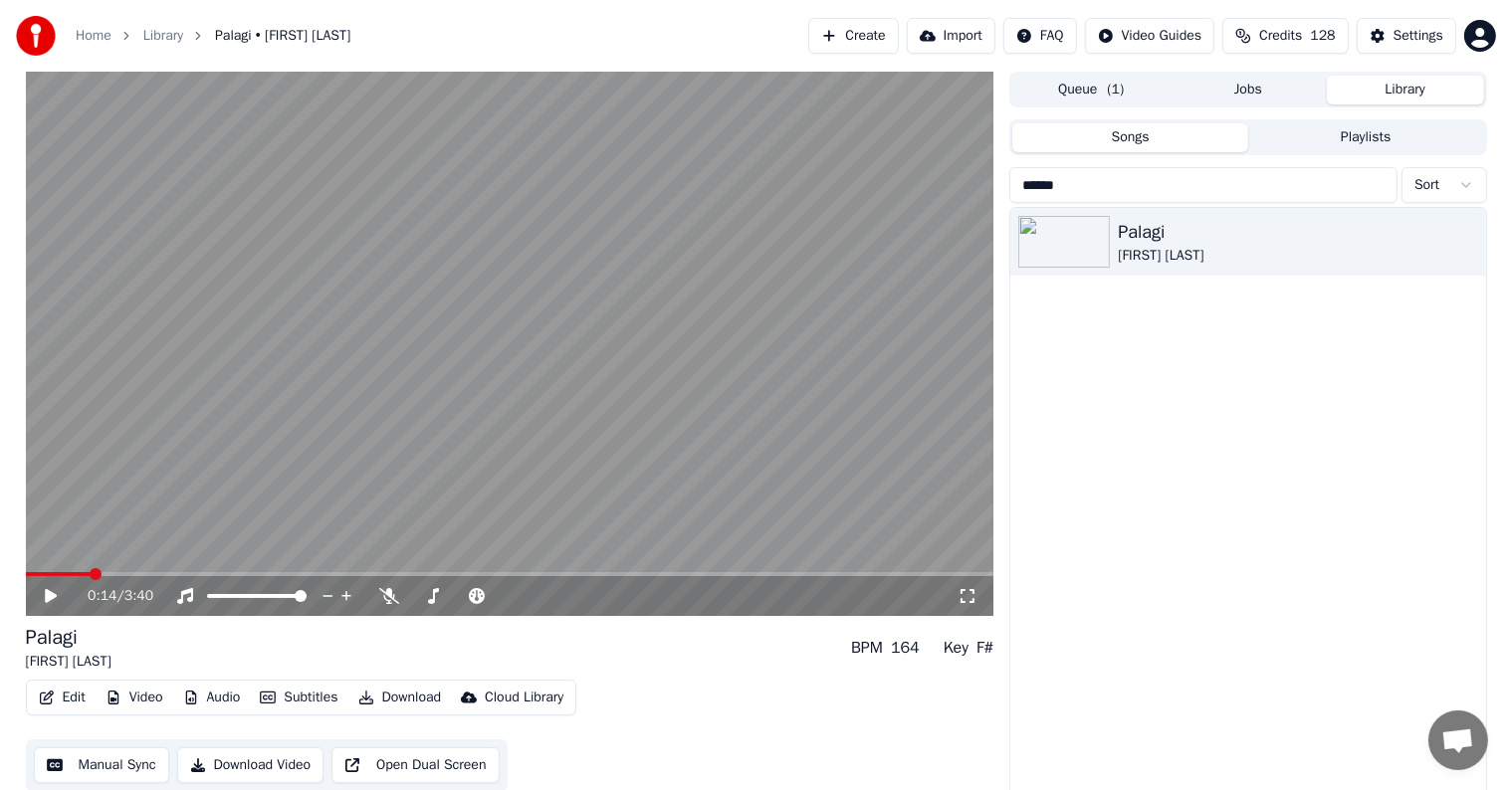 click on "Manual Sync" at bounding box center (102, 765) 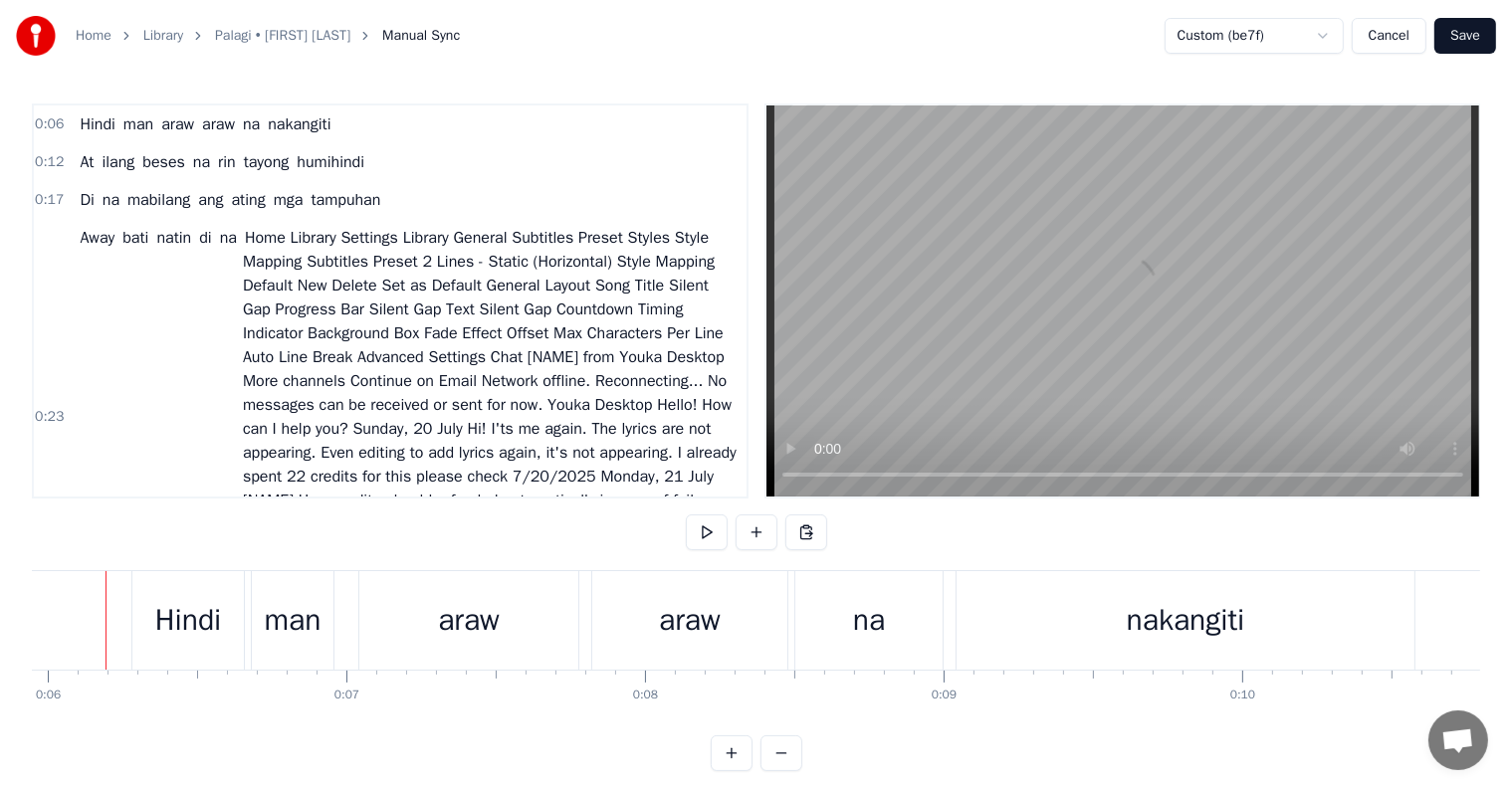 scroll, scrollTop: 0, scrollLeft: 1749, axis: horizontal 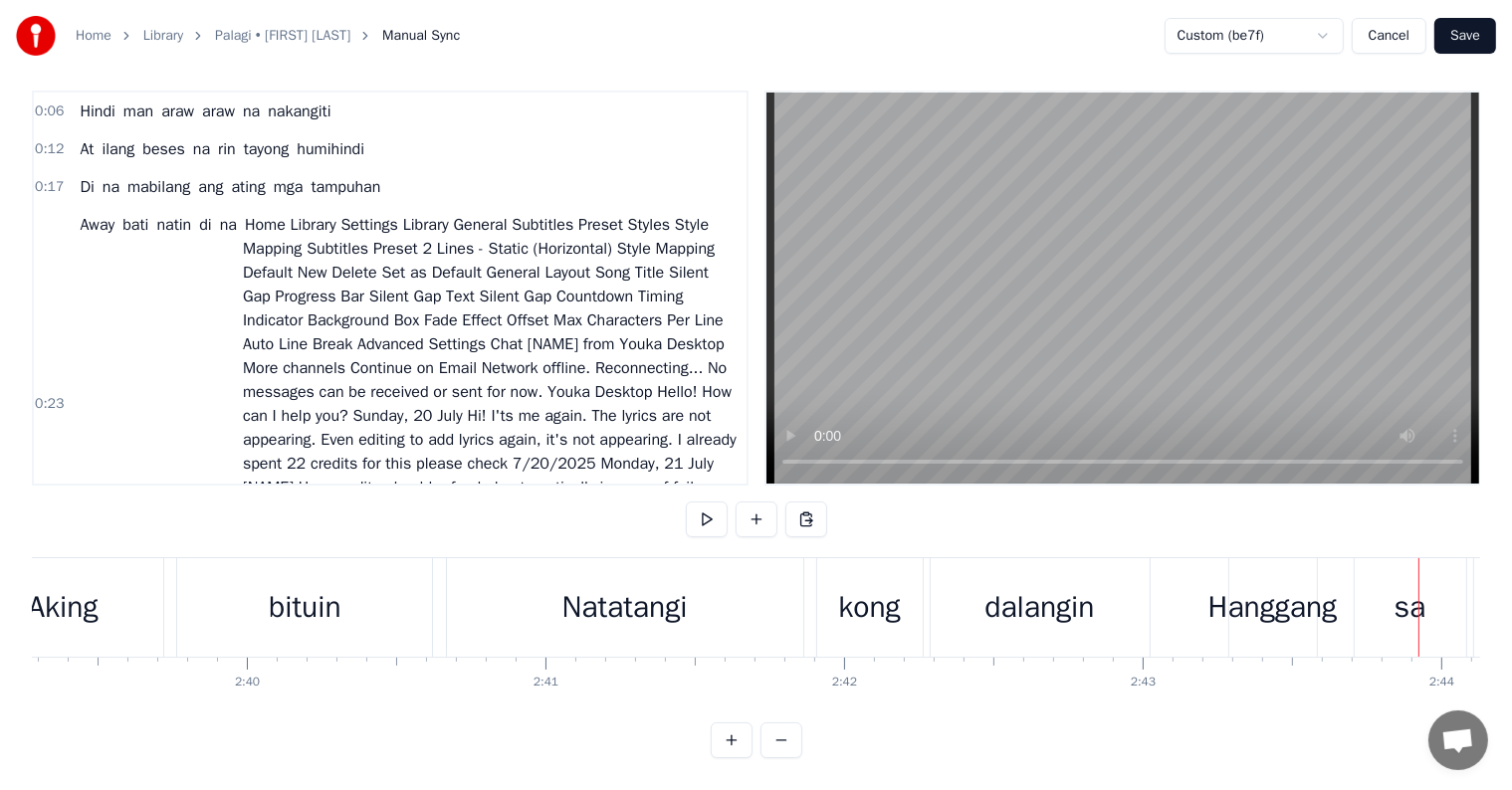 click on "[SONG TITLE]" at bounding box center [800, 607] 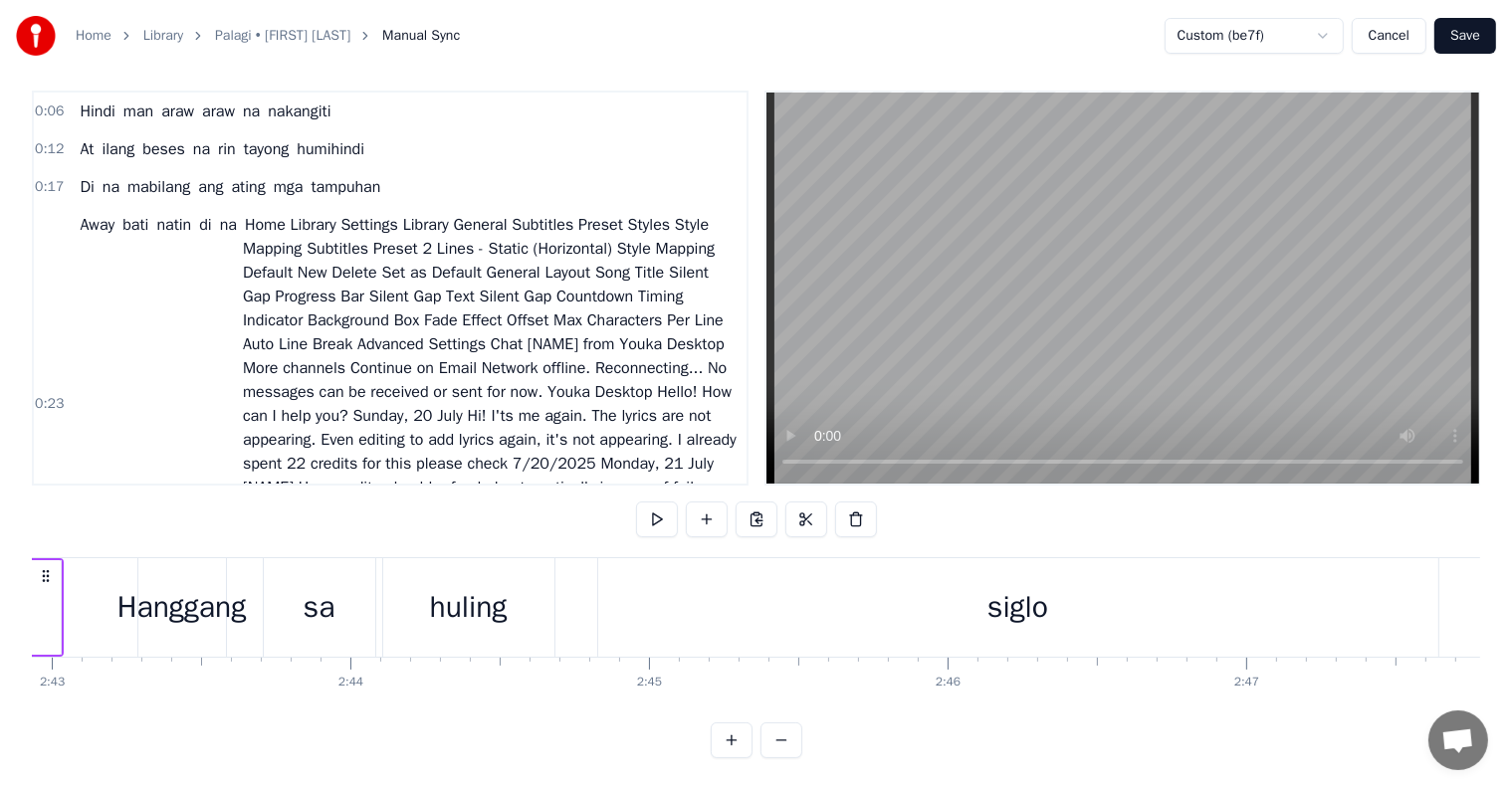 scroll, scrollTop: 0, scrollLeft: 48427, axis: horizontal 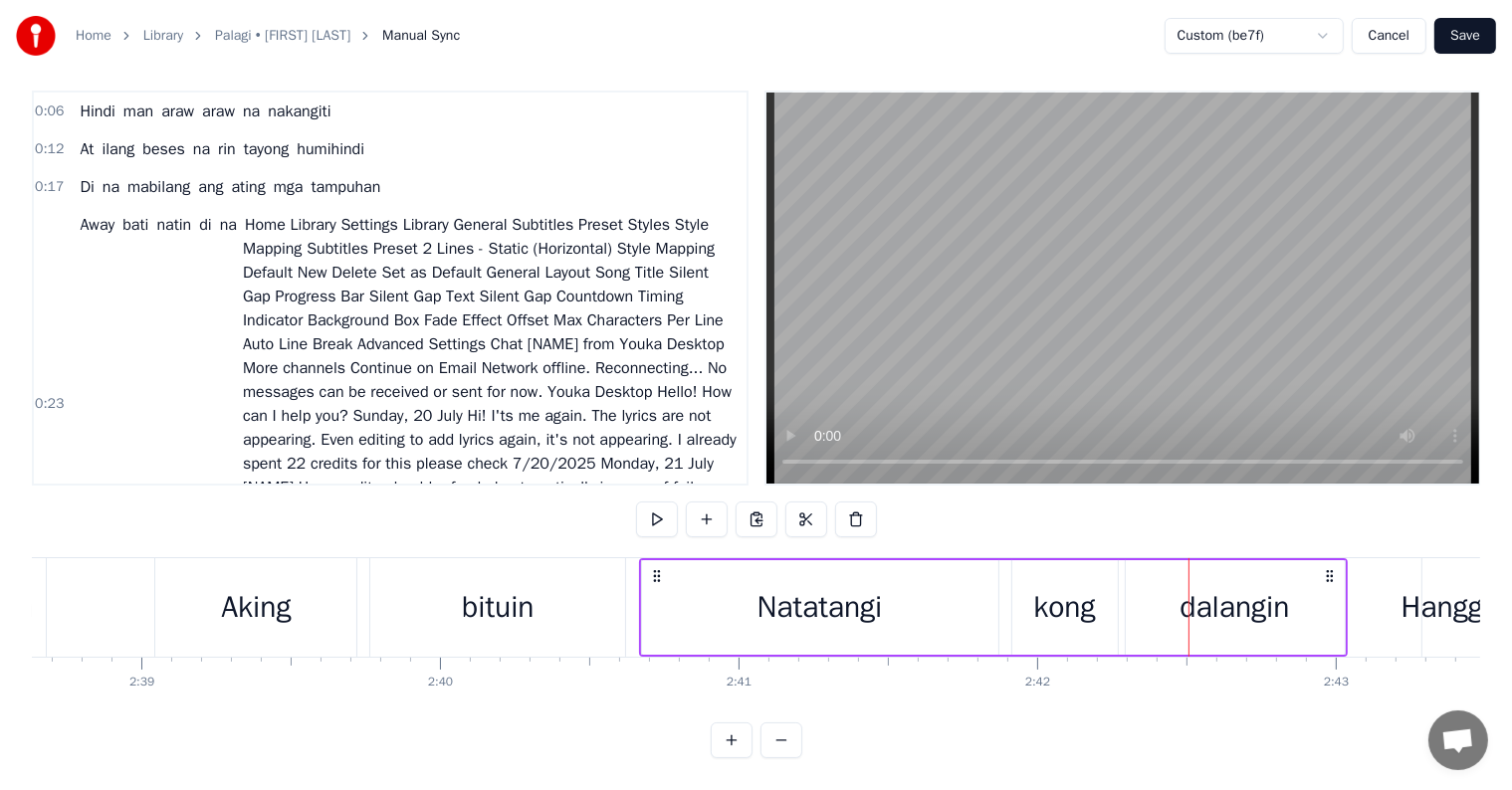 click on "Natatangi" at bounding box center (820, 607) 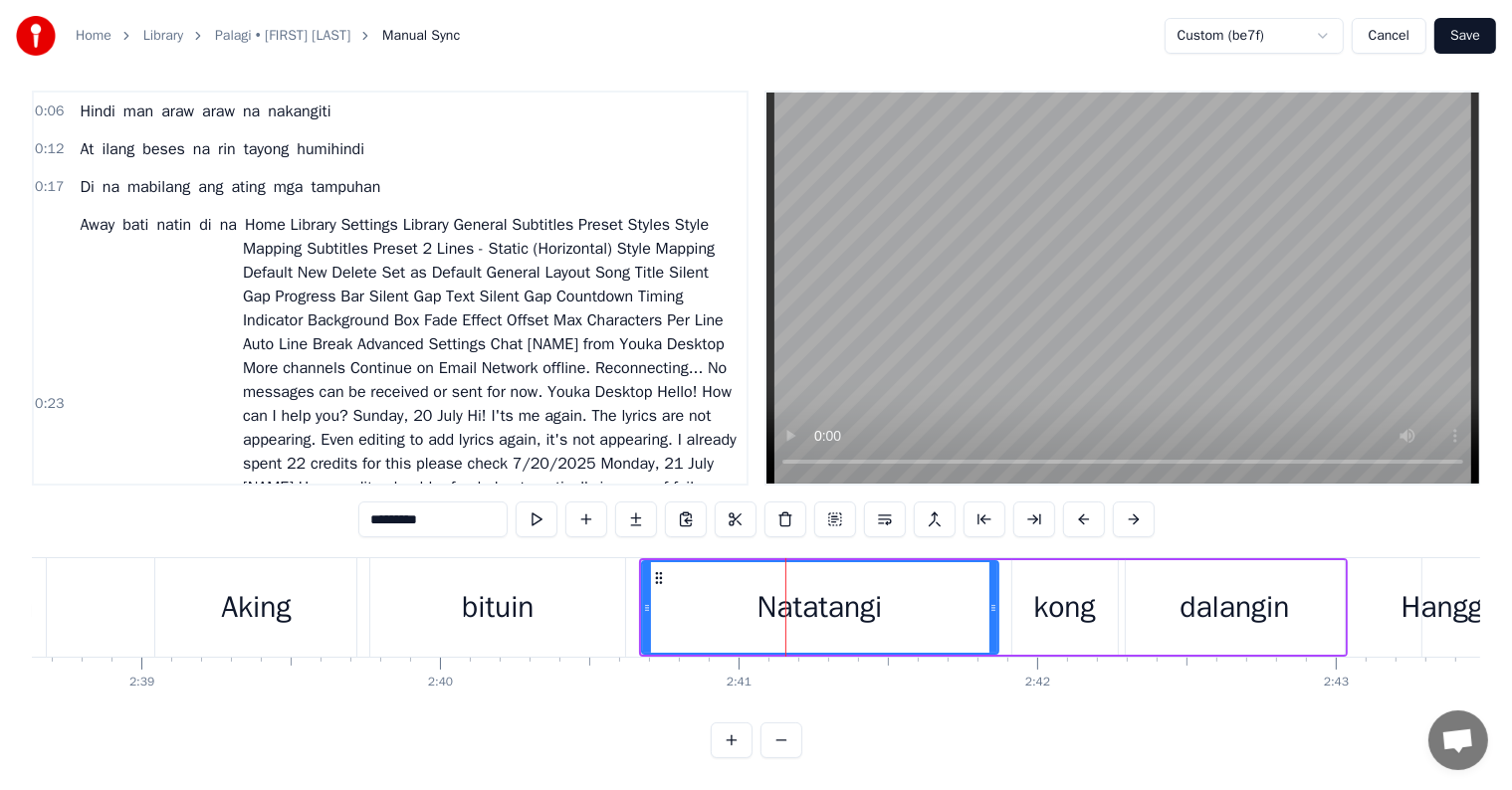 scroll, scrollTop: 0, scrollLeft: 0, axis: both 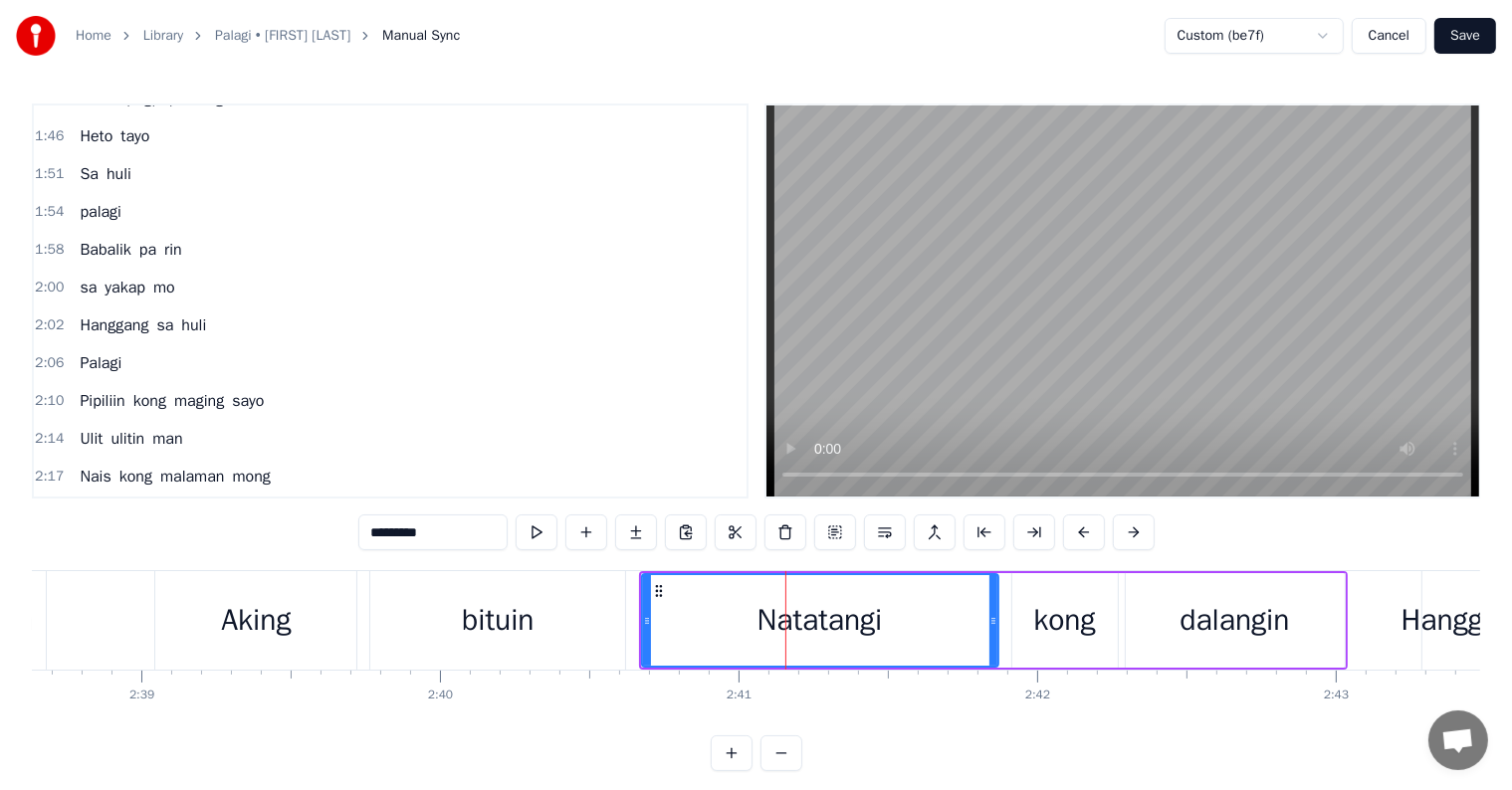 click on "*********" at bounding box center (433, 532) 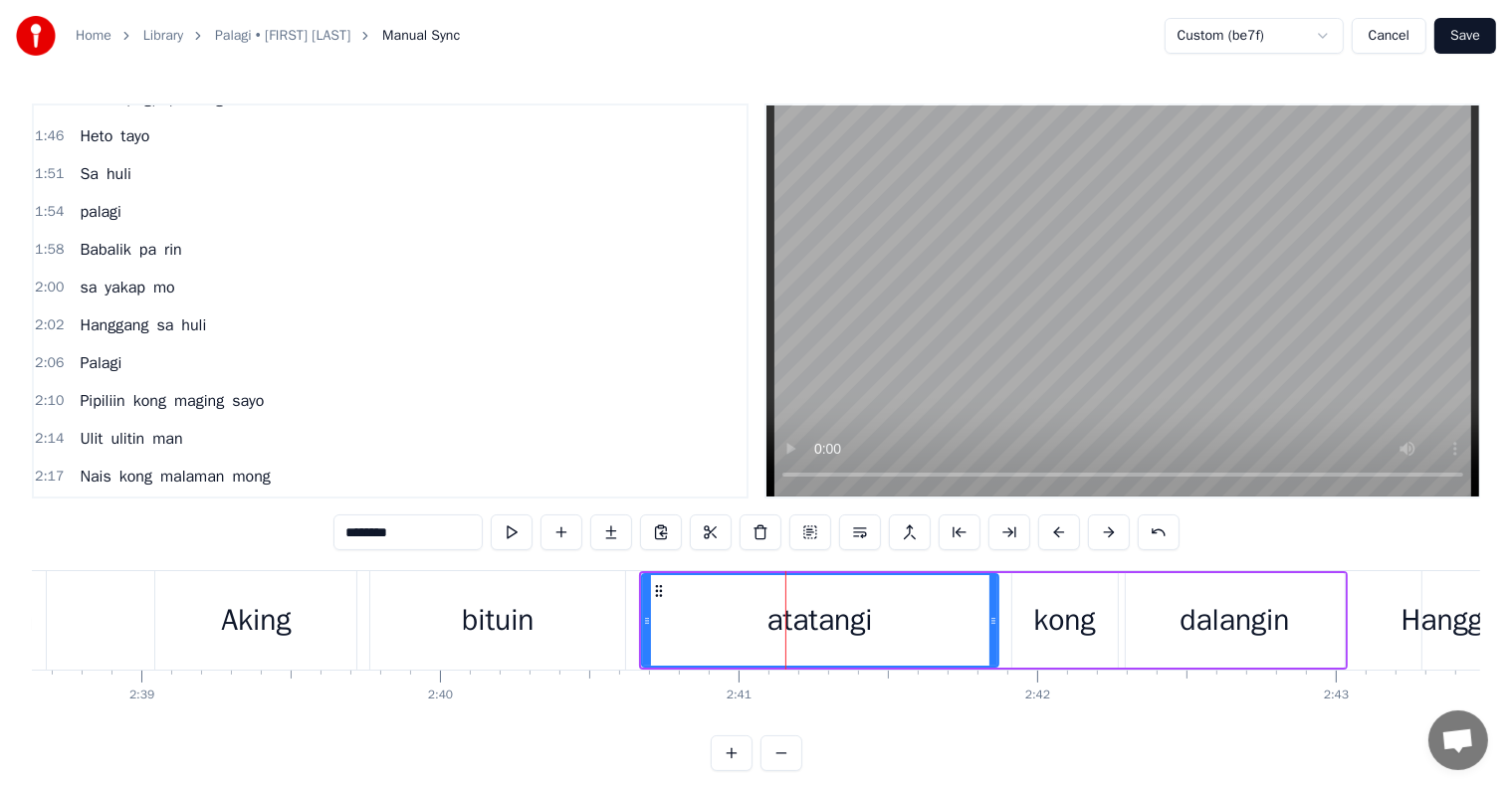click on "********" at bounding box center [408, 532] 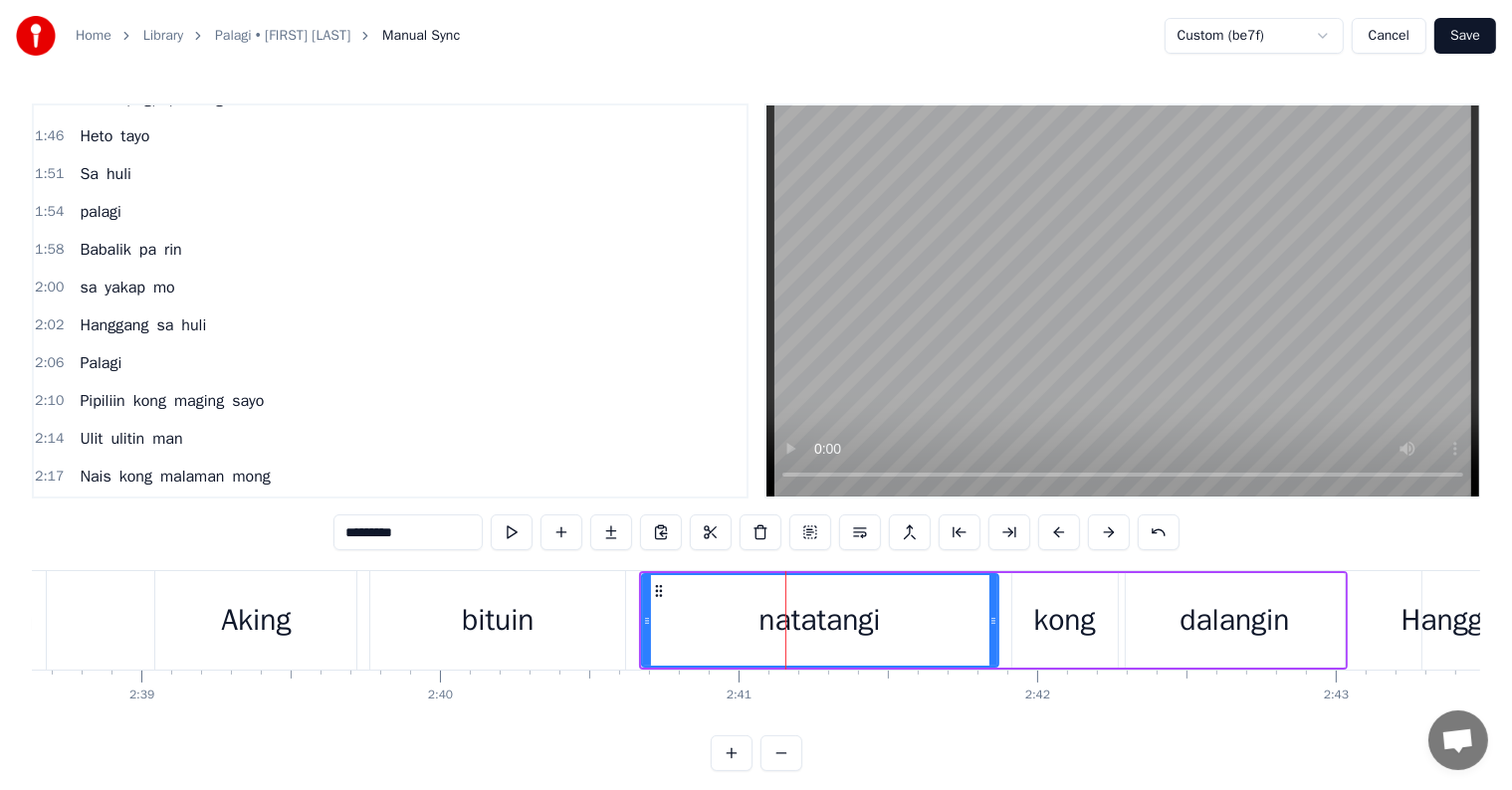 type on "*********" 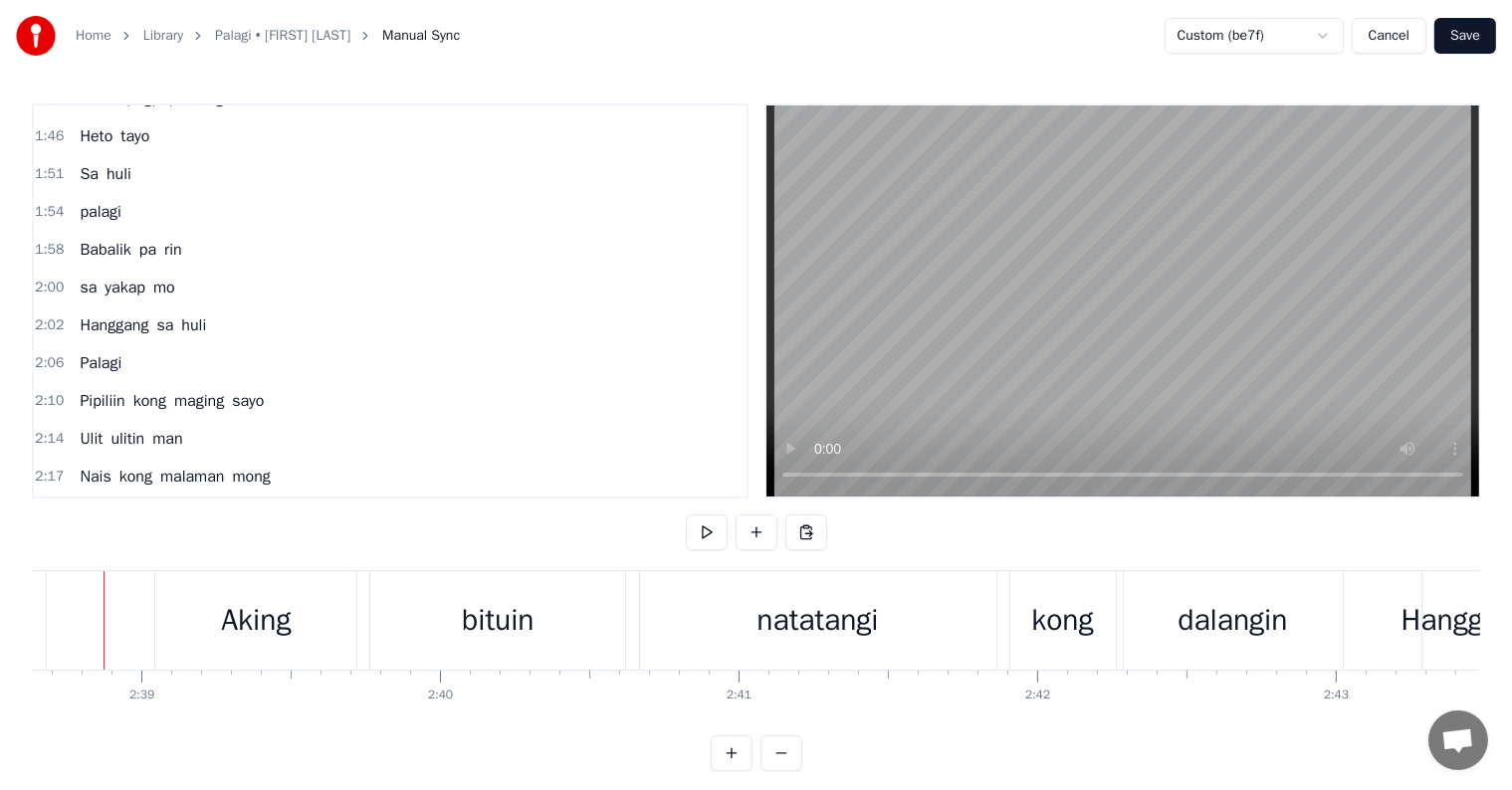scroll, scrollTop: 0, scrollLeft: 47343, axis: horizontal 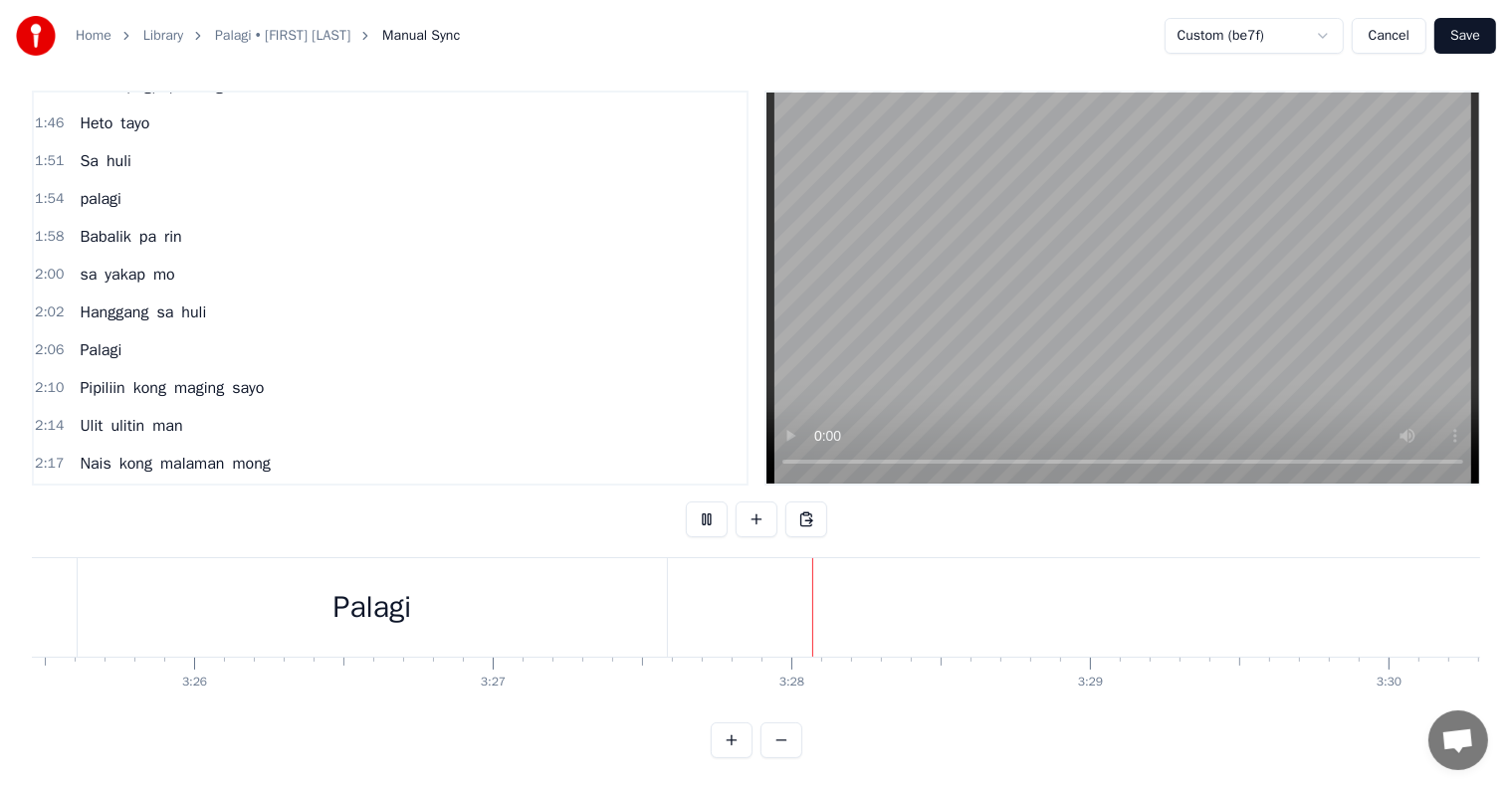 click on "Save" at bounding box center (1465, 36) 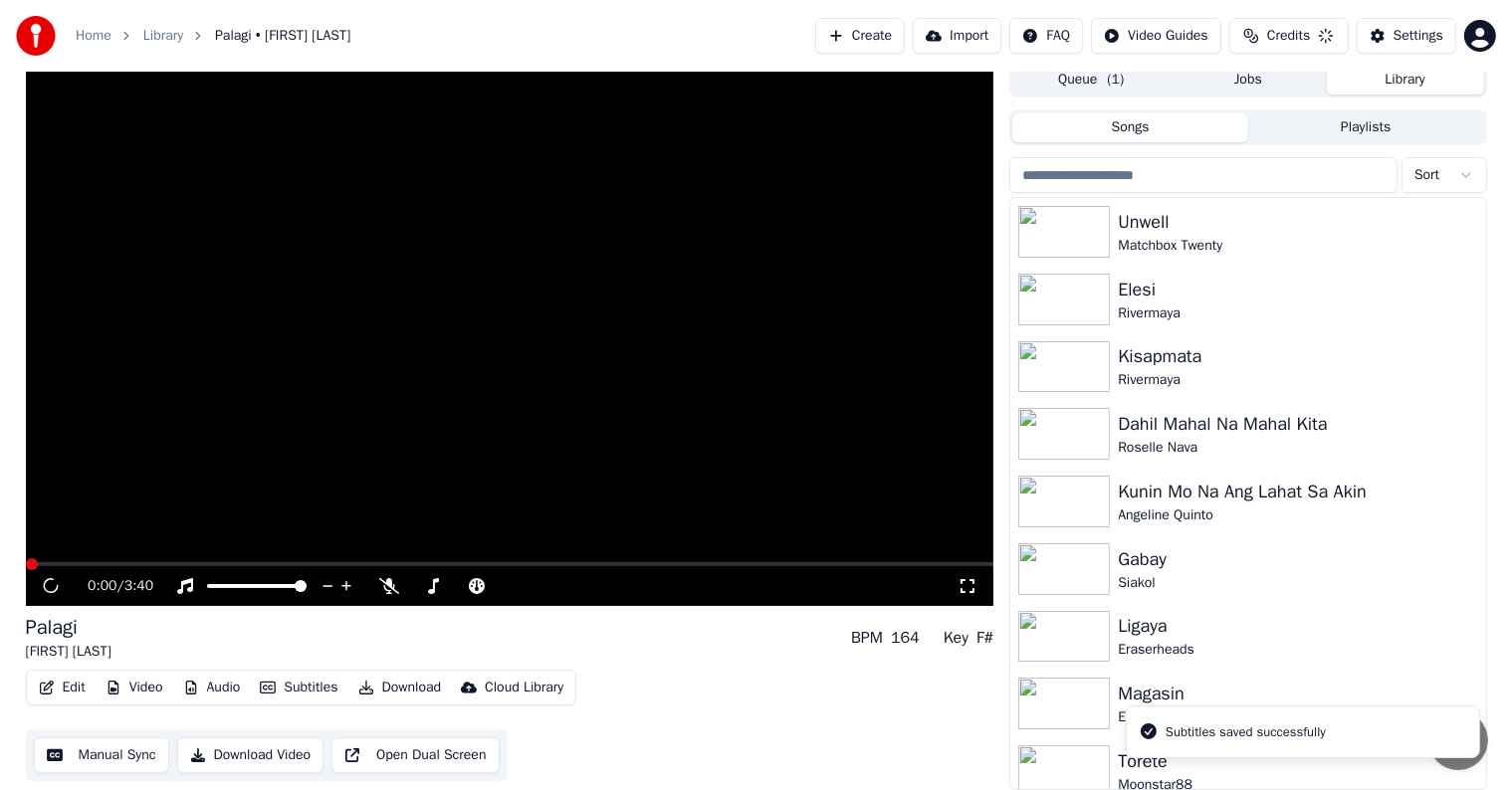scroll, scrollTop: 9, scrollLeft: 0, axis: vertical 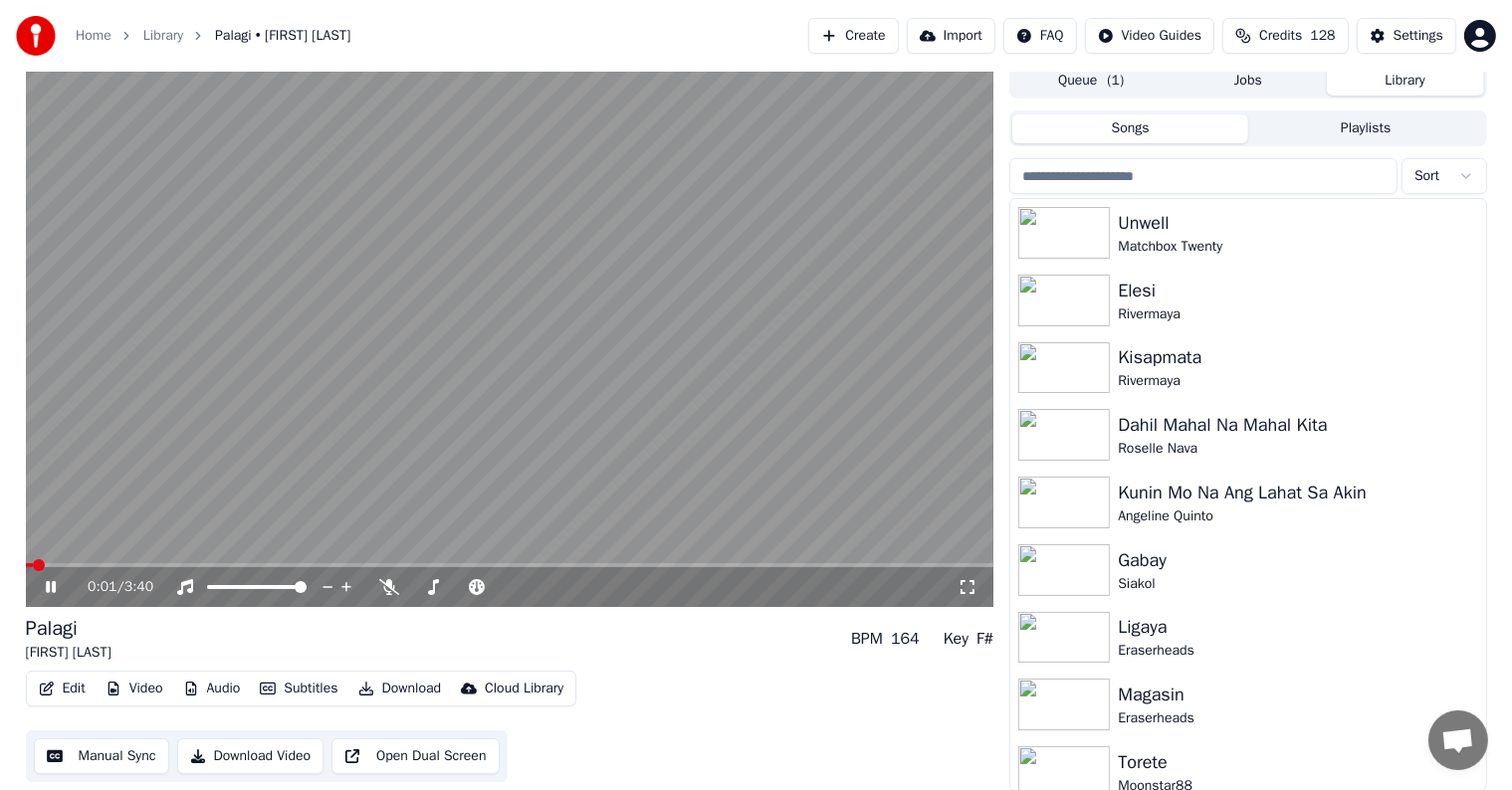 click 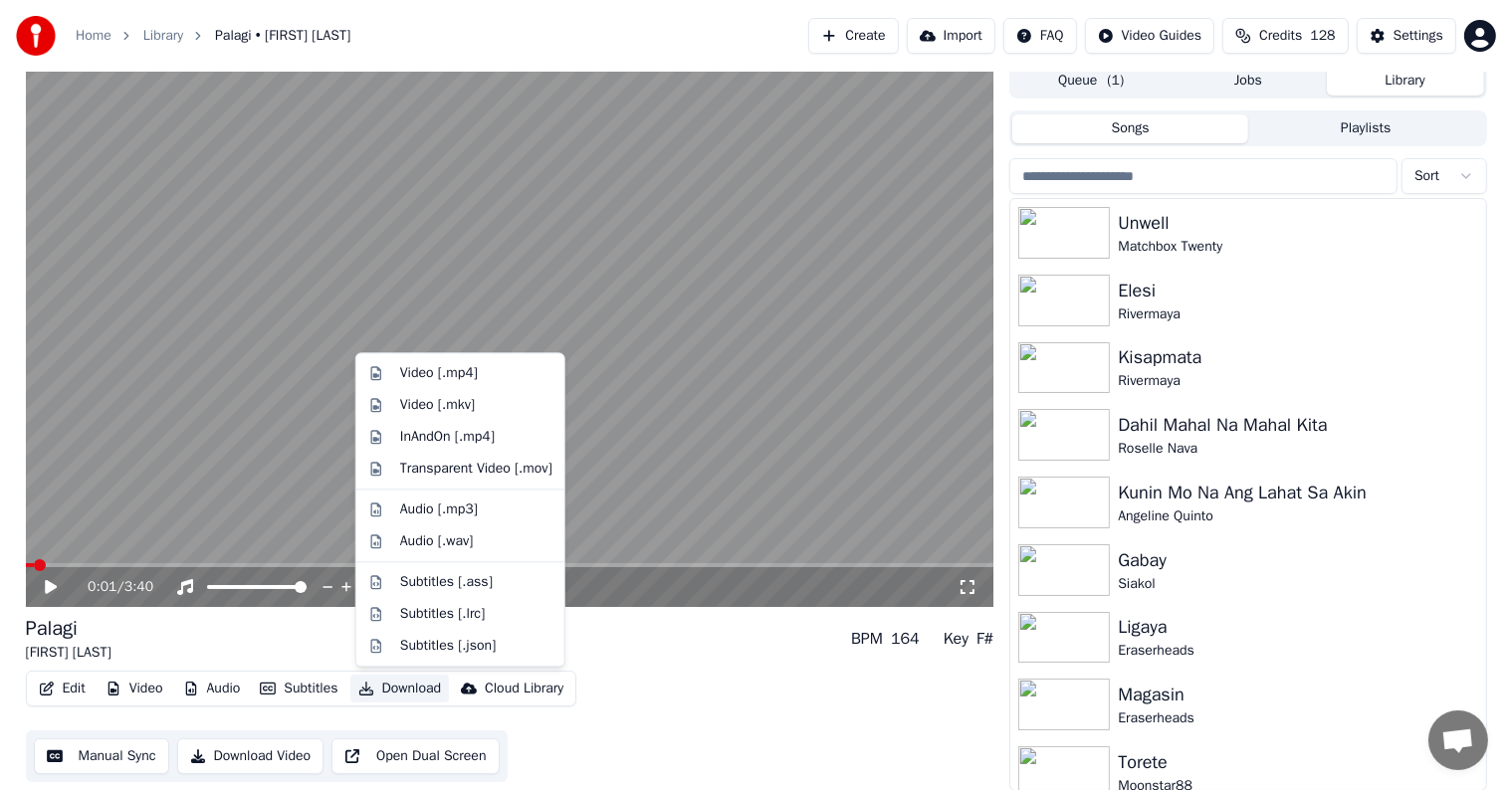click on "Download" at bounding box center (400, 689) 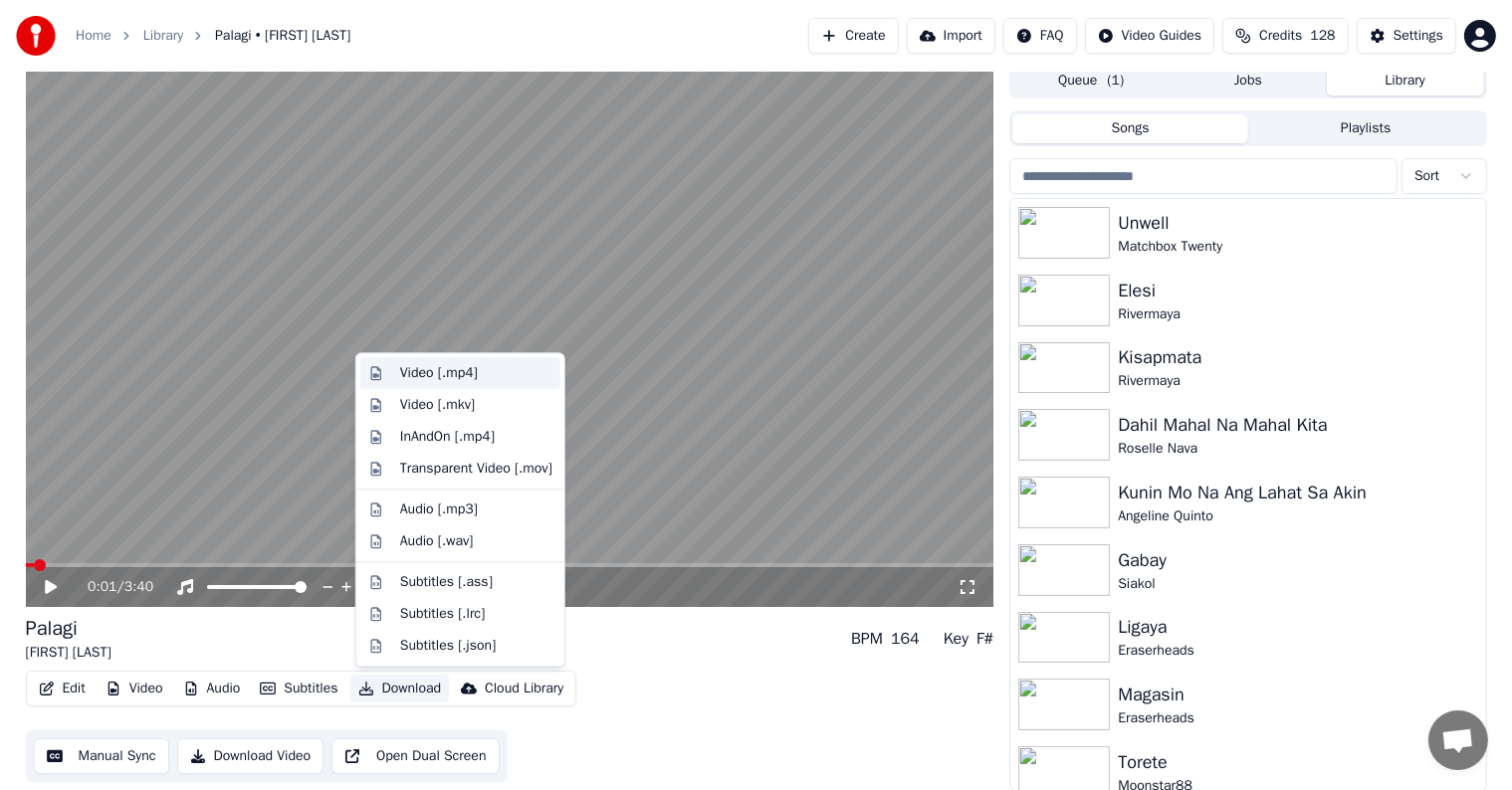 click on "Video [.mp4]" at bounding box center [460, 373] 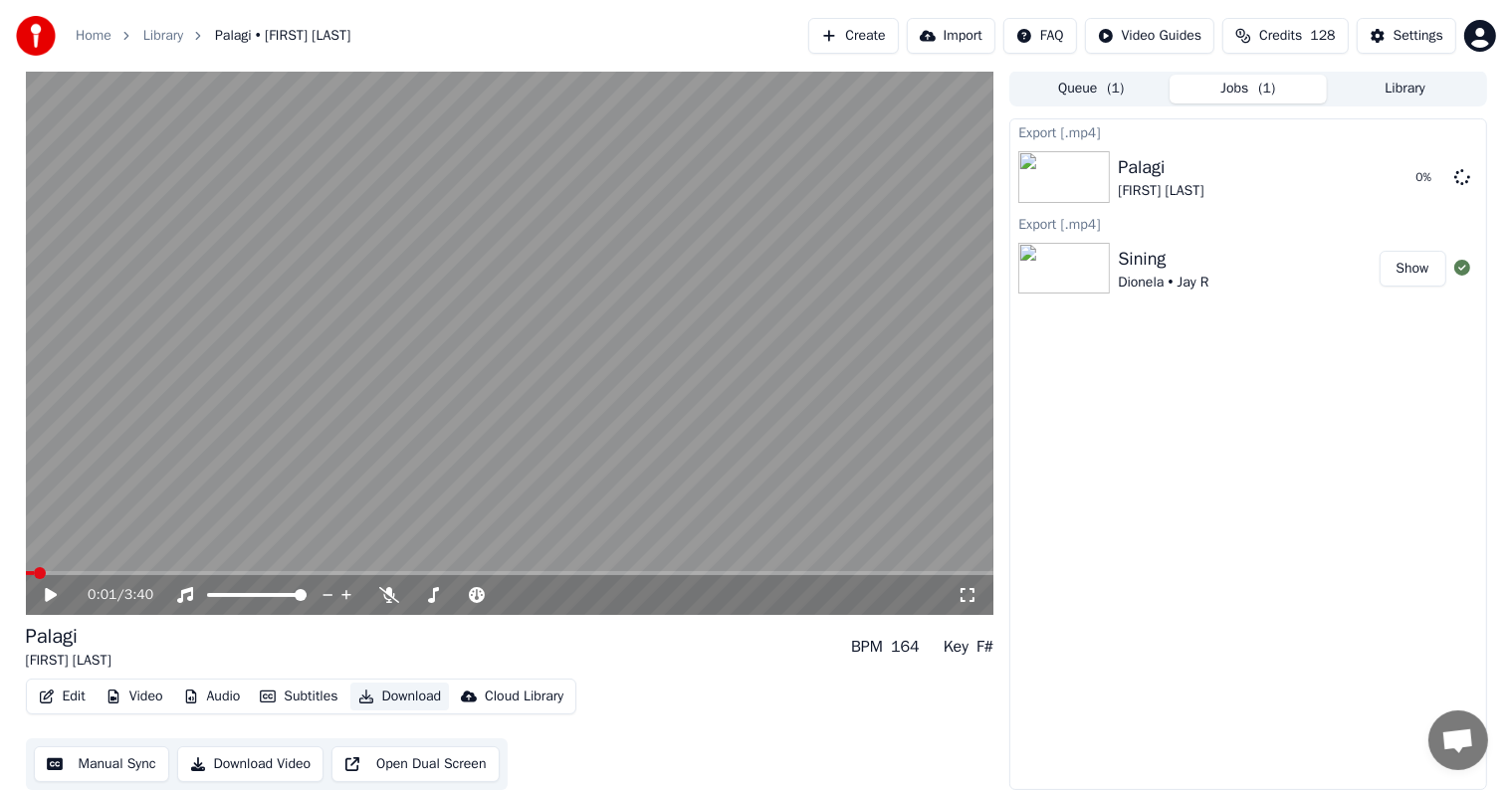 scroll, scrollTop: 1, scrollLeft: 0, axis: vertical 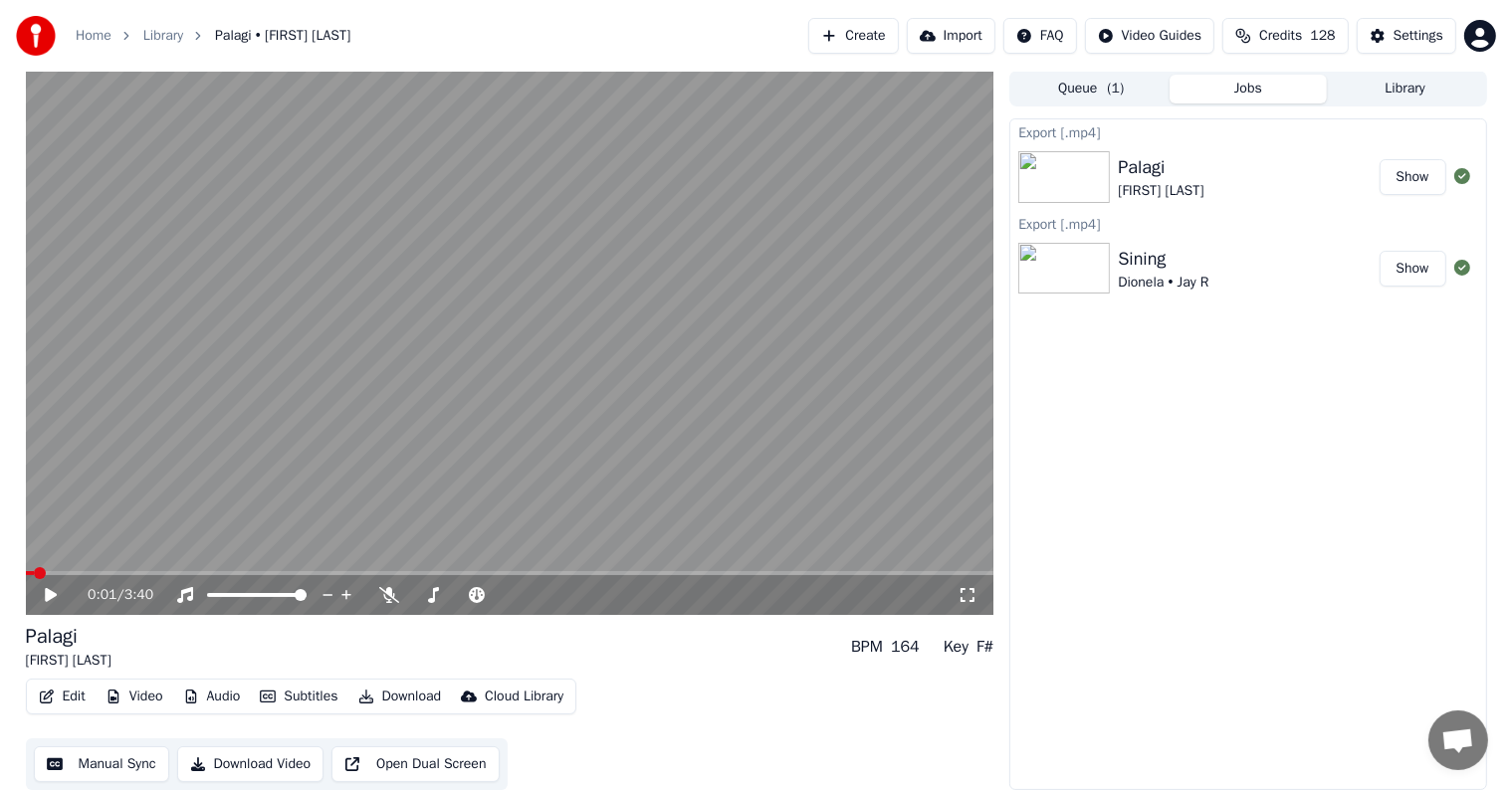 click on "Library" at bounding box center (1405, 89) 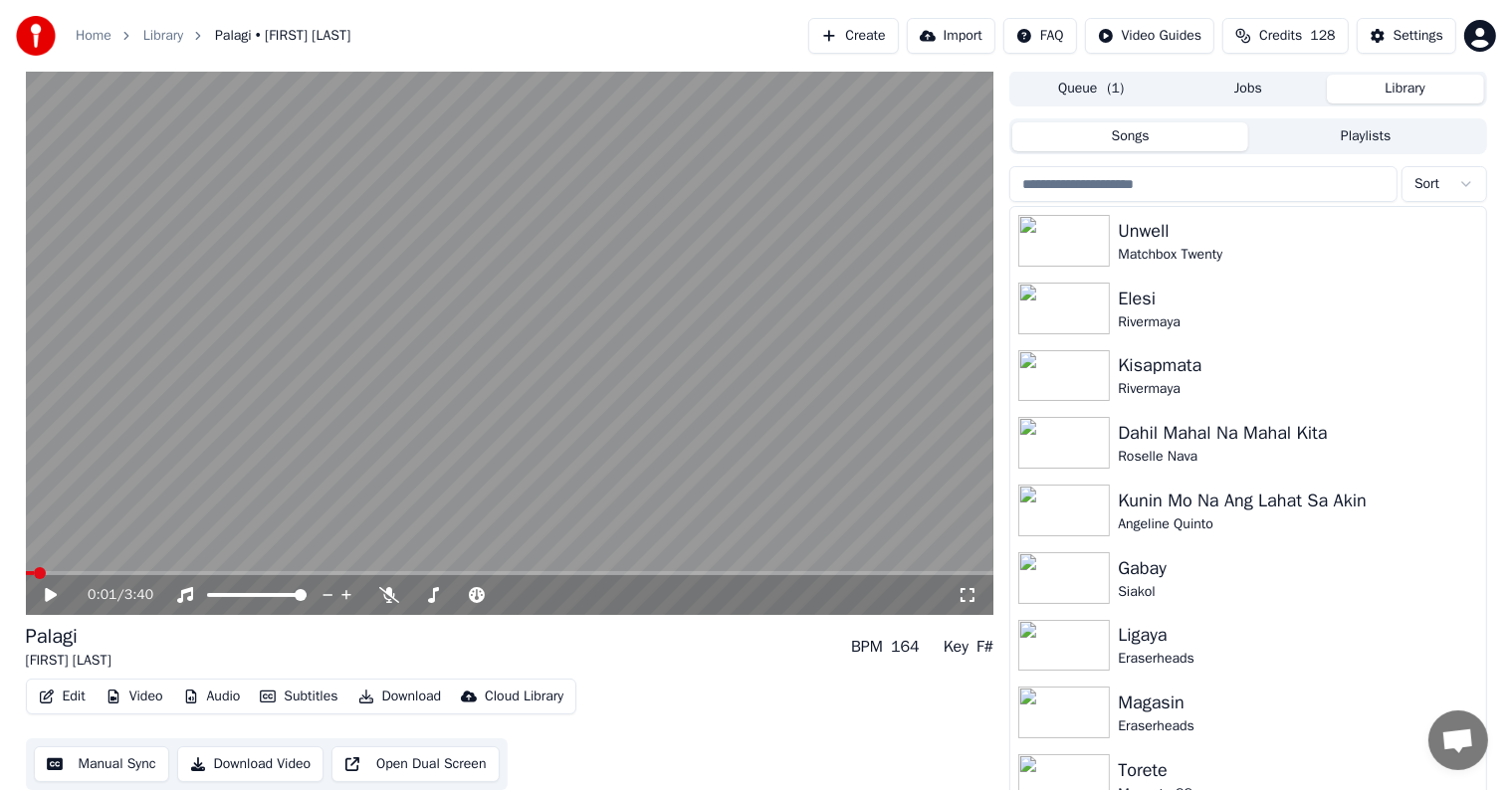click at bounding box center (1203, 184) 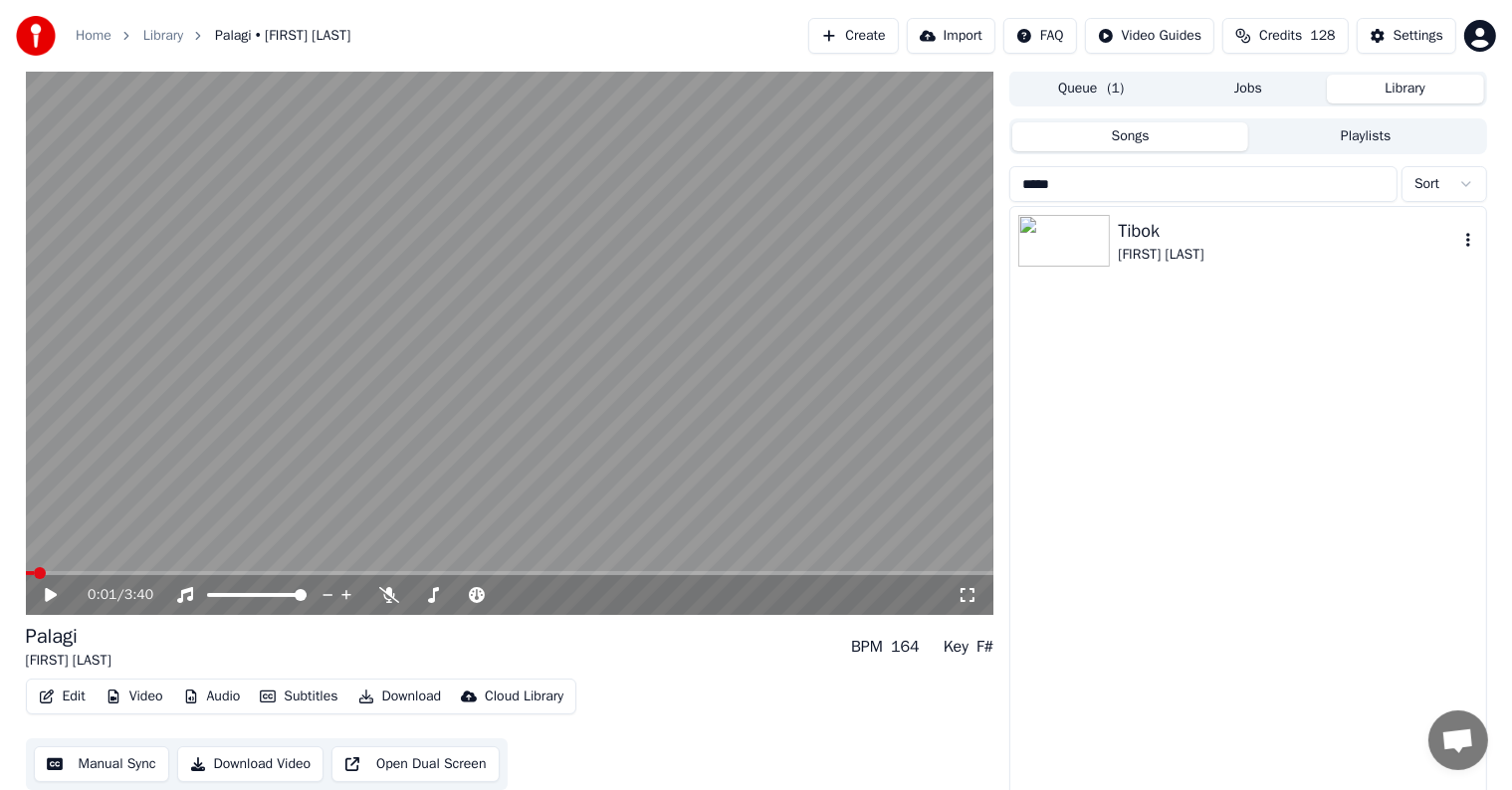 type on "*****" 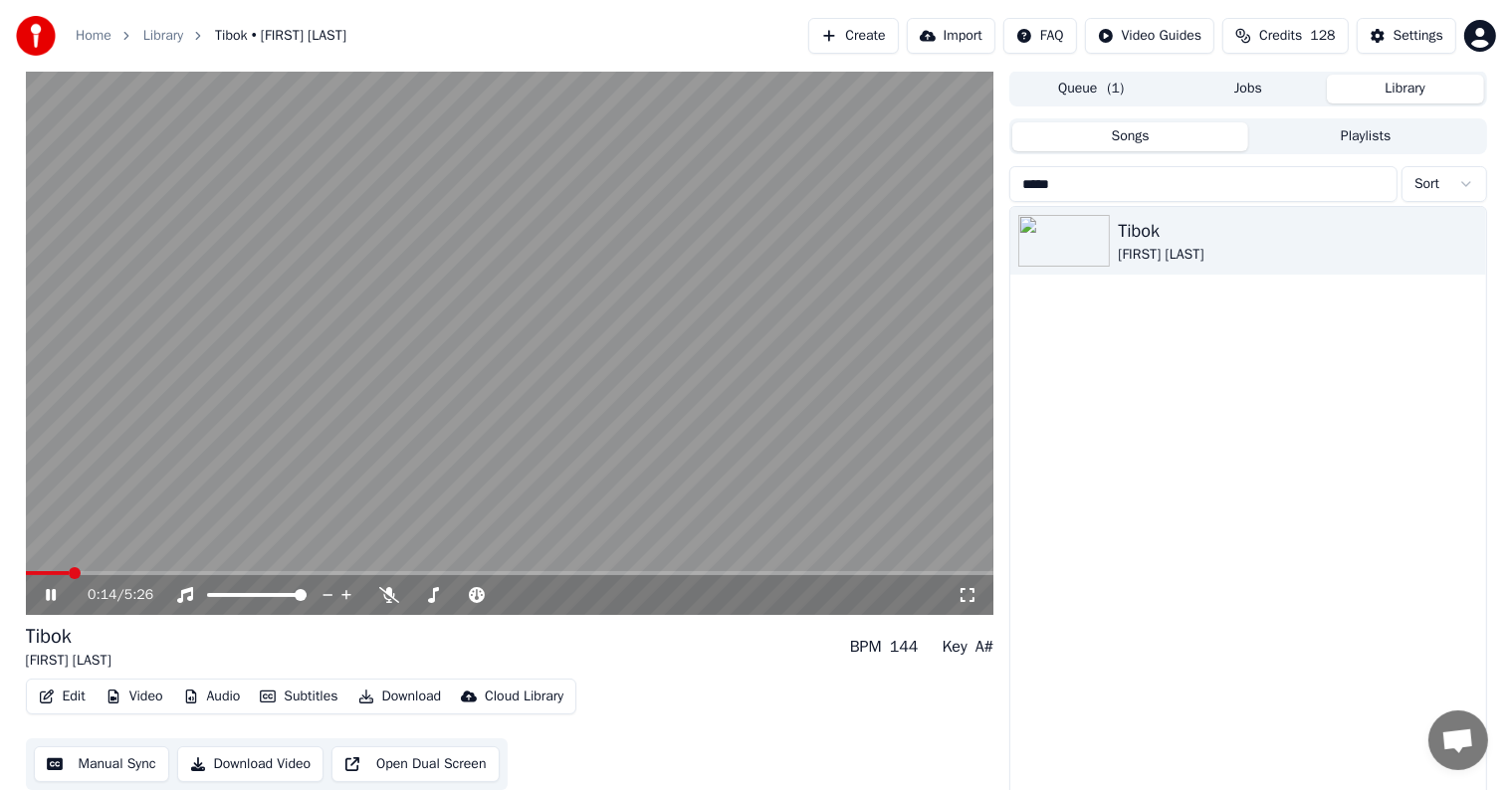click 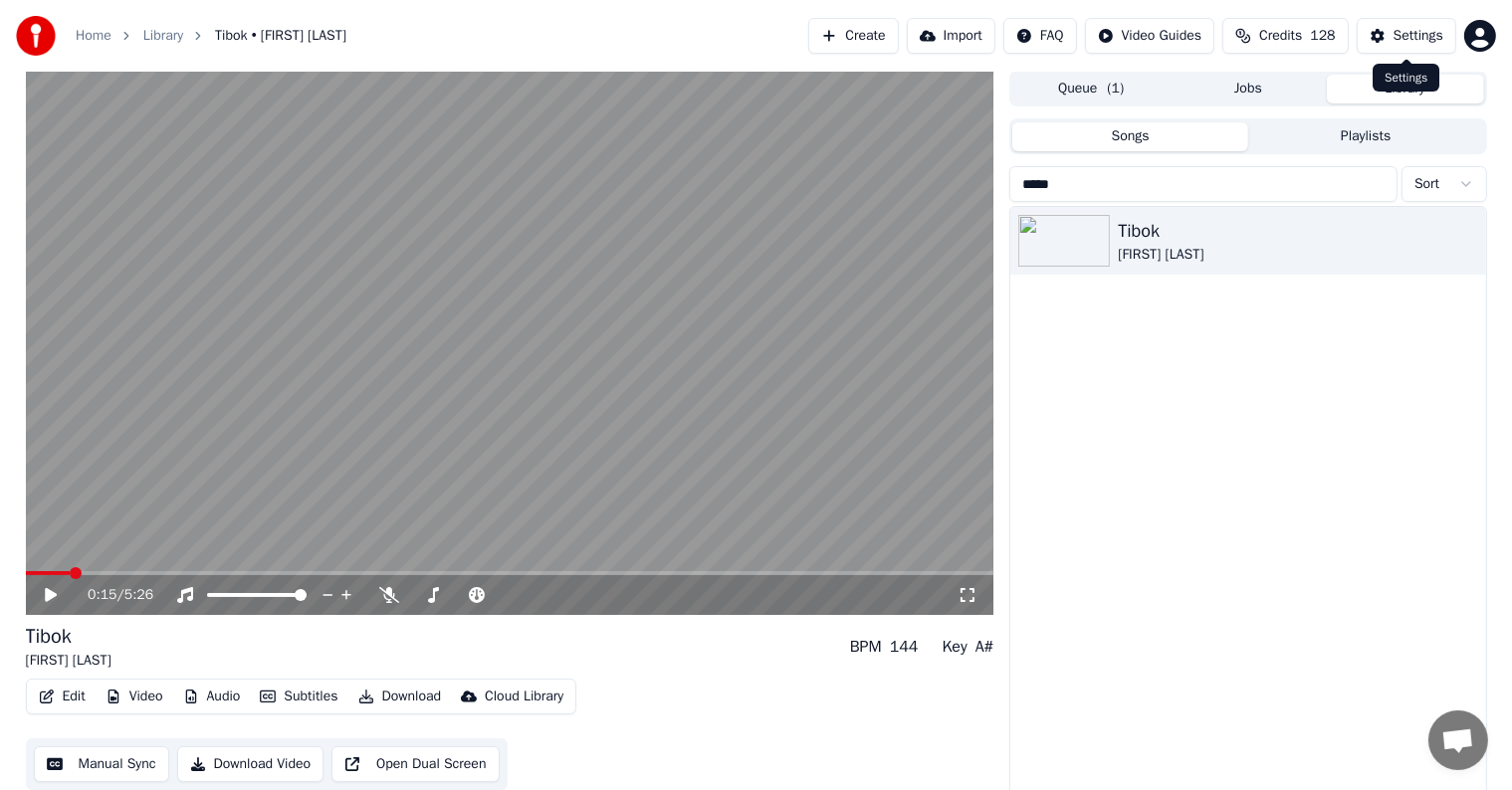 click on "Settings" at bounding box center (1418, 36) 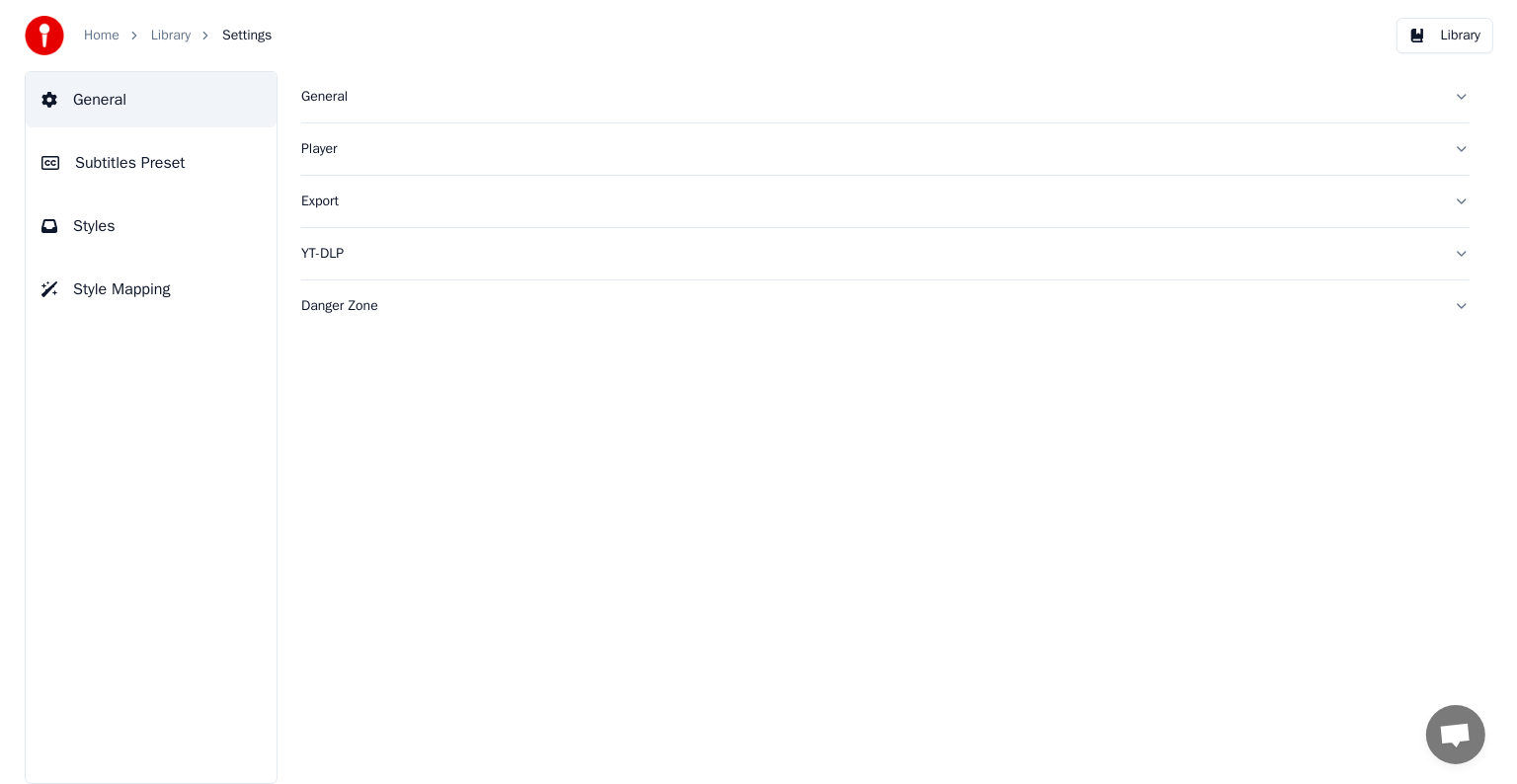 scroll, scrollTop: 0, scrollLeft: 0, axis: both 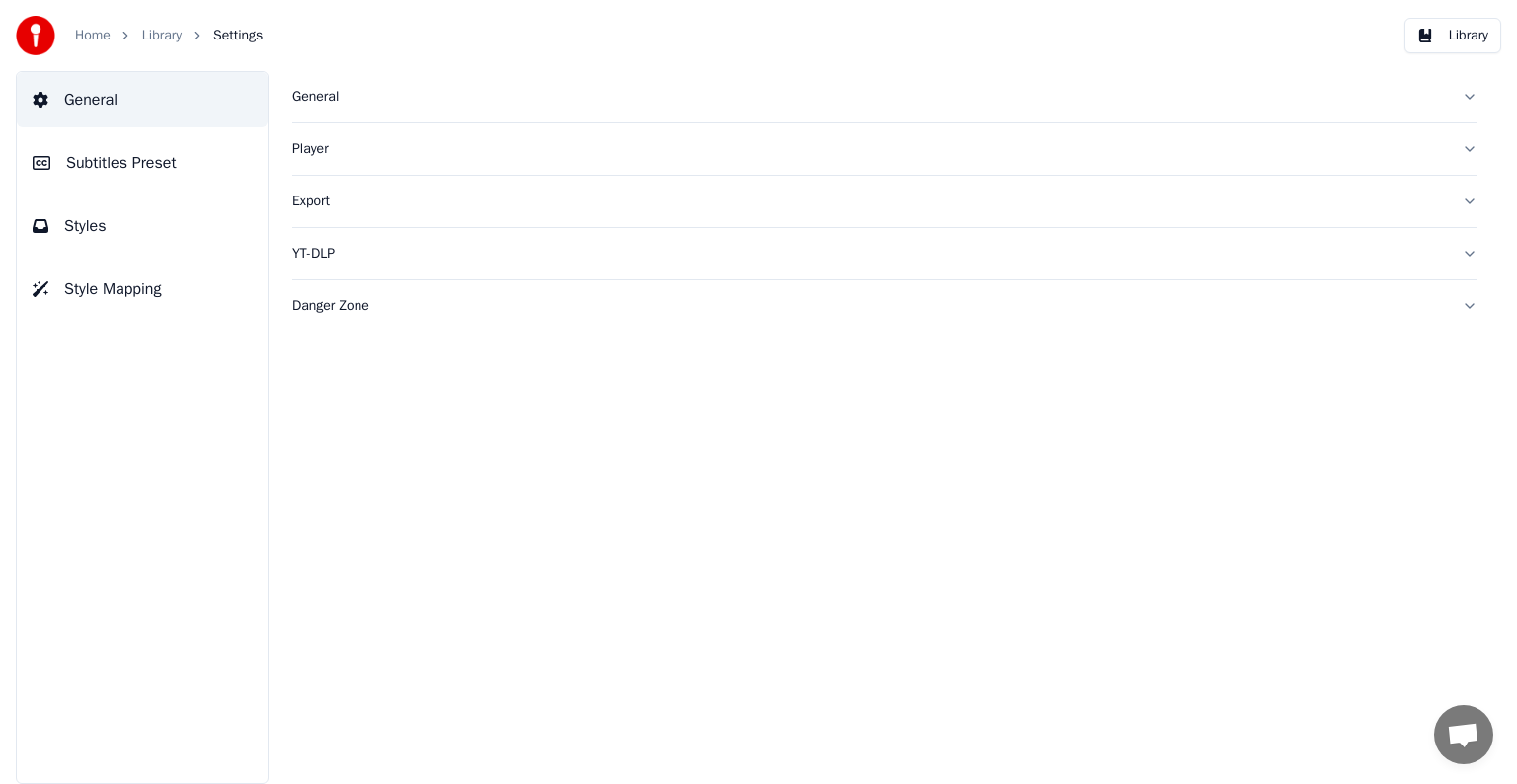 click on "Subtitles Preset" at bounding box center (142, 163) 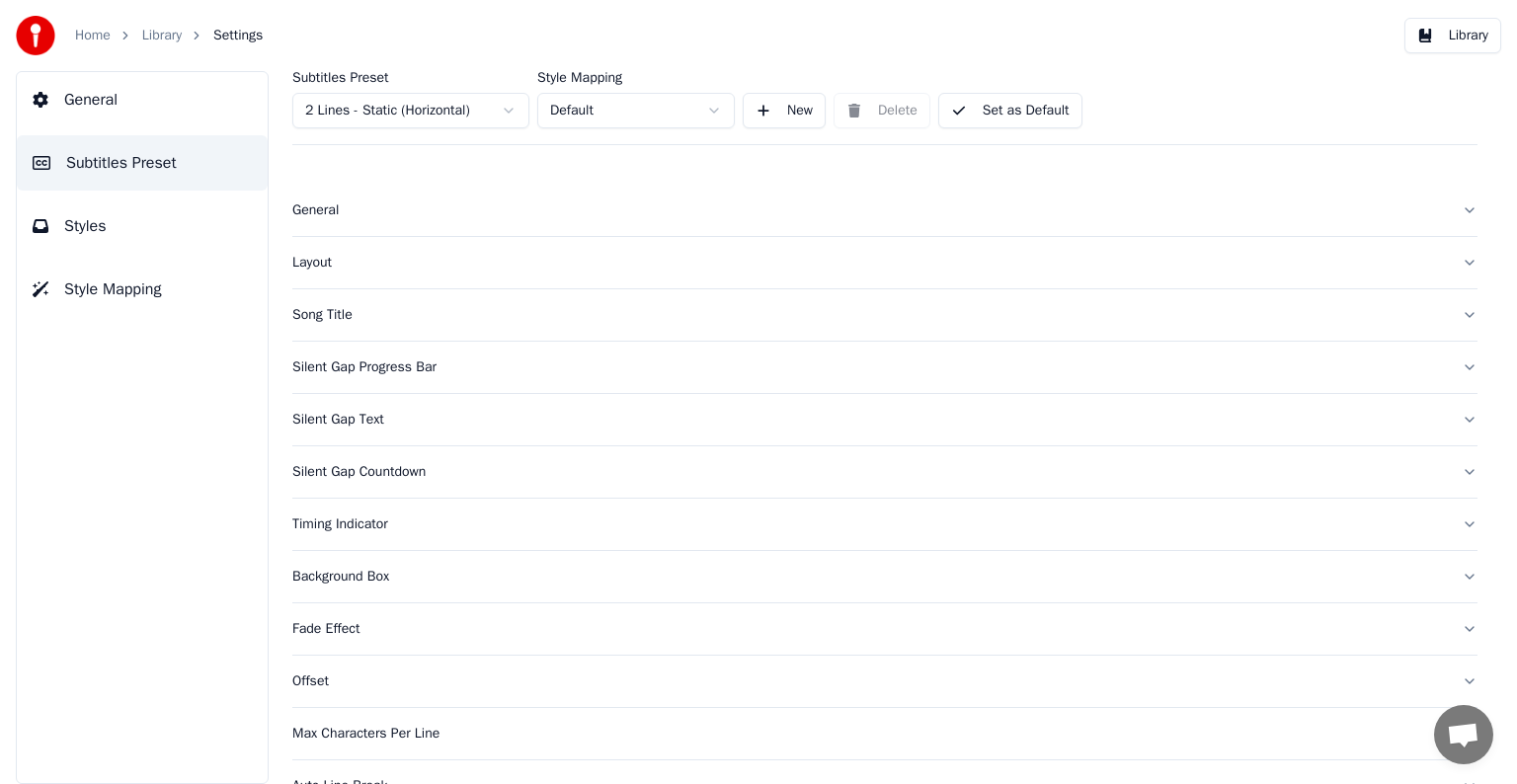 click on "Home Library Settings Library General Subtitles Preset Styles Style Mapping Subtitles Preset 2 Lines - Static (Horizontal) Style Mapping Default New Delete Set as Default General Layout Song Title Silent Gap Progress Bar Silent Gap Text Silent Gap Countdown Timing Indicator Background Box Fade Effect Offset Max Characters Per Line Auto Line Break Advanced Settings Chat [NAME] from Youka Desktop More channels Continue on Email Offline. You were inactive for some time. Send a message to reconnect to the chat. Youka Desktop Hello! How can I help you? Sunday, 20 July Hi! I'ts me again. The lyrics are not appearing. Even editing to add lyrics again, it's not appearing. I already spent 22 credits for this please check 7/20/2025 Monday, 21 July [NAME] Hey, credits should refunded automatically in case of failure, please let me check 7/21/2025 yeah but credits are used again in adding the lyrics in the song that supposed to be good in the first place 7/21/2025 Read [NAME] I added 22 more credits to your account. 7/21/2025" at bounding box center (758, 392) 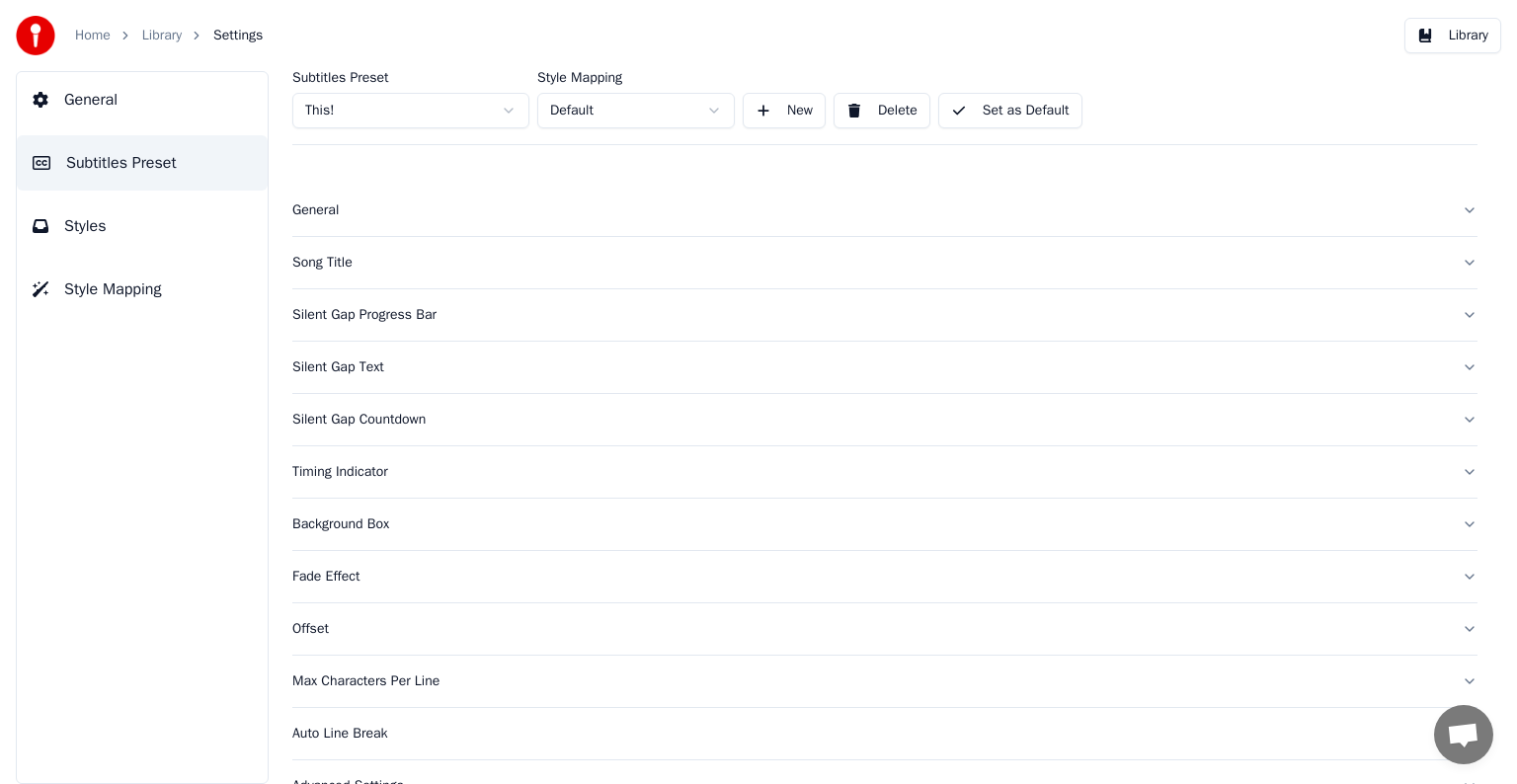 click on "Song Title" at bounding box center [869, 263] 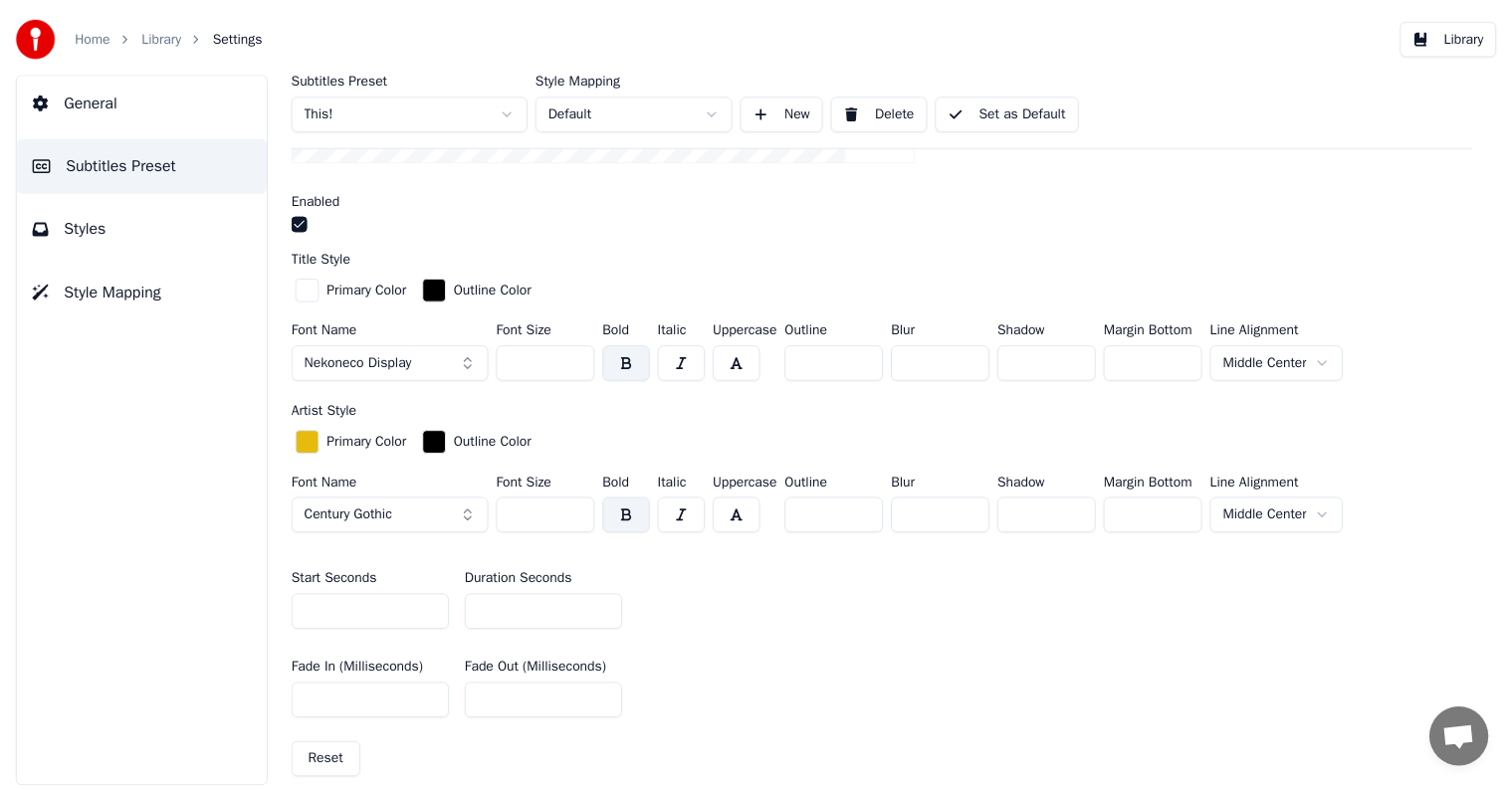 scroll, scrollTop: 597, scrollLeft: 0, axis: vertical 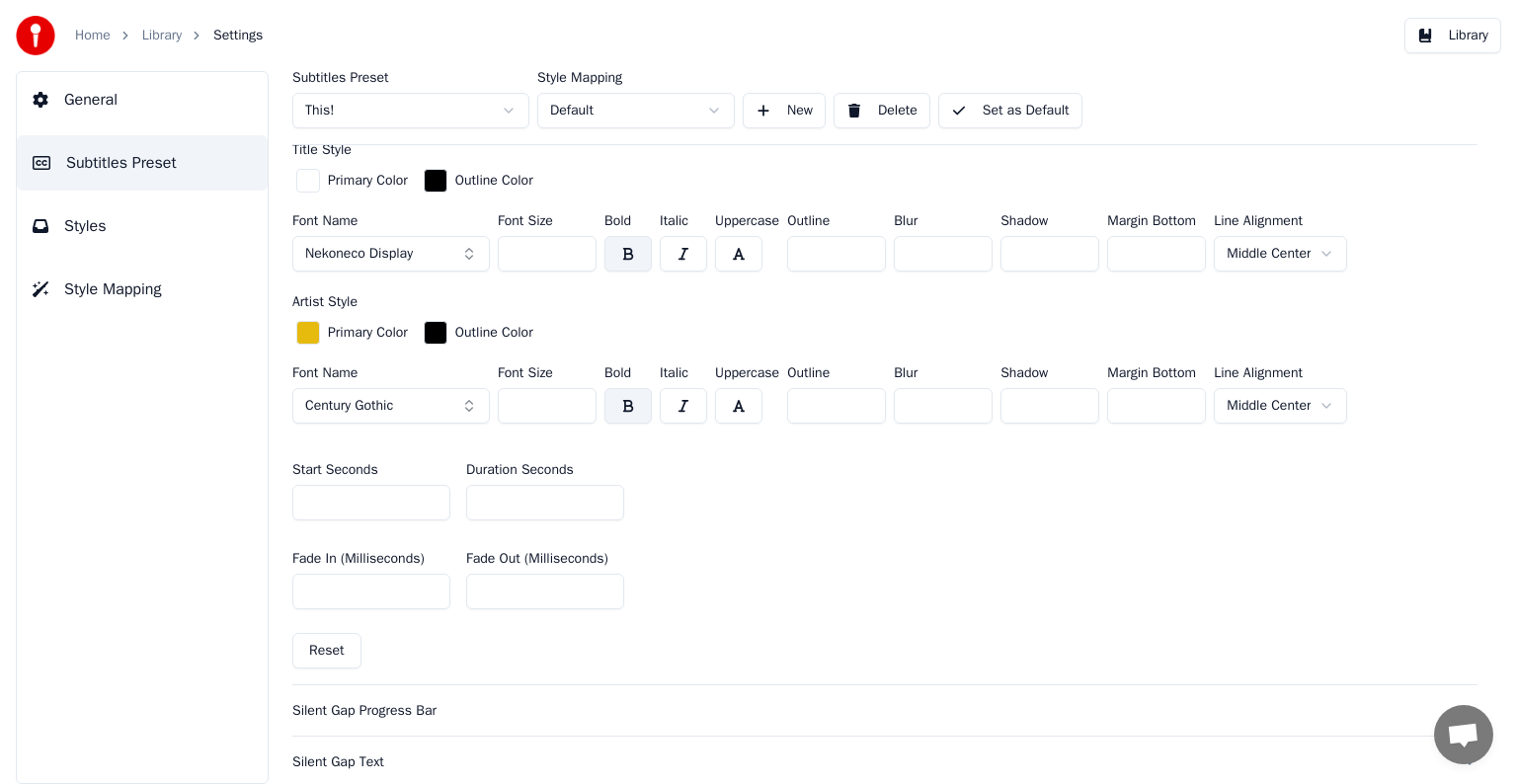 click on "*" at bounding box center (545, 503) 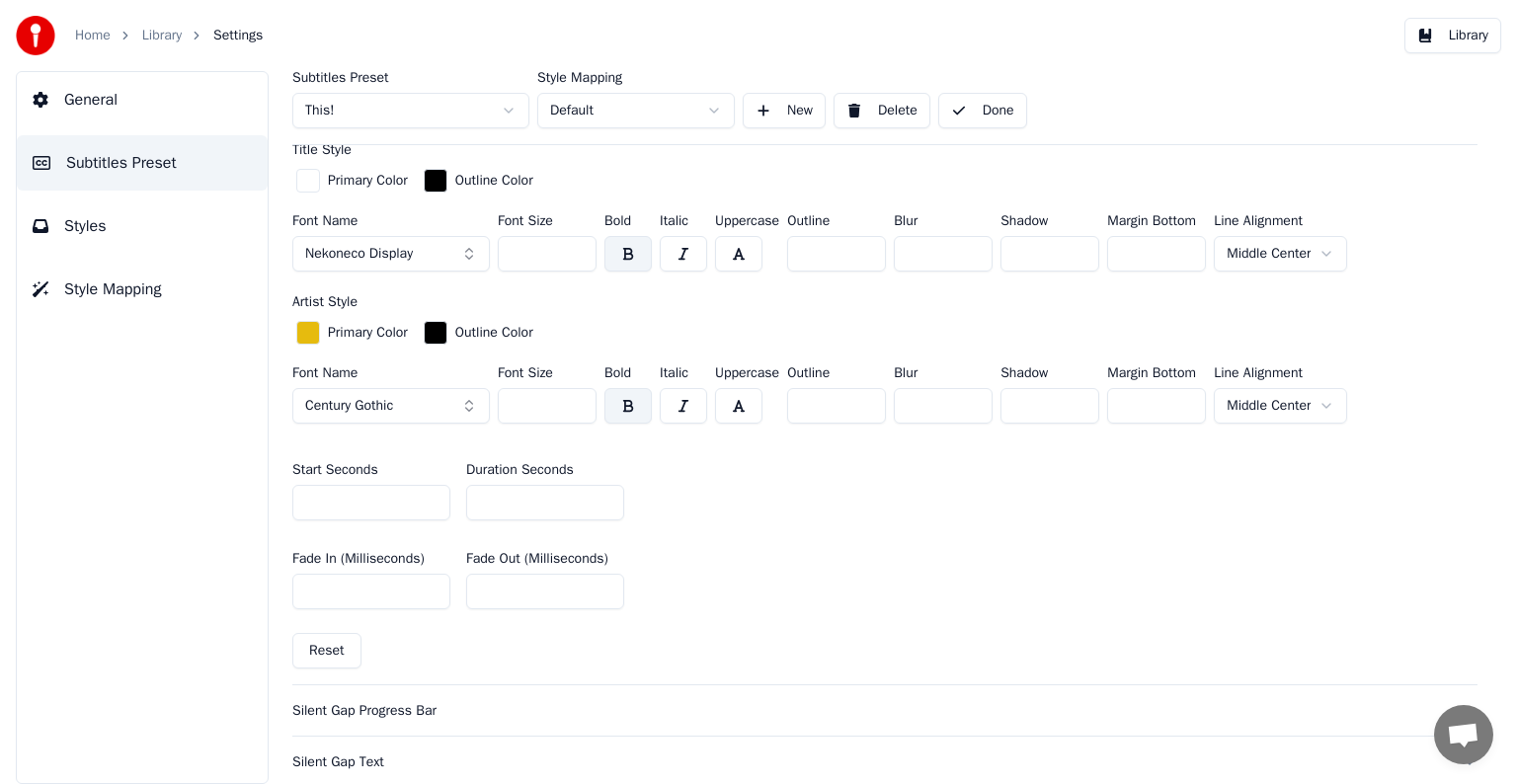 click on "Library" at bounding box center [162, 36] 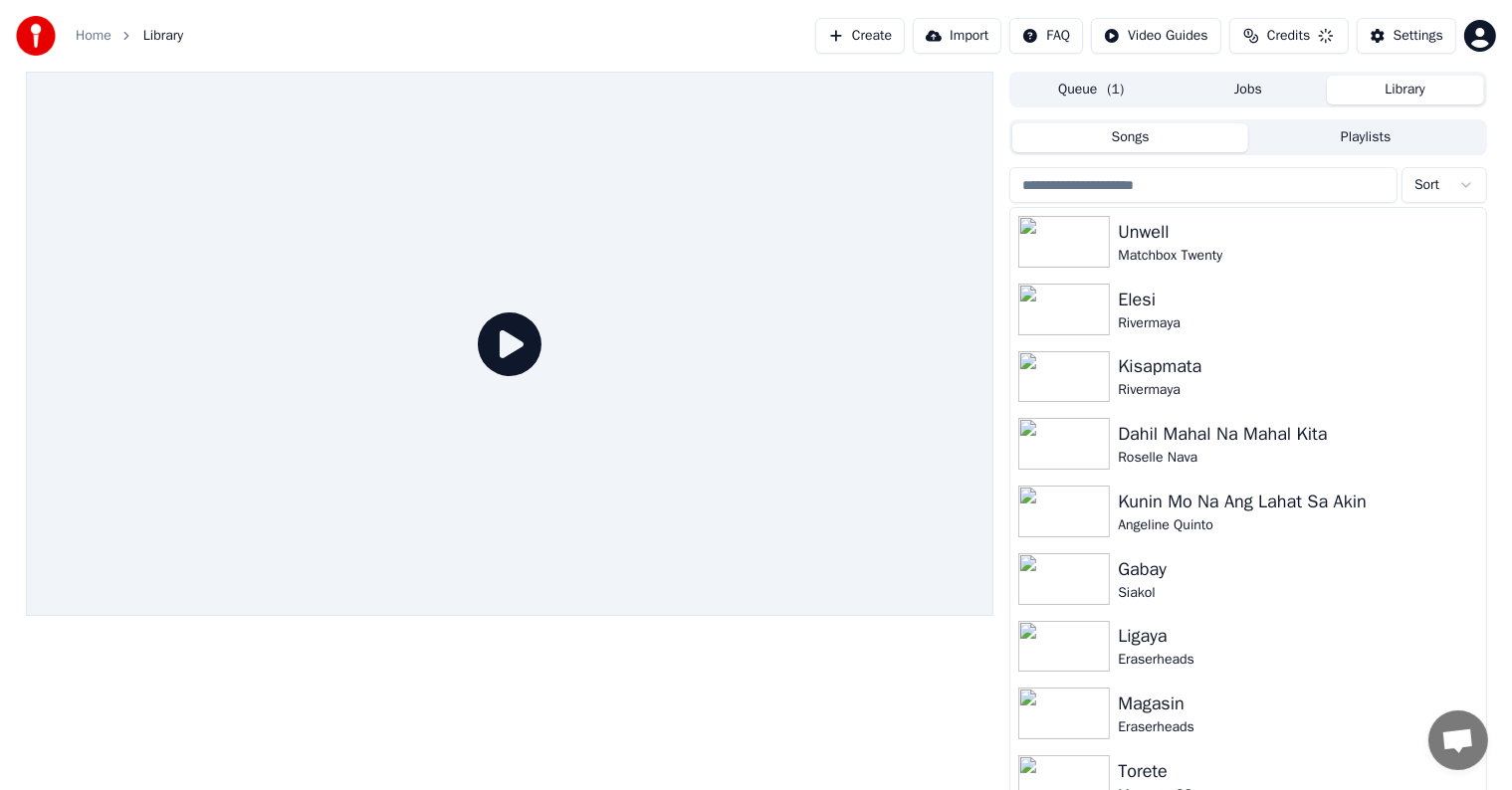 click at bounding box center (1203, 185) 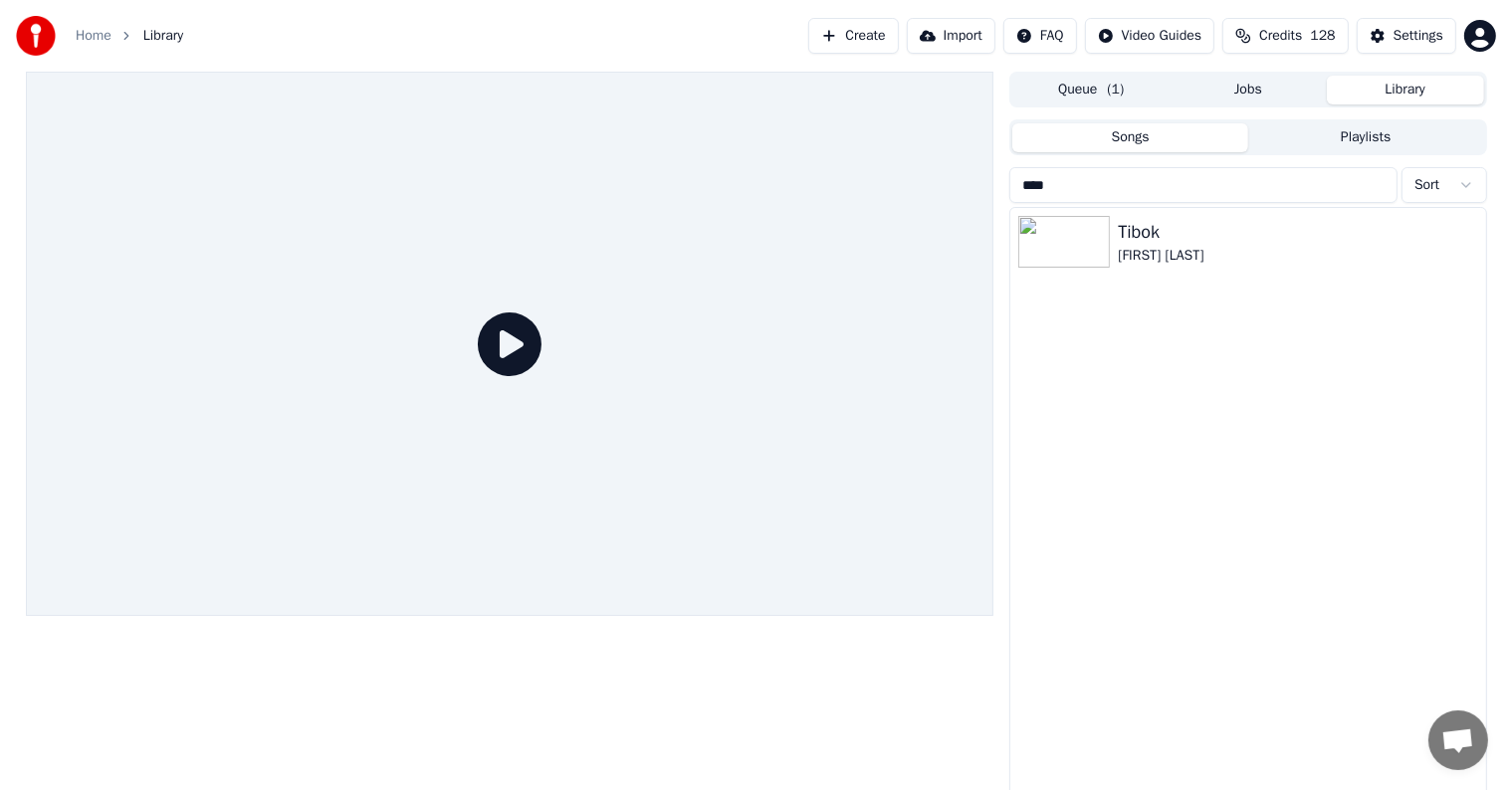 type on "****" 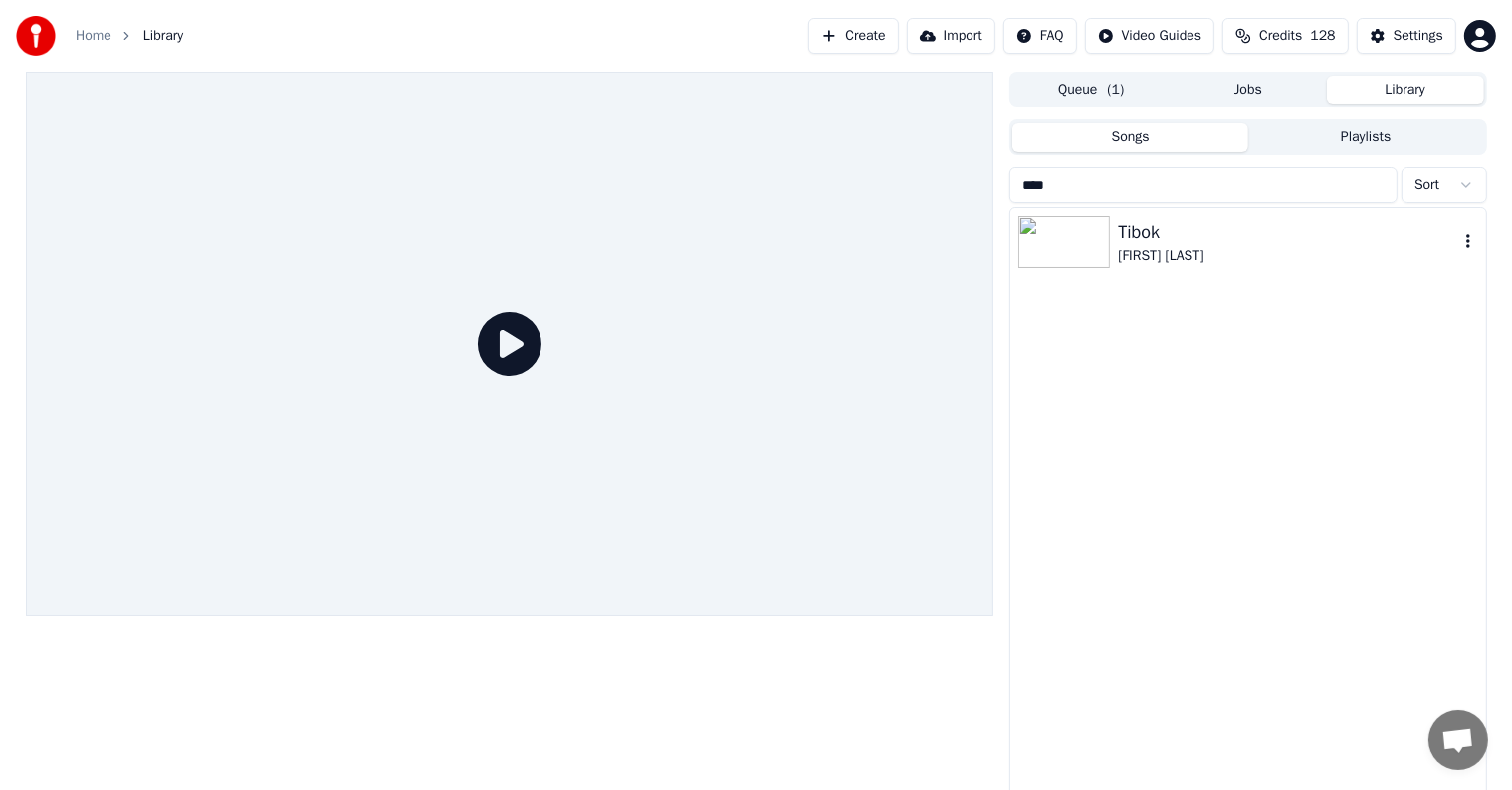 click on "[FIRST] [LAST]" at bounding box center [1287, 256] 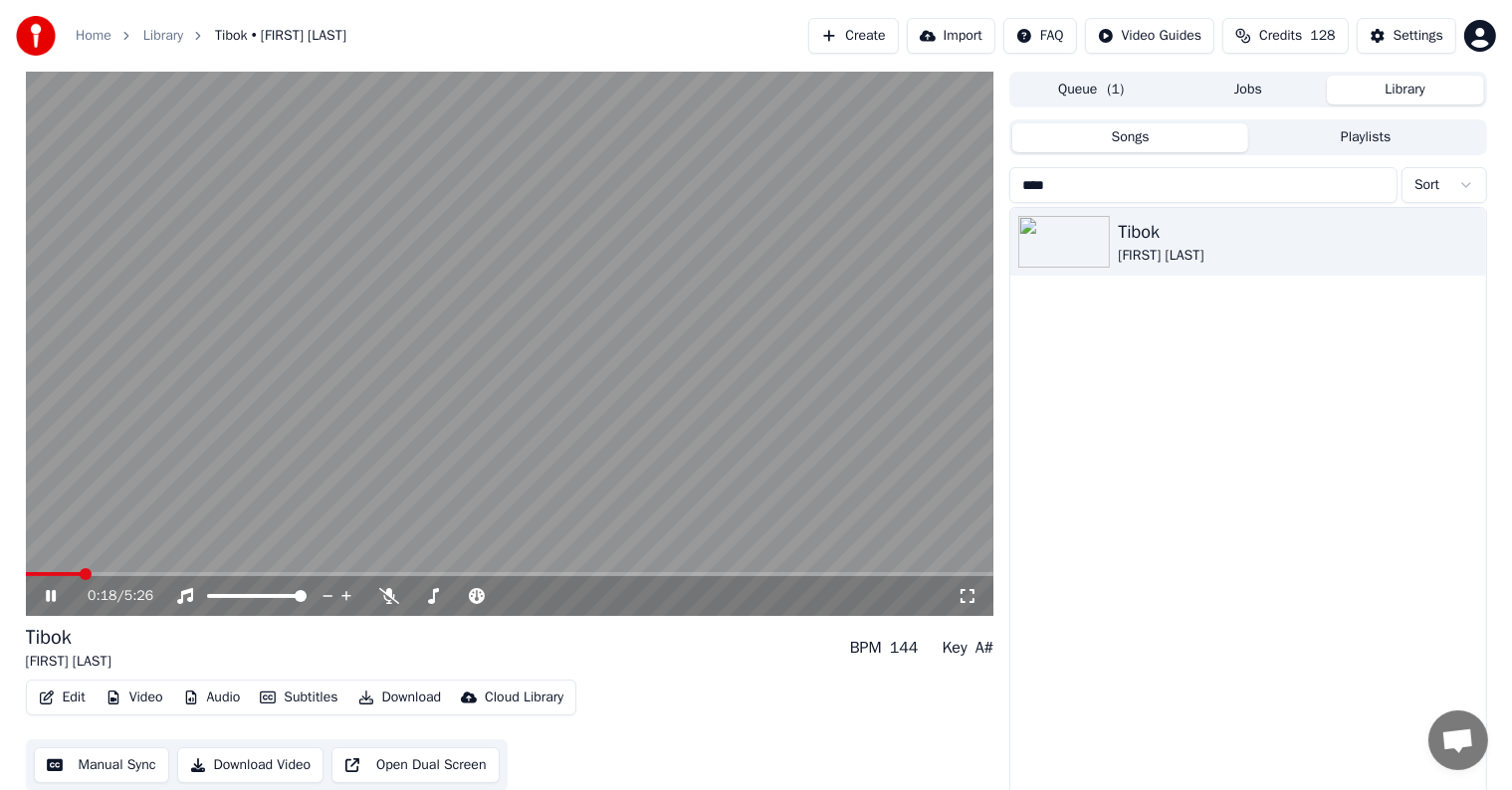 click at bounding box center [510, 343] 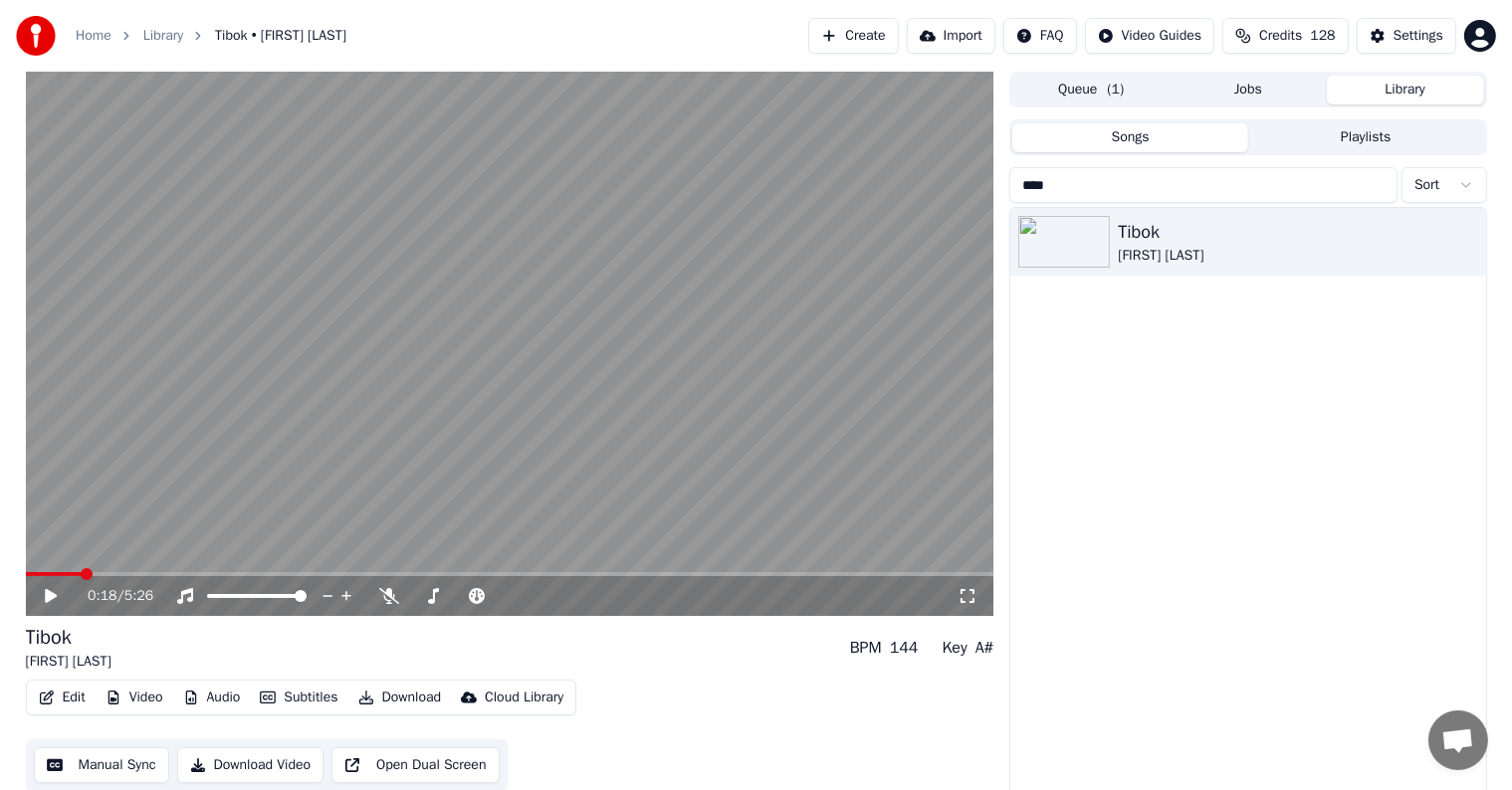 click 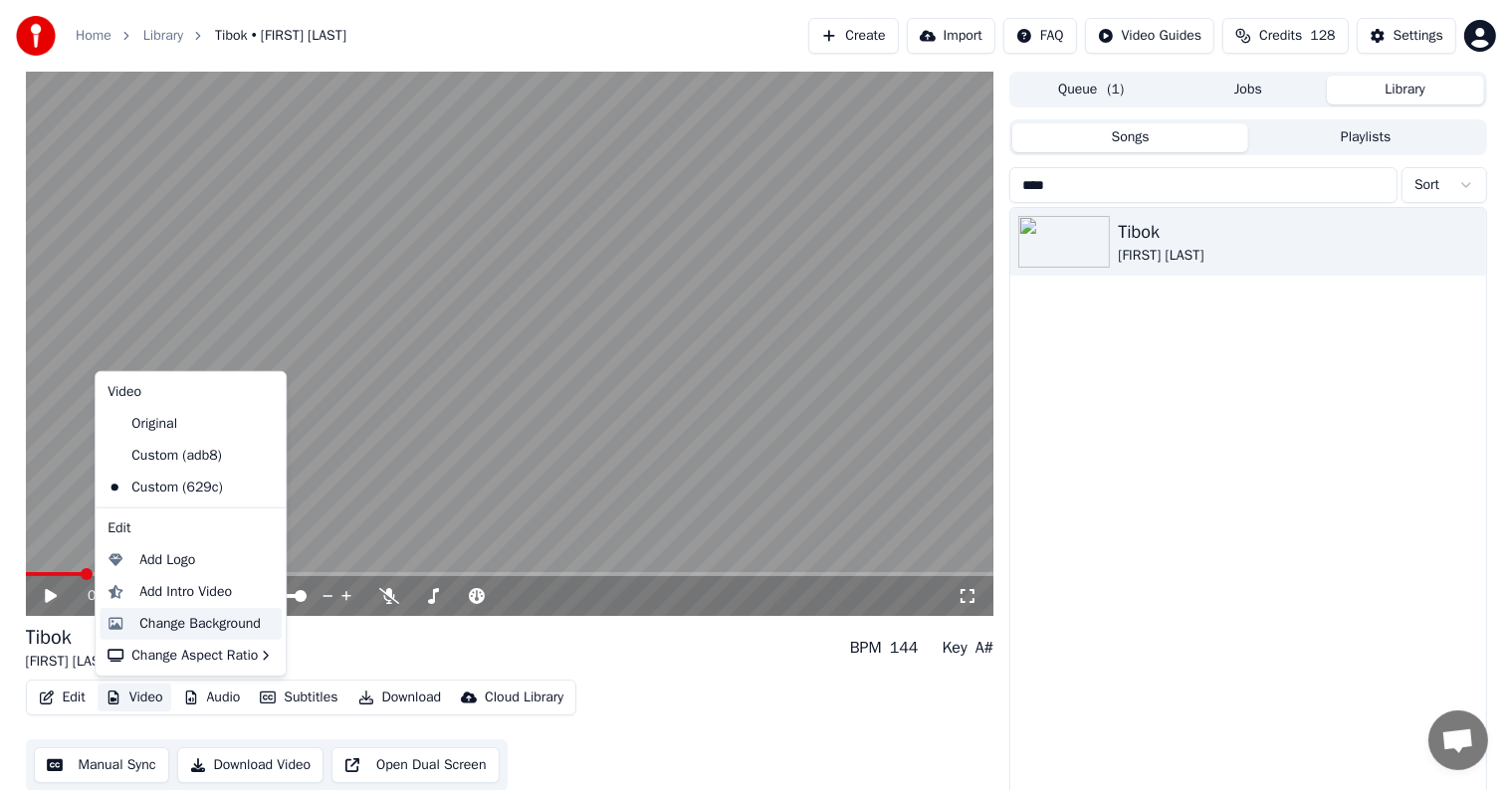 click on "Change Background" at bounding box center (200, 624) 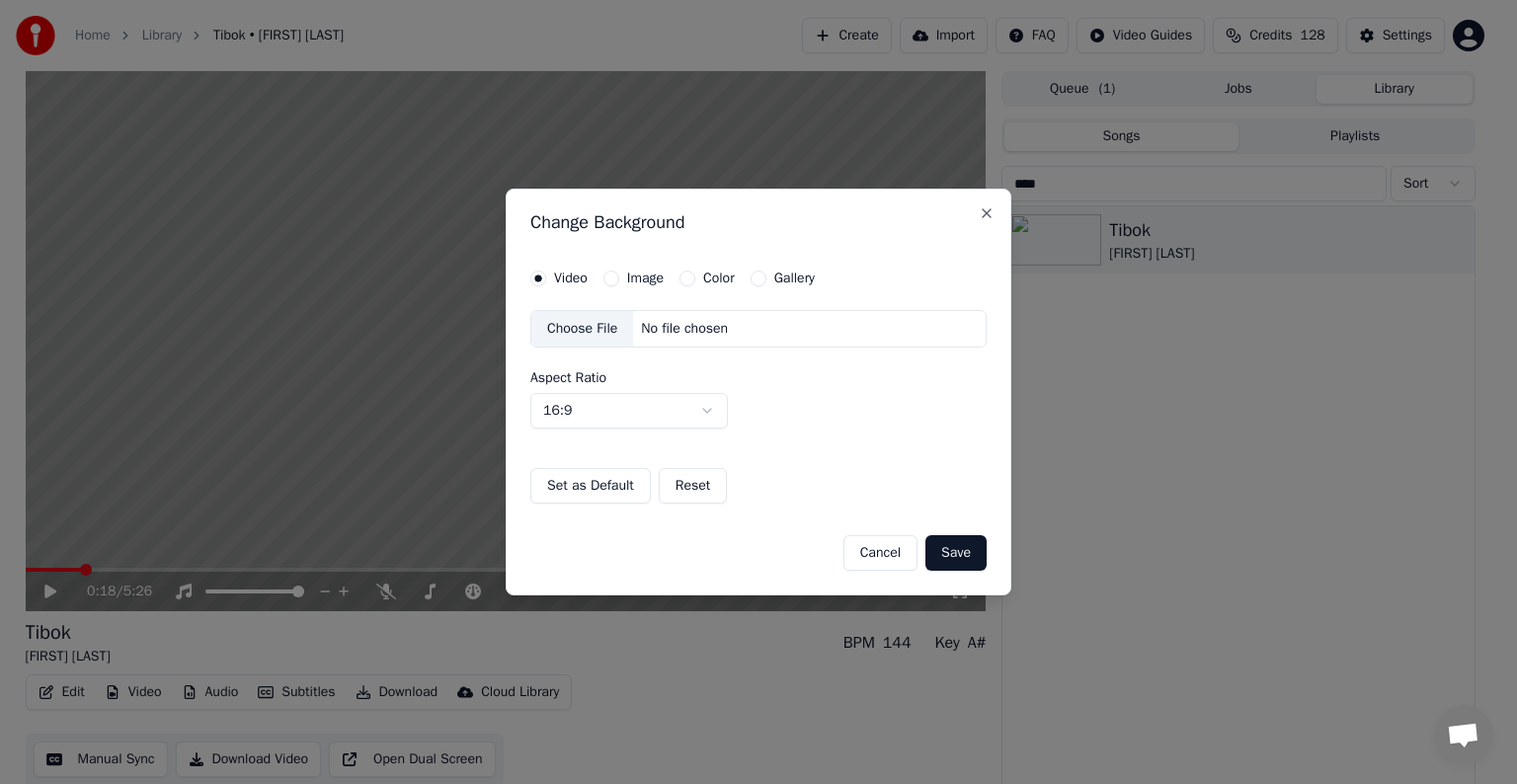 click on "Image" at bounding box center (633, 278) 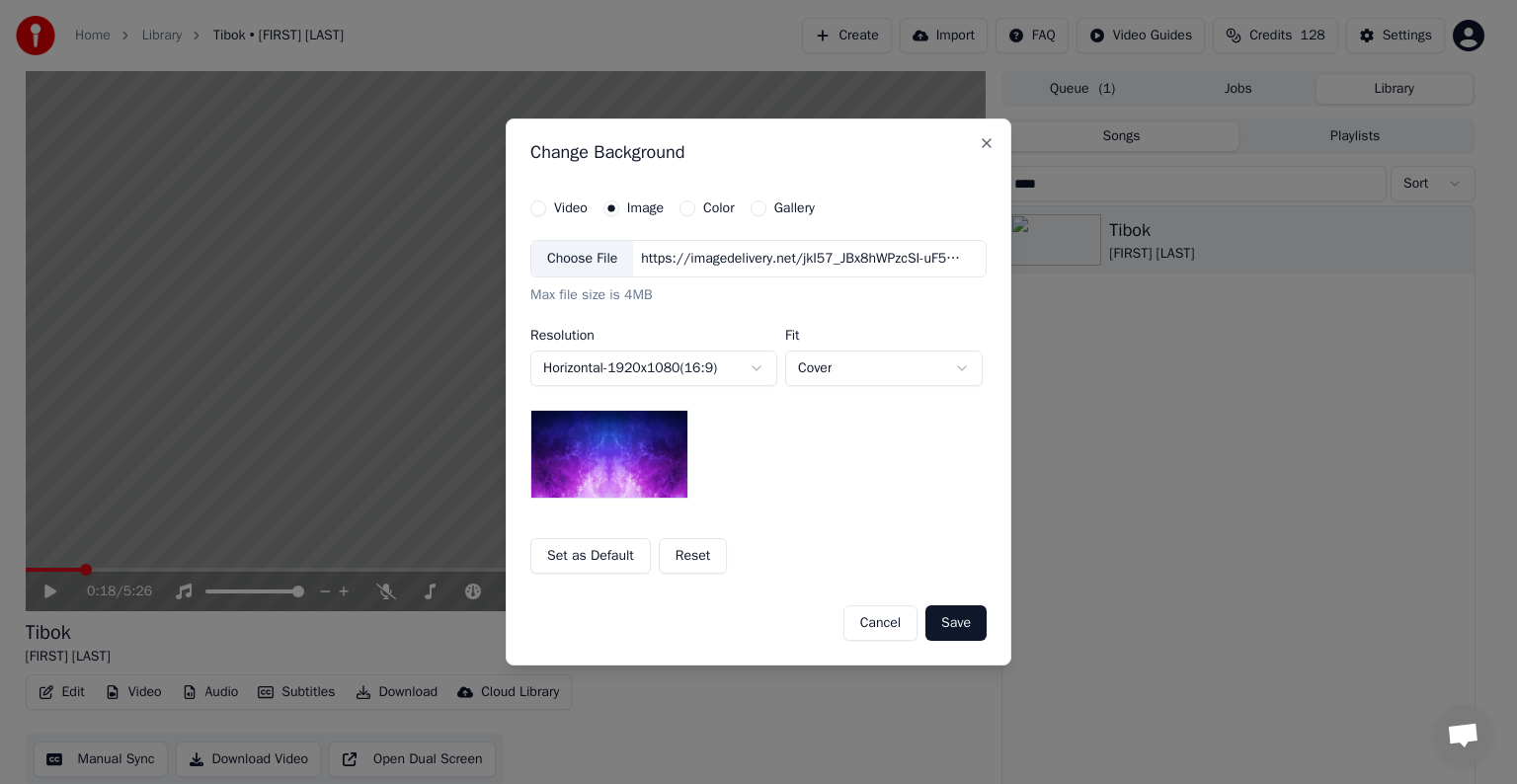 click on "Choose File" at bounding box center [582, 259] 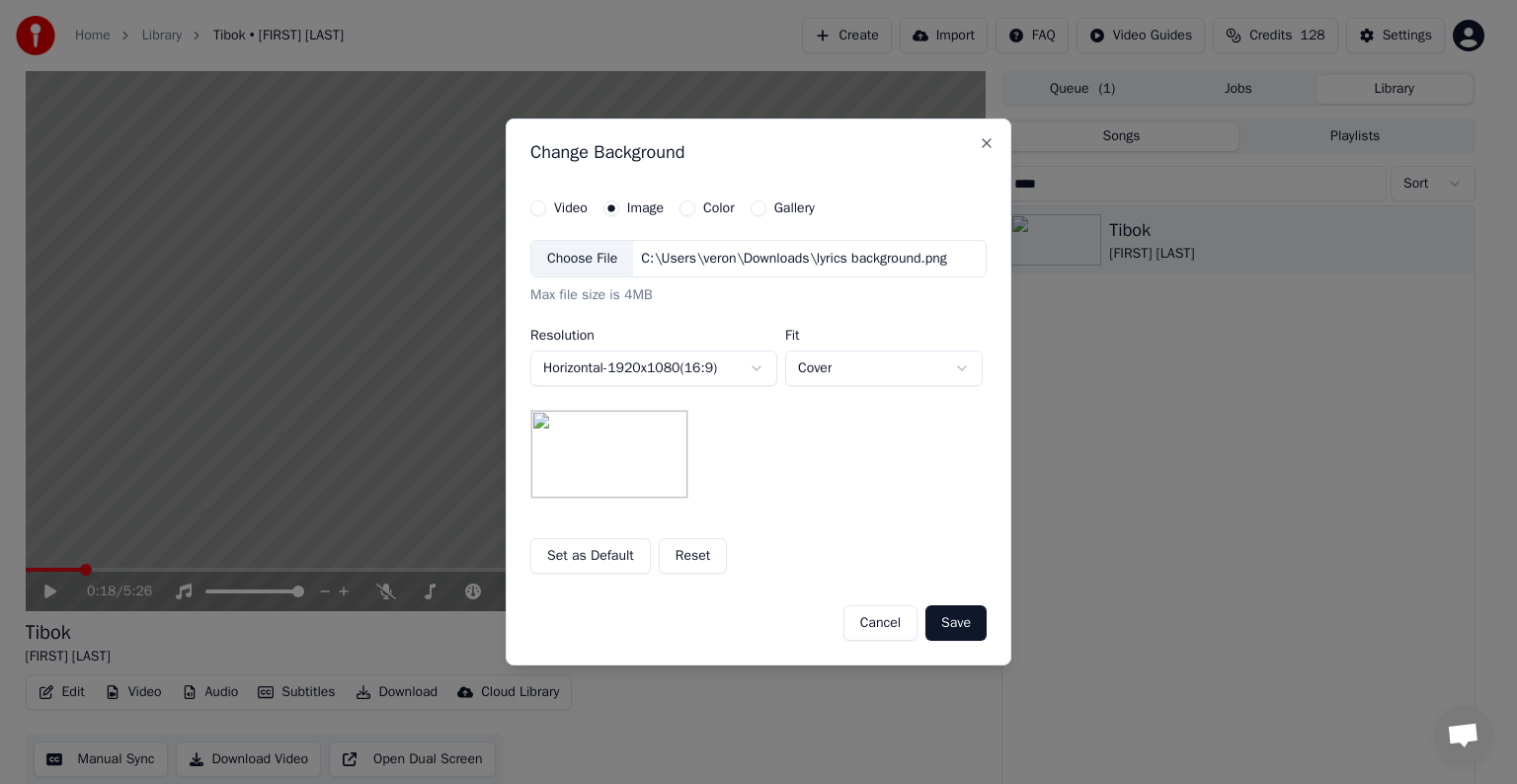 click on "Save" at bounding box center (956, 623) 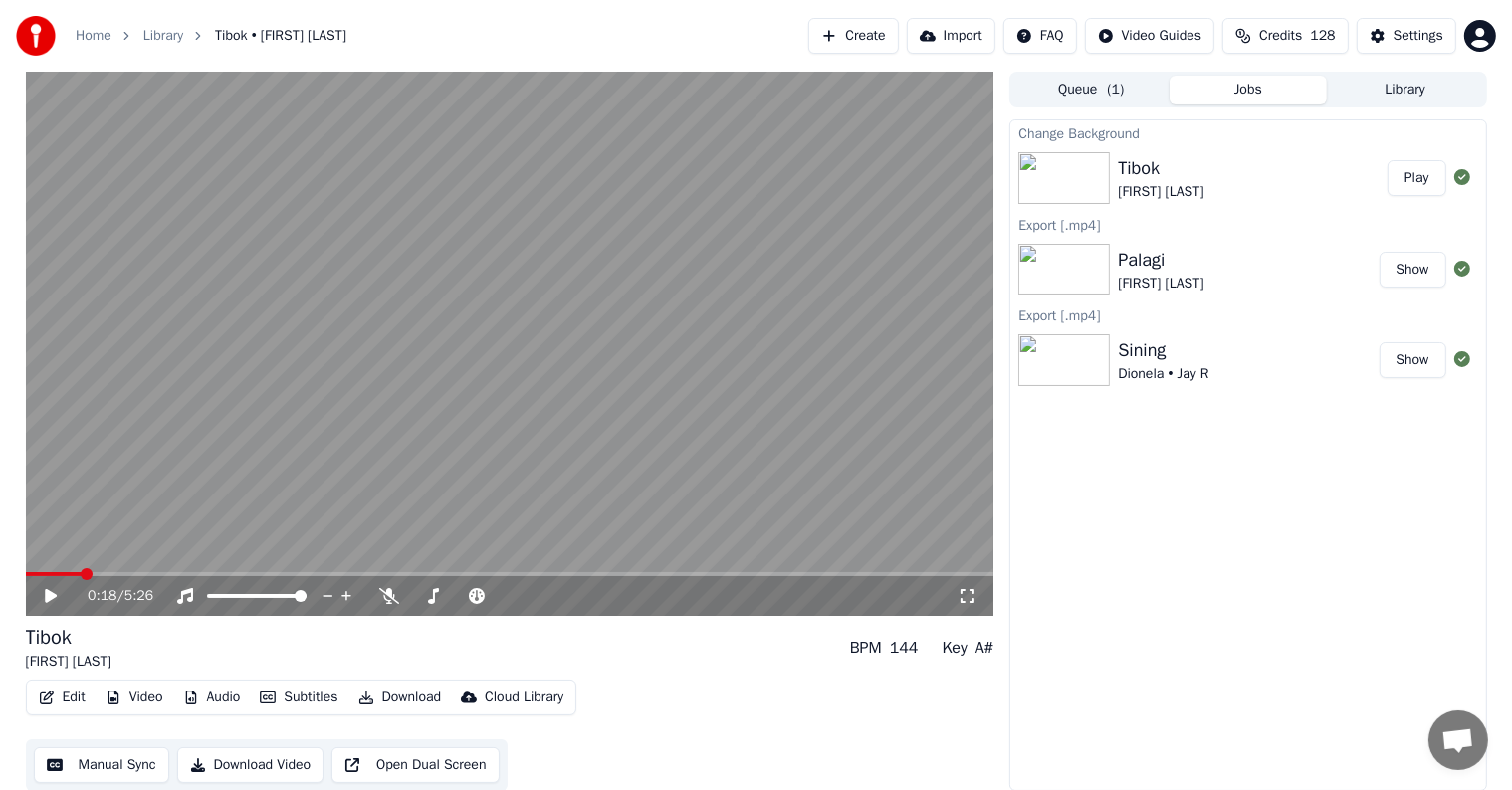 click on "Play" at bounding box center [1416, 178] 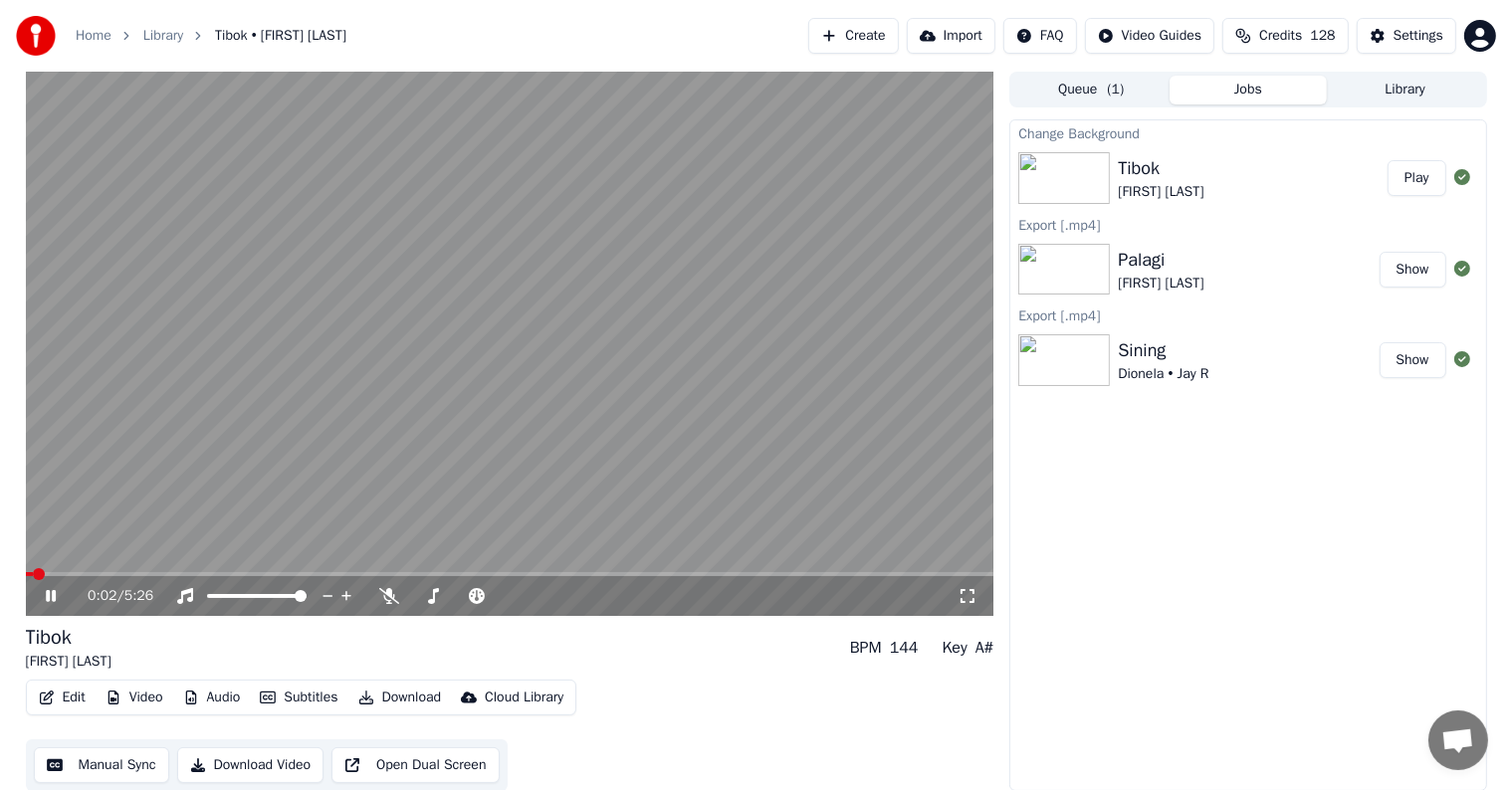 type 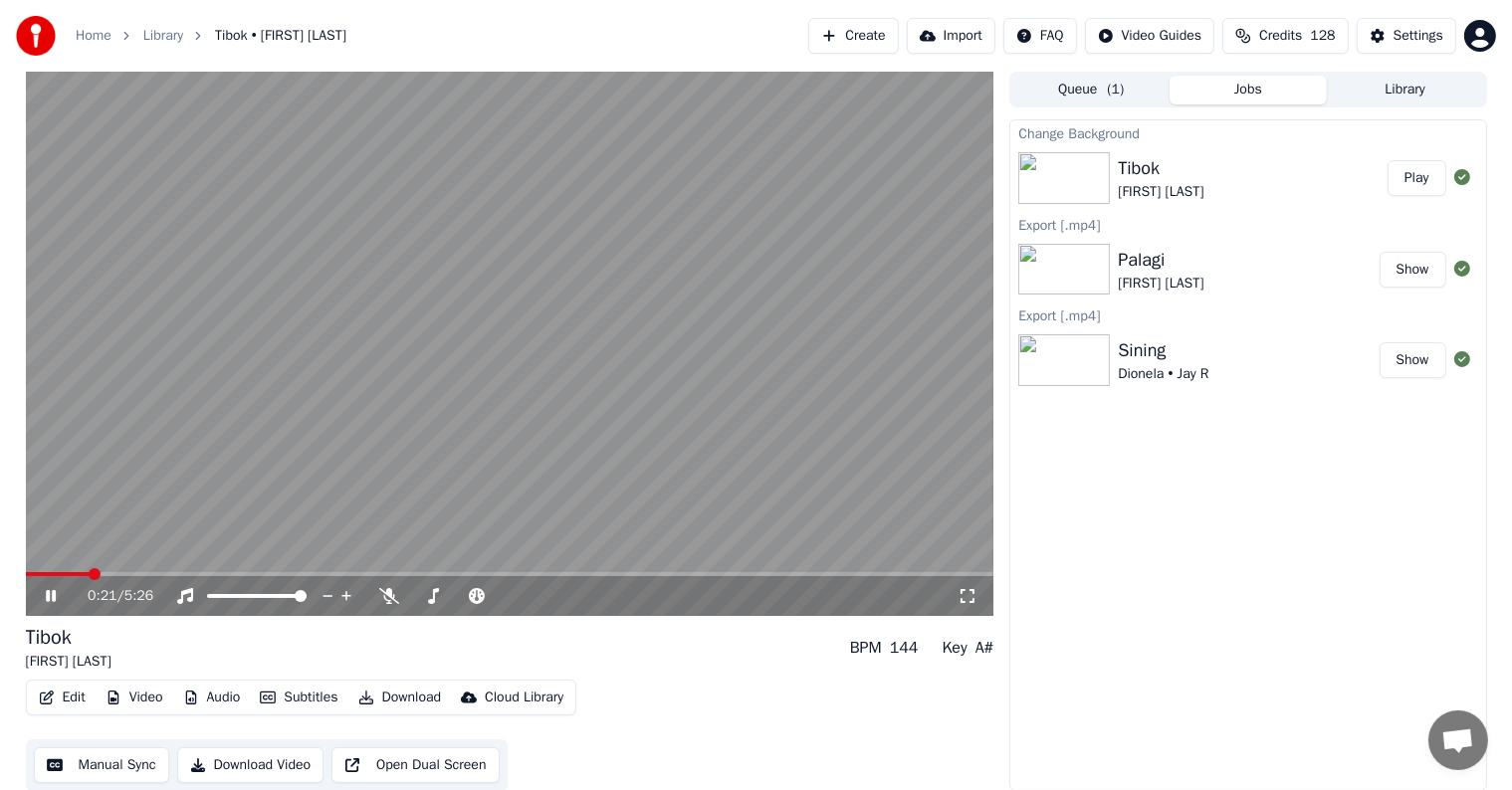 click 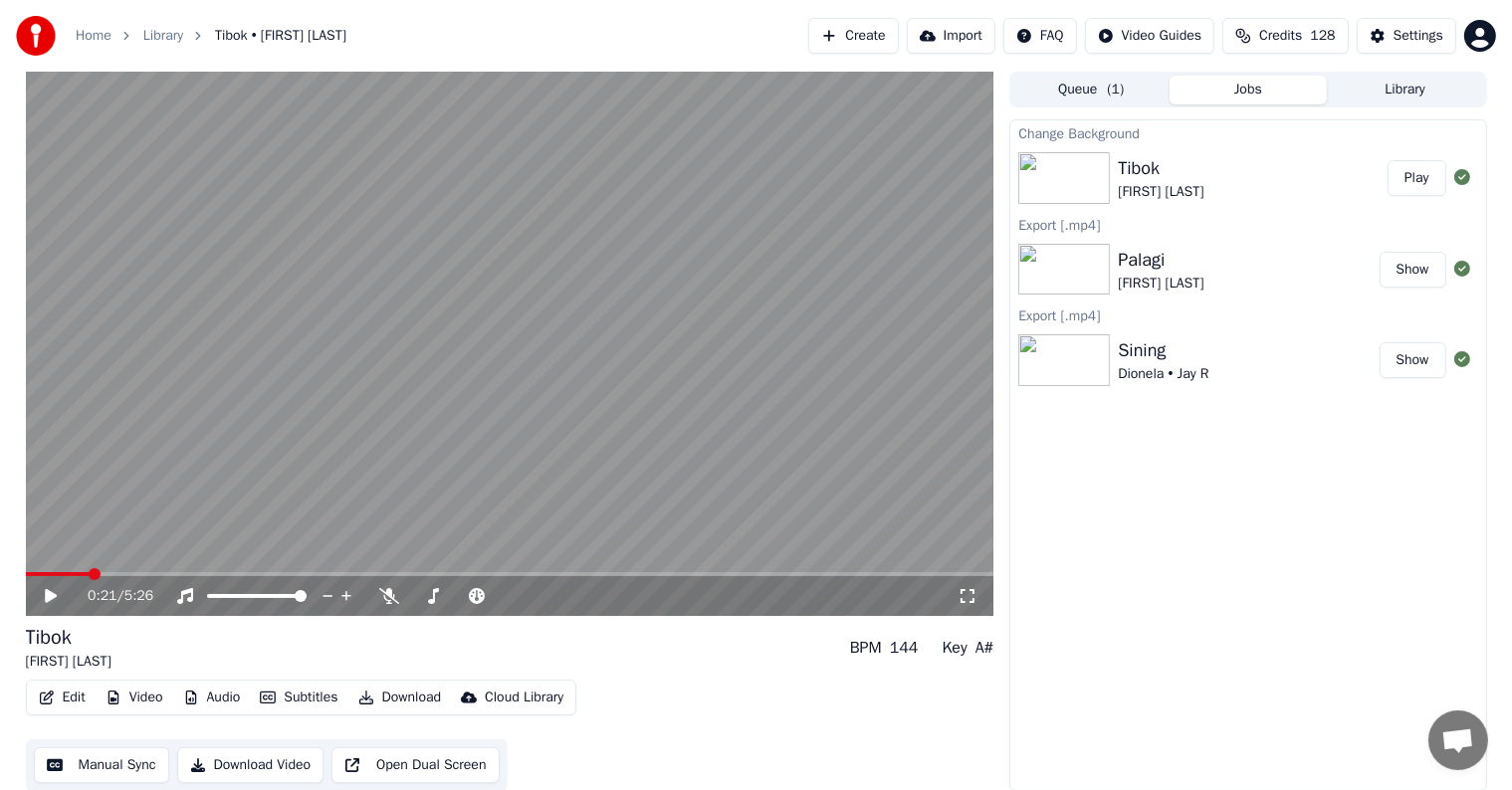 click on "Manual Sync" at bounding box center (102, 765) 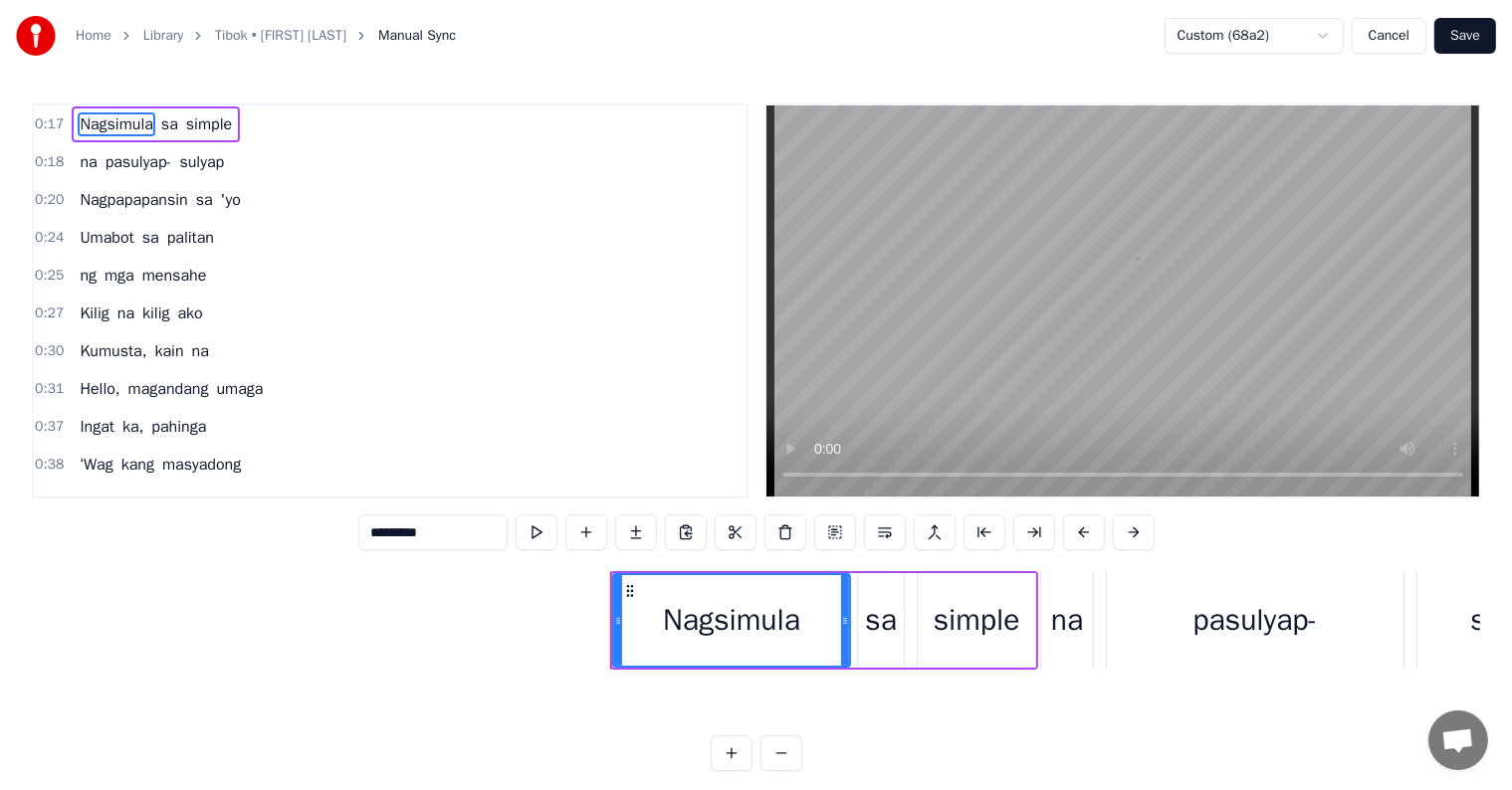 scroll, scrollTop: 0, scrollLeft: 5084, axis: horizontal 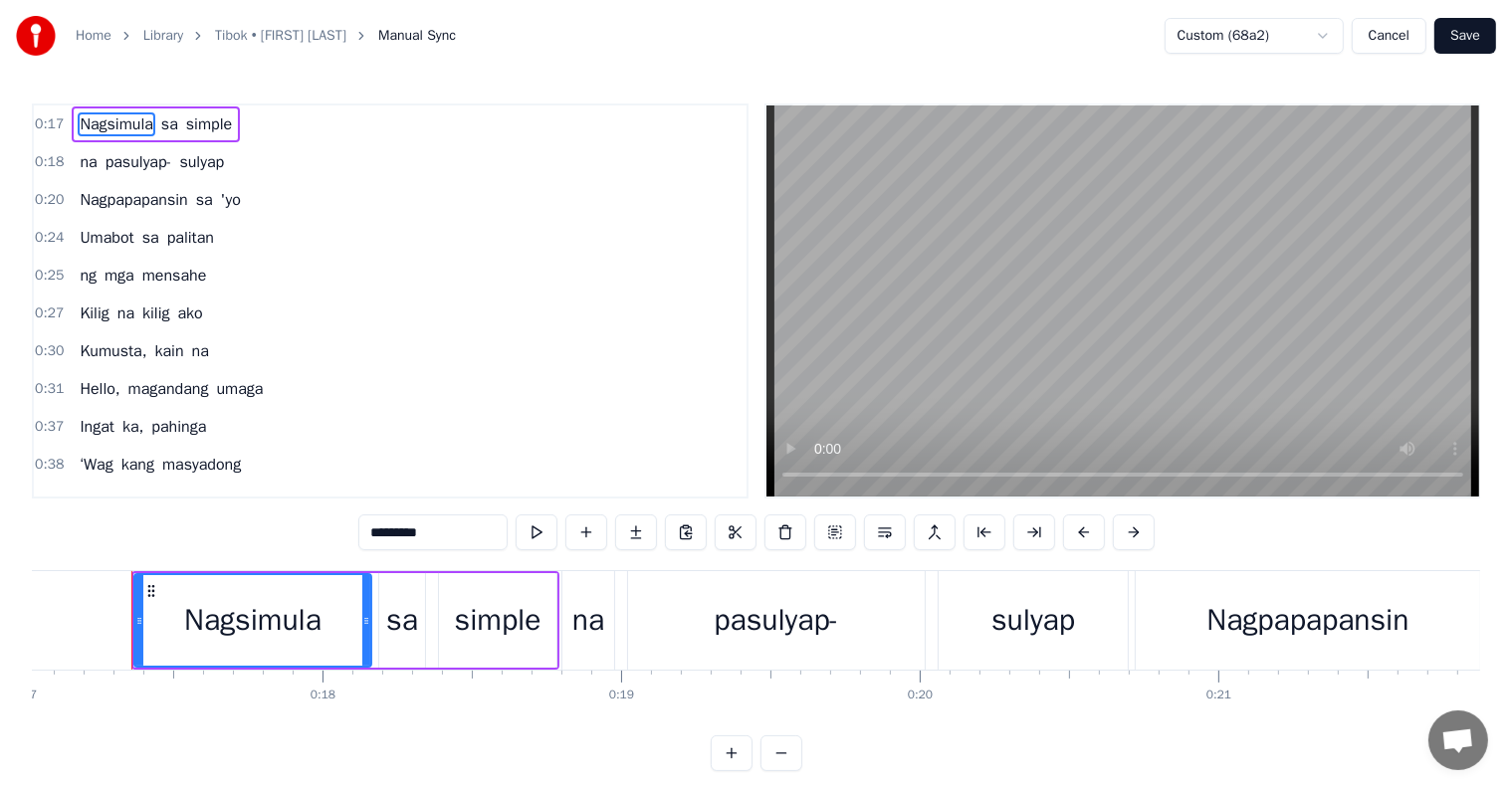 click at bounding box center (43768, 620) 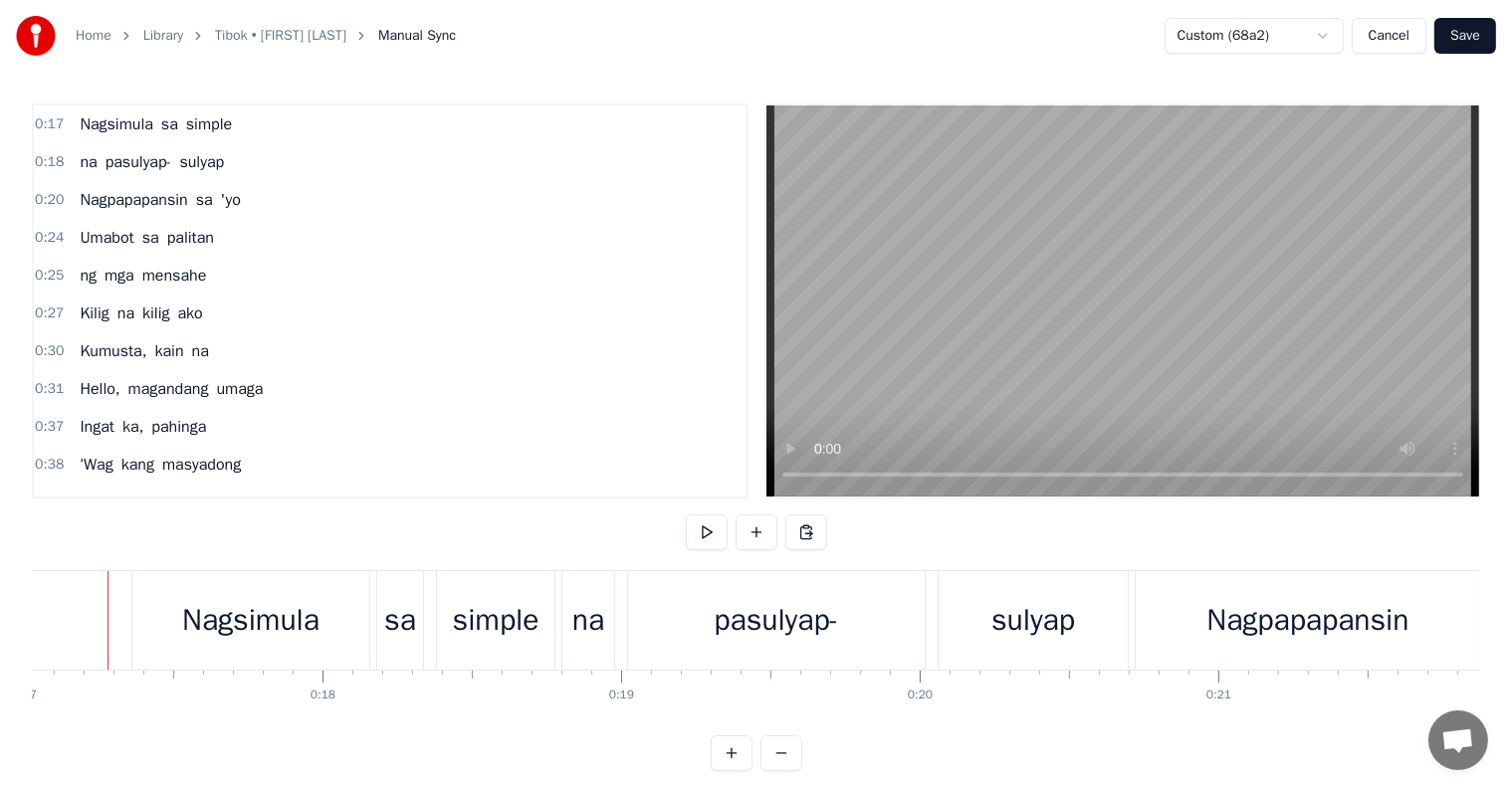 scroll, scrollTop: 0, scrollLeft: 5061, axis: horizontal 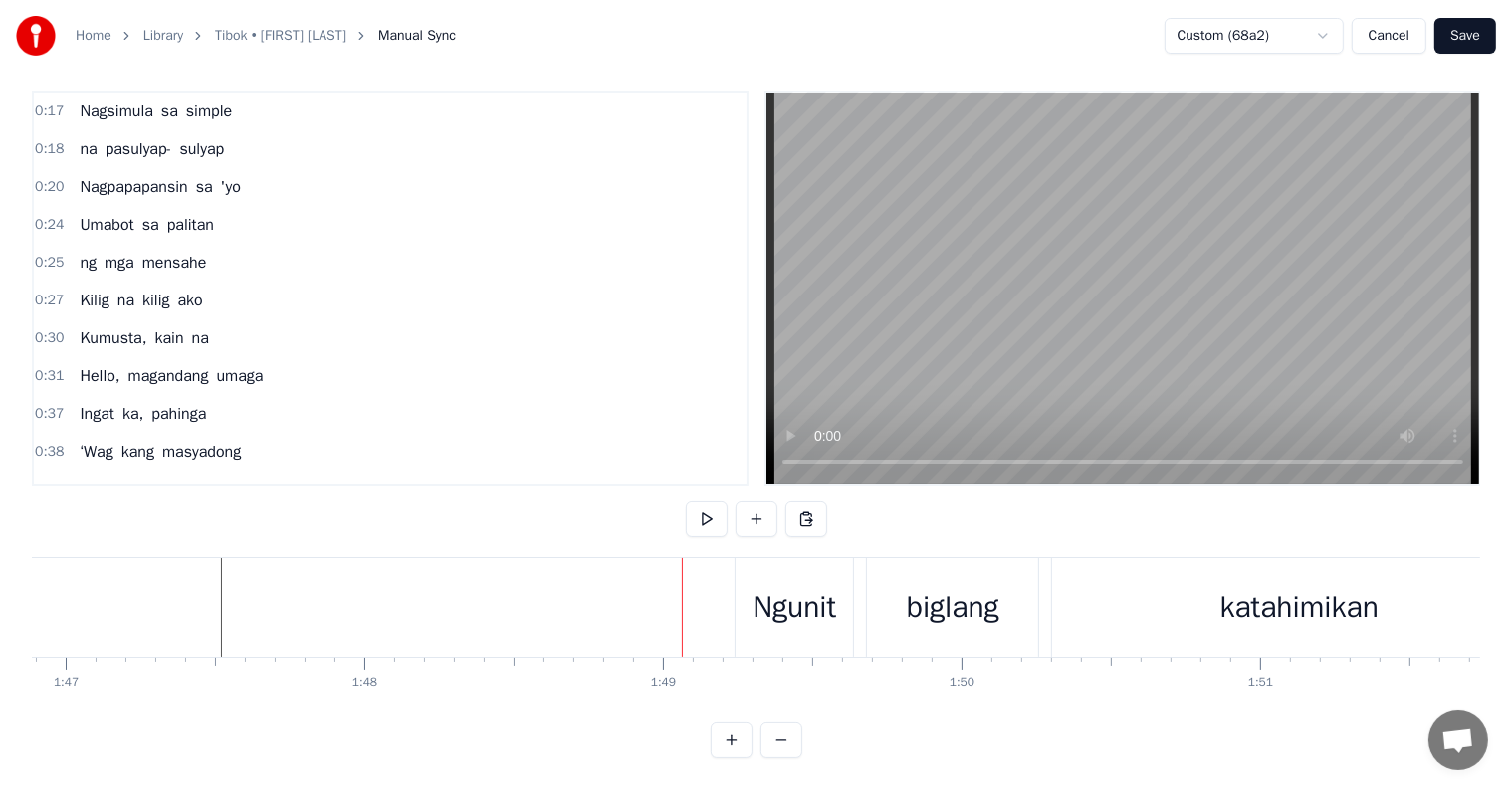 click on "Ngunit" at bounding box center [794, 607] 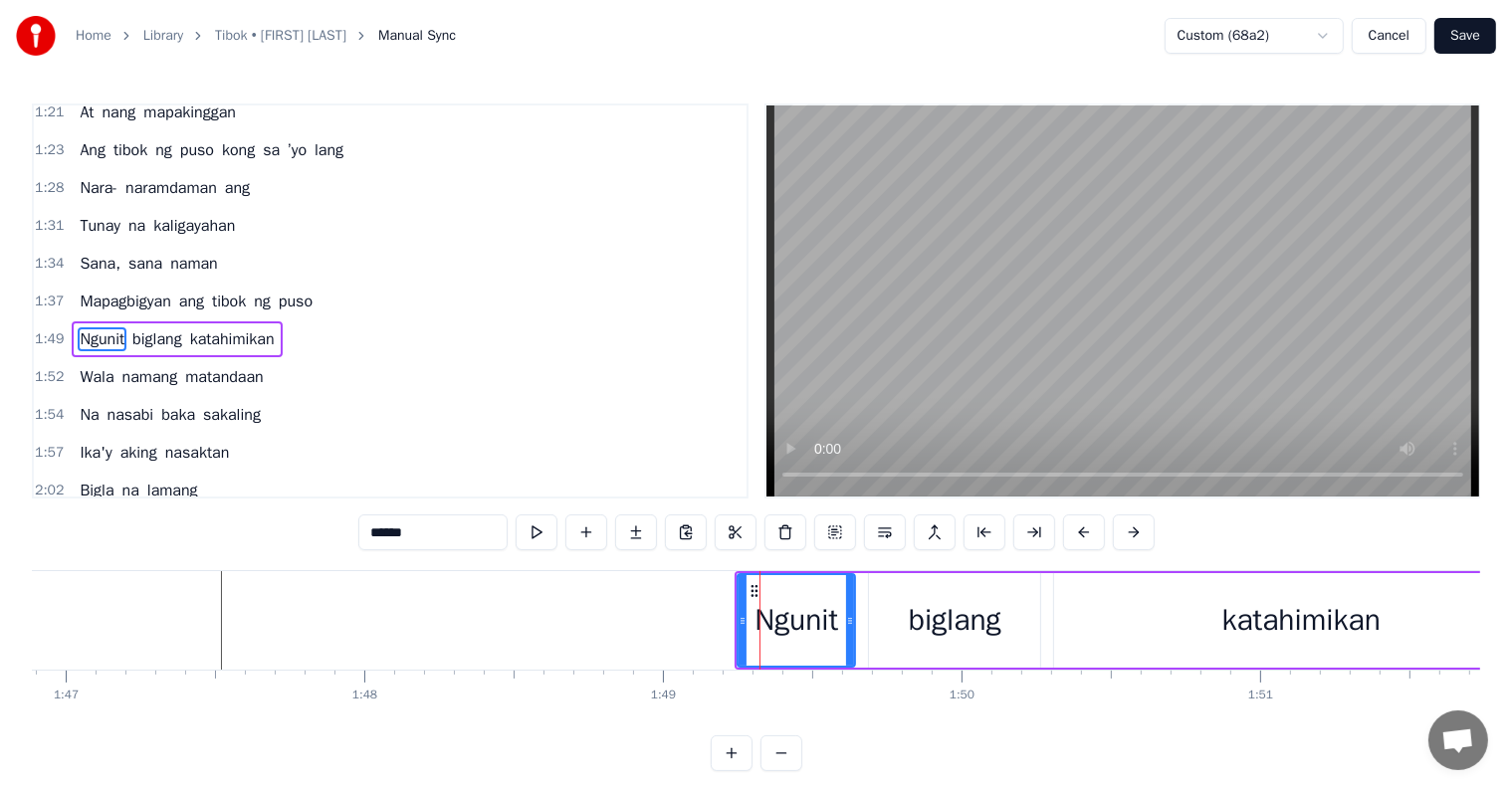 scroll, scrollTop: 920, scrollLeft: 0, axis: vertical 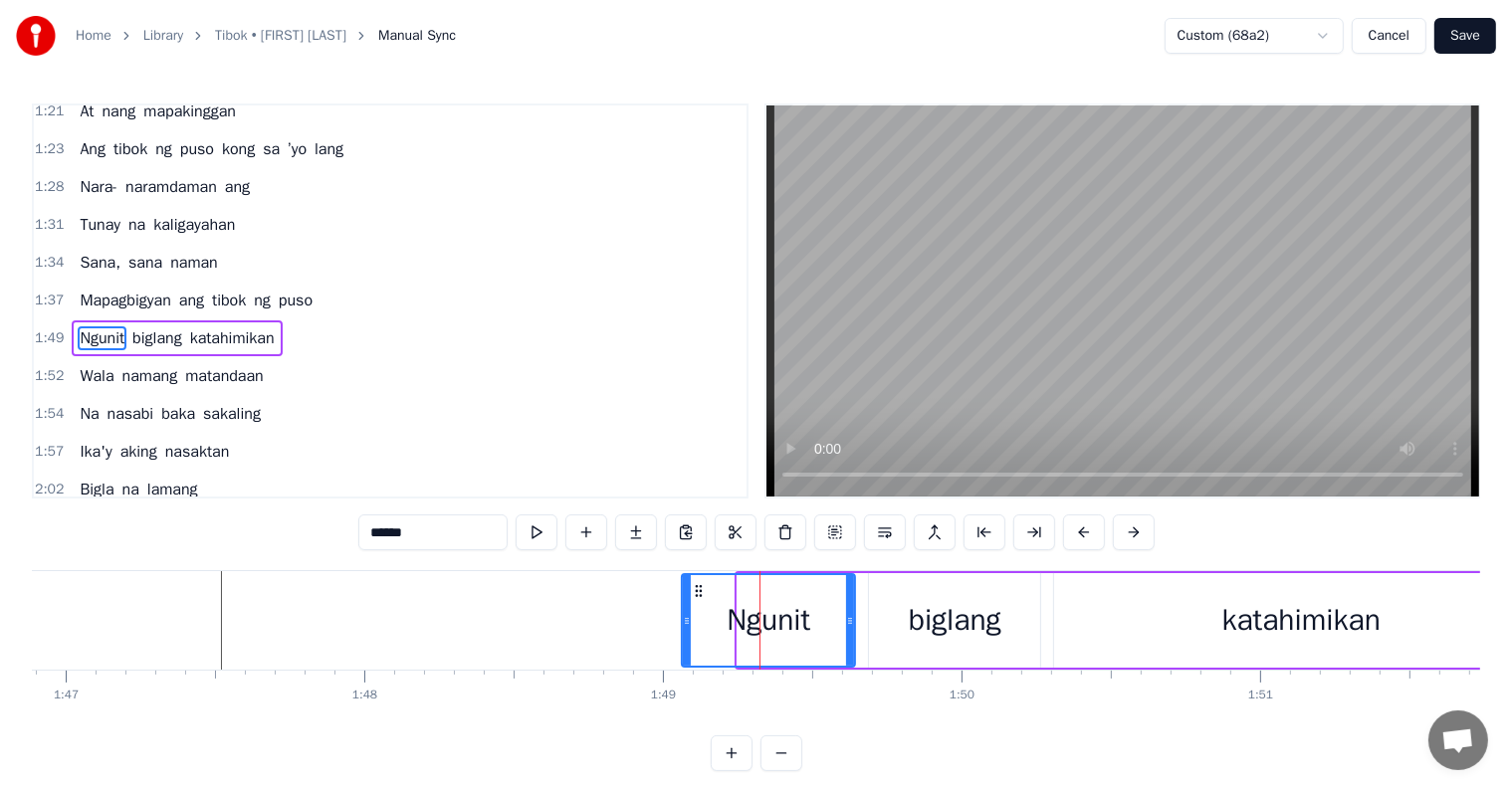 drag, startPoint x: 739, startPoint y: 609, endPoint x: 683, endPoint y: 599, distance: 56.88585 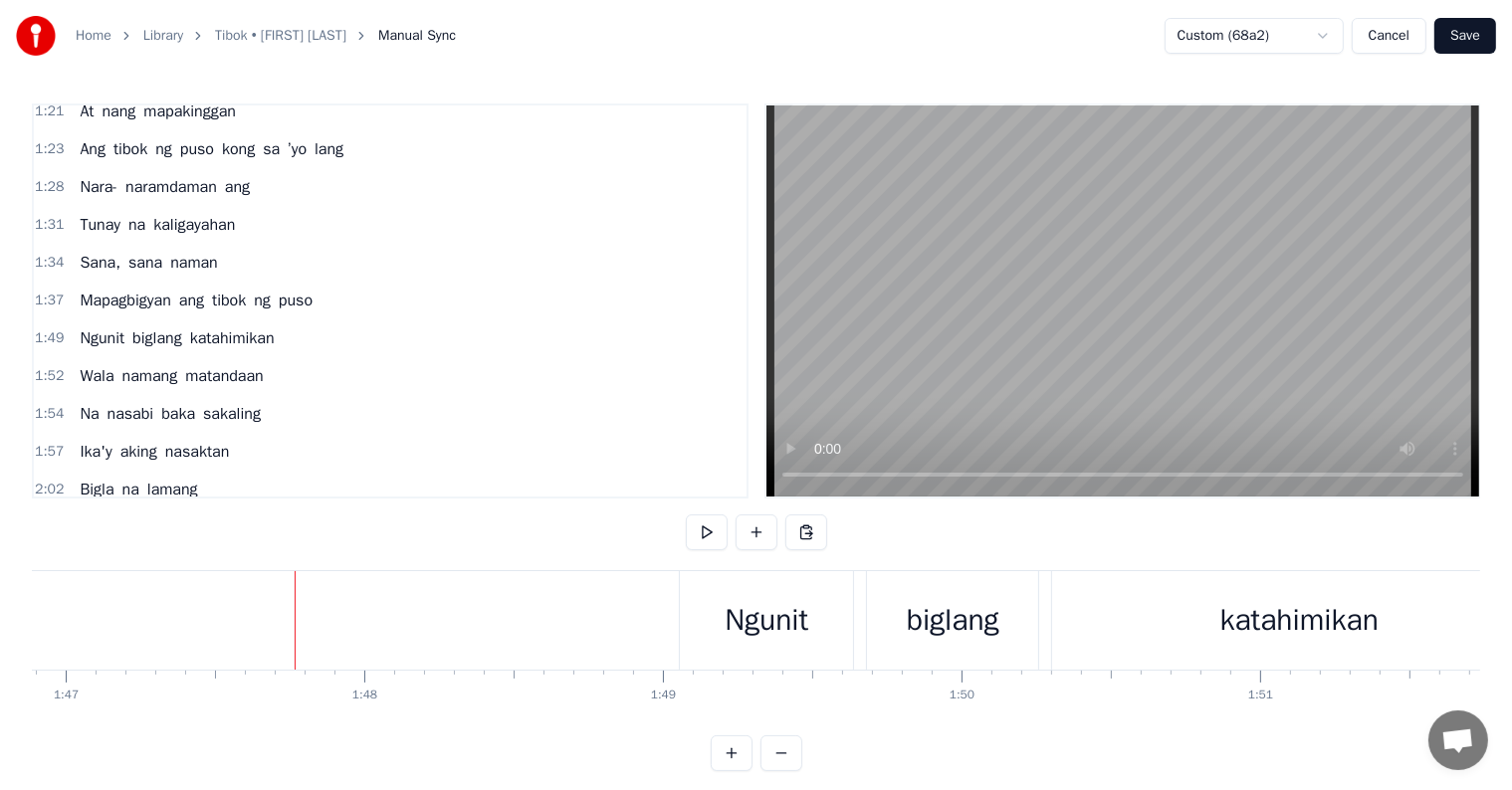 scroll, scrollTop: 30, scrollLeft: 0, axis: vertical 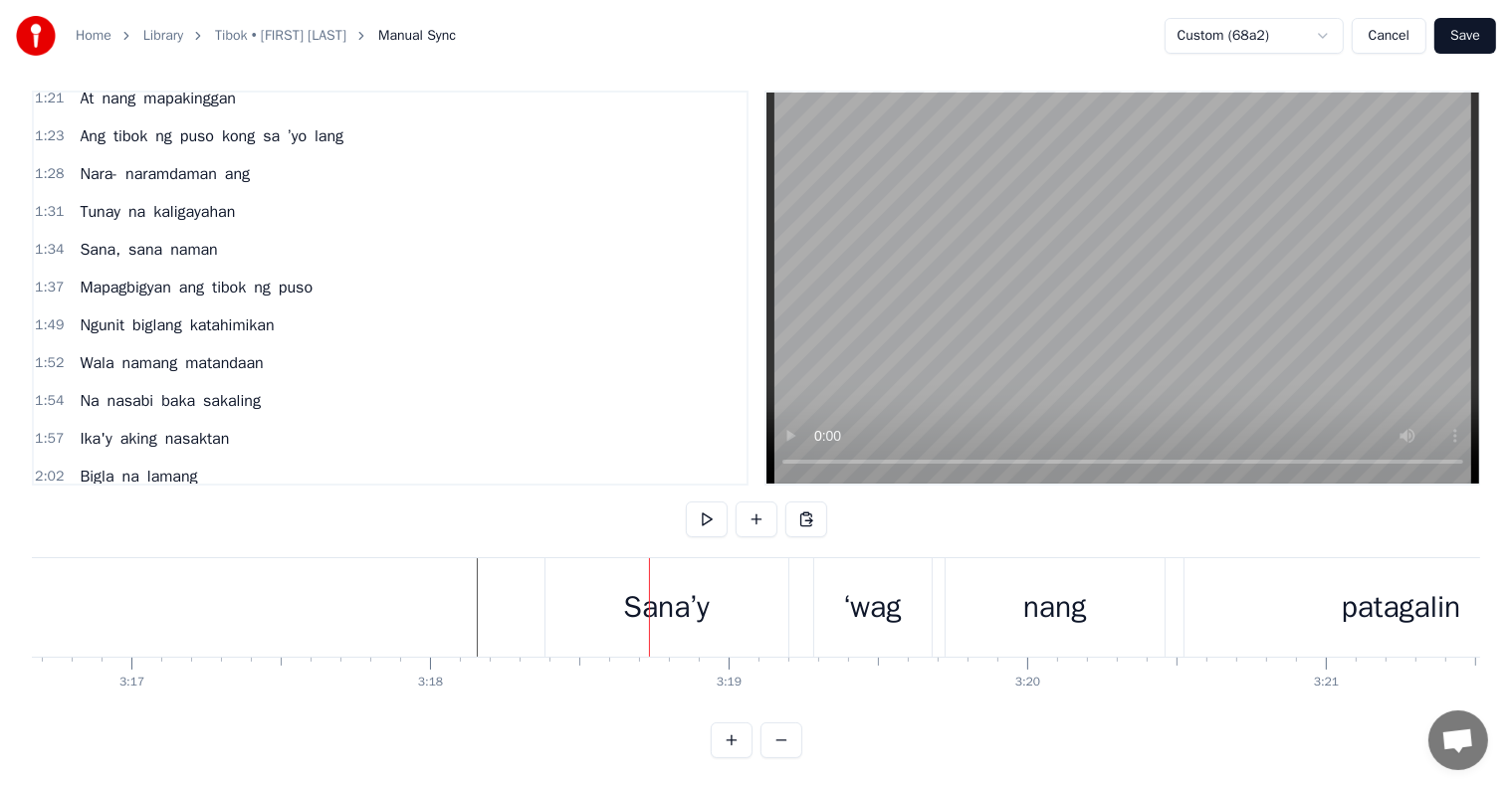 click on "Sana’y" at bounding box center [667, 607] 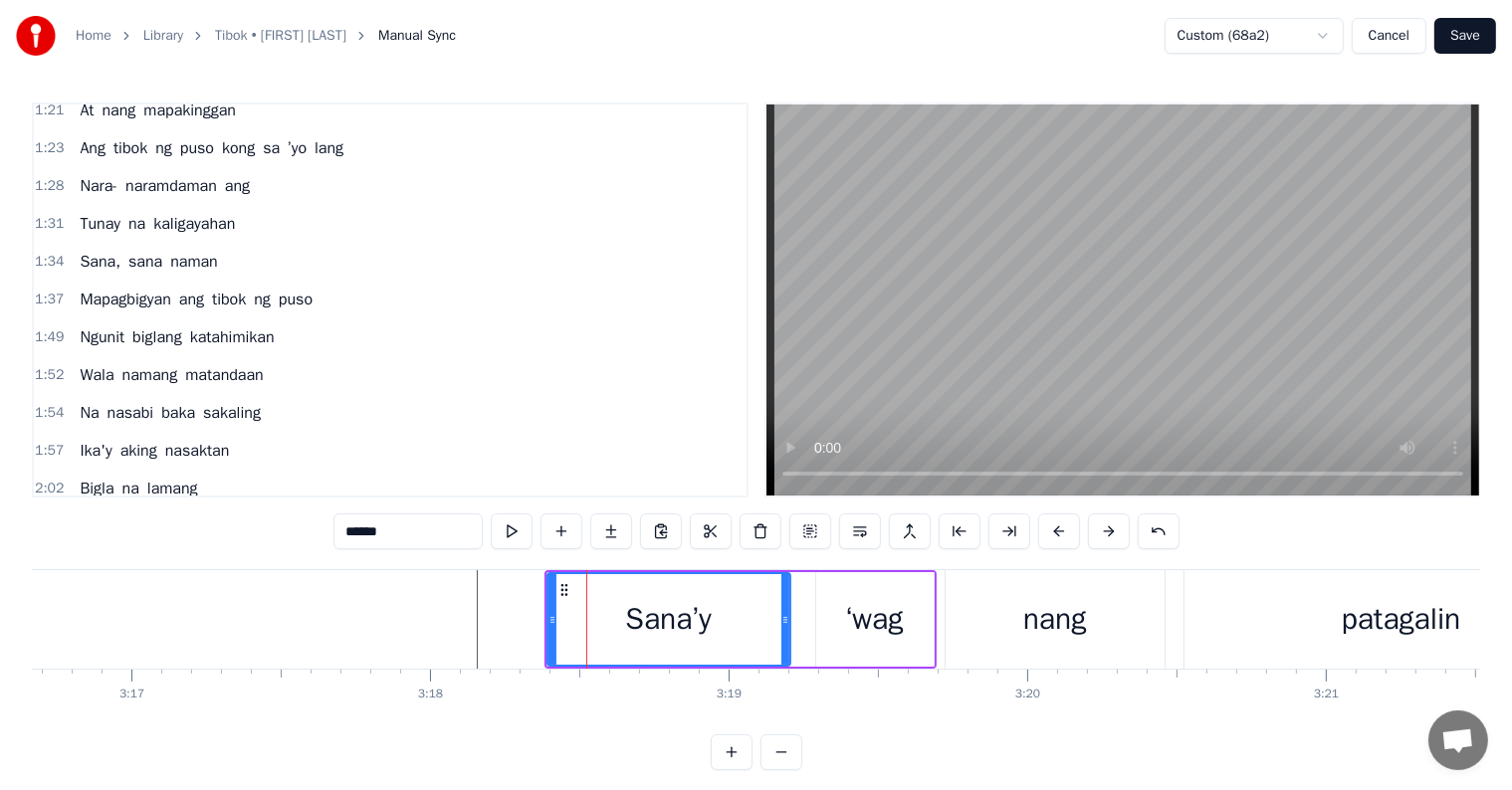 scroll, scrollTop: 0, scrollLeft: 0, axis: both 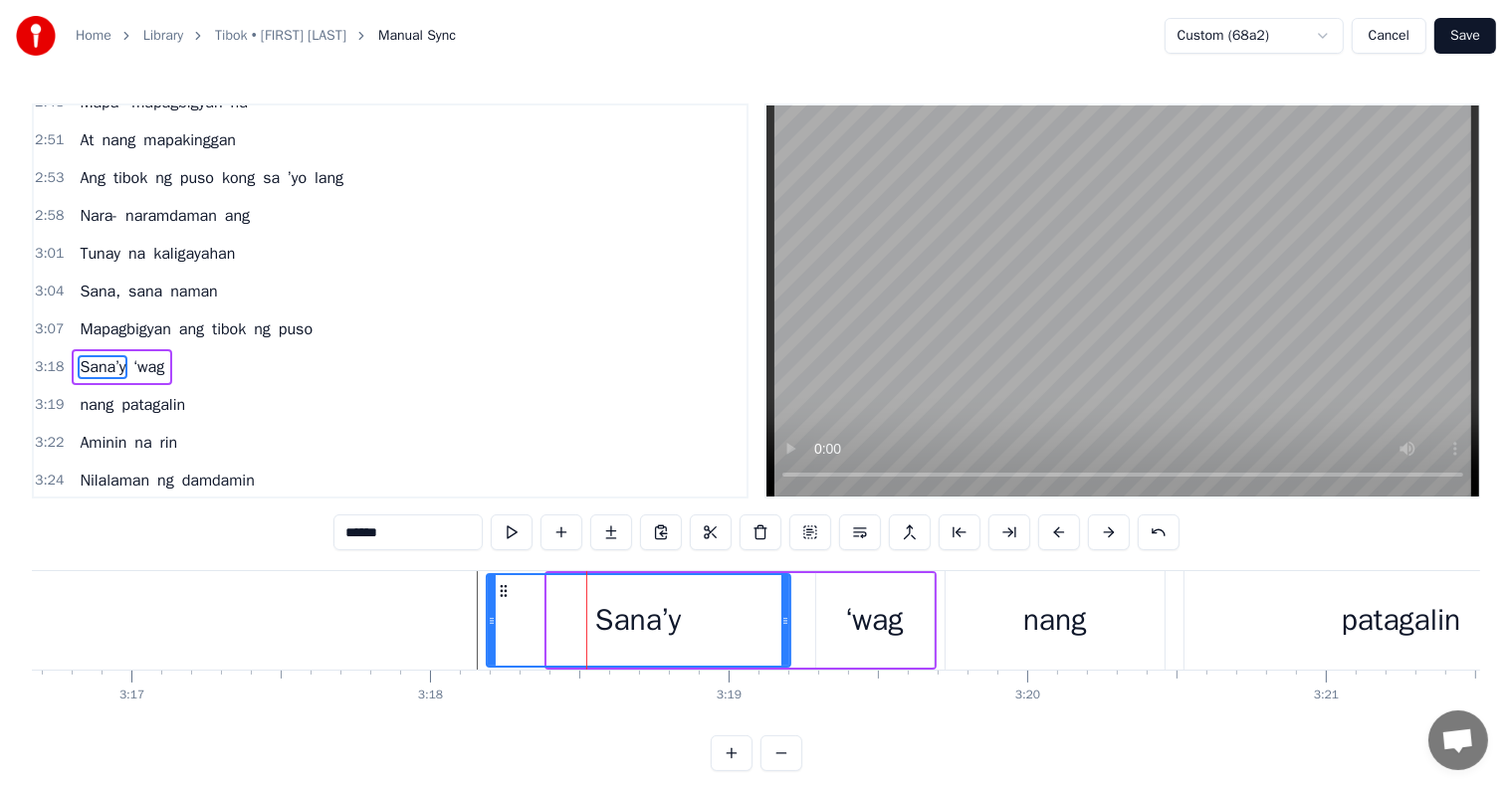 drag, startPoint x: 546, startPoint y: 613, endPoint x: 486, endPoint y: 595, distance: 62.641839 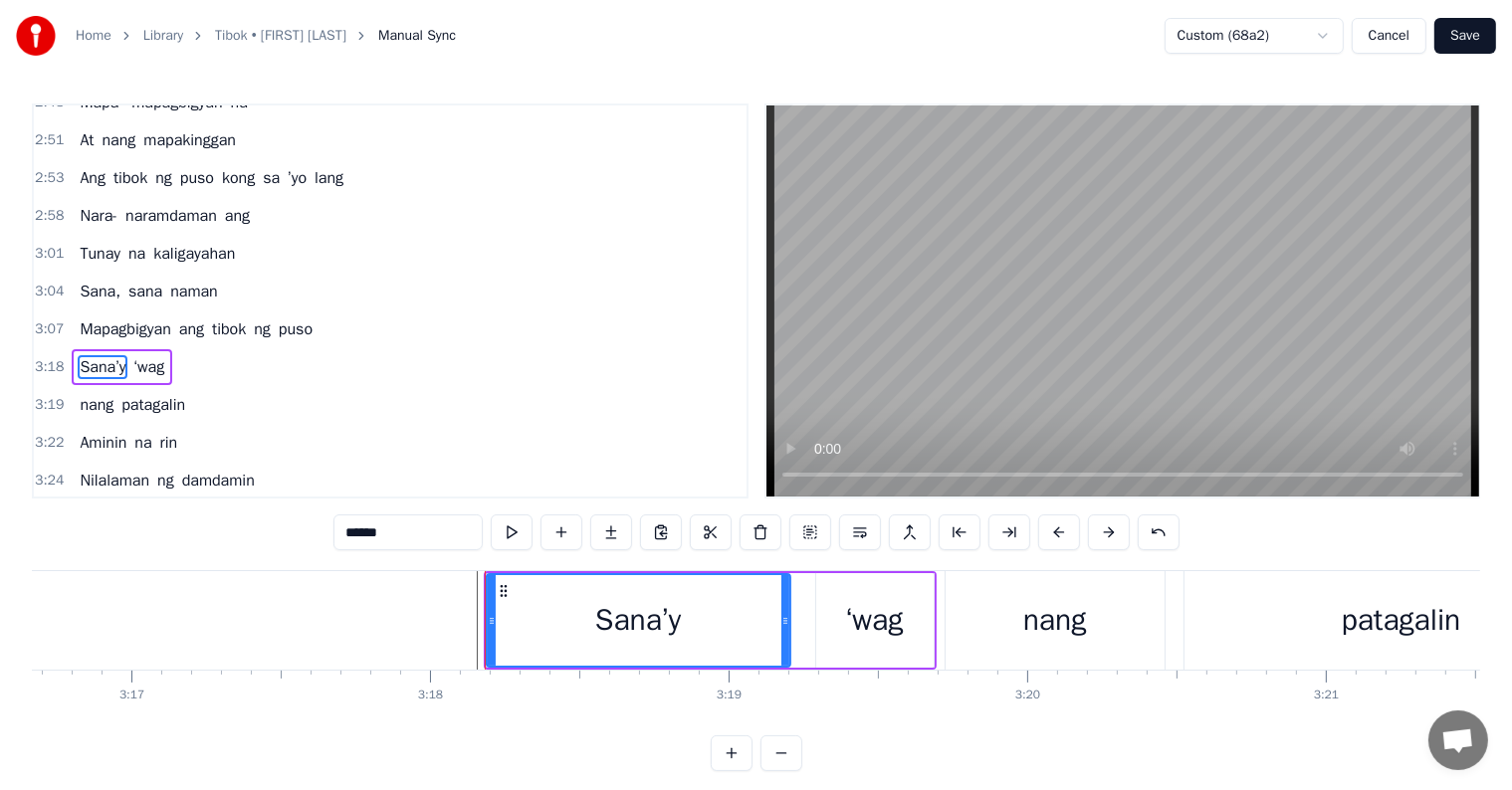 click at bounding box center (-9875, 620) 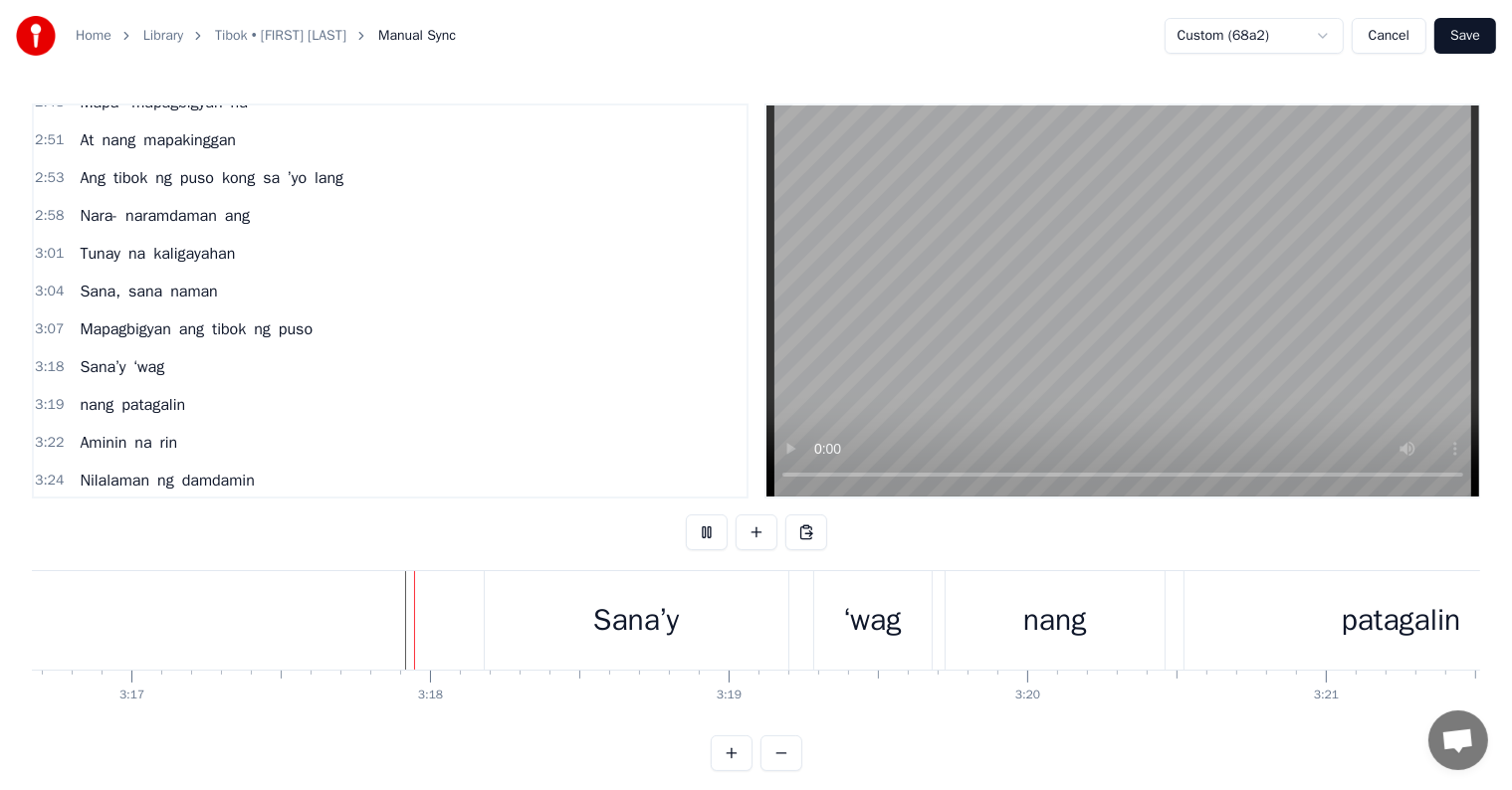 scroll, scrollTop: 30, scrollLeft: 0, axis: vertical 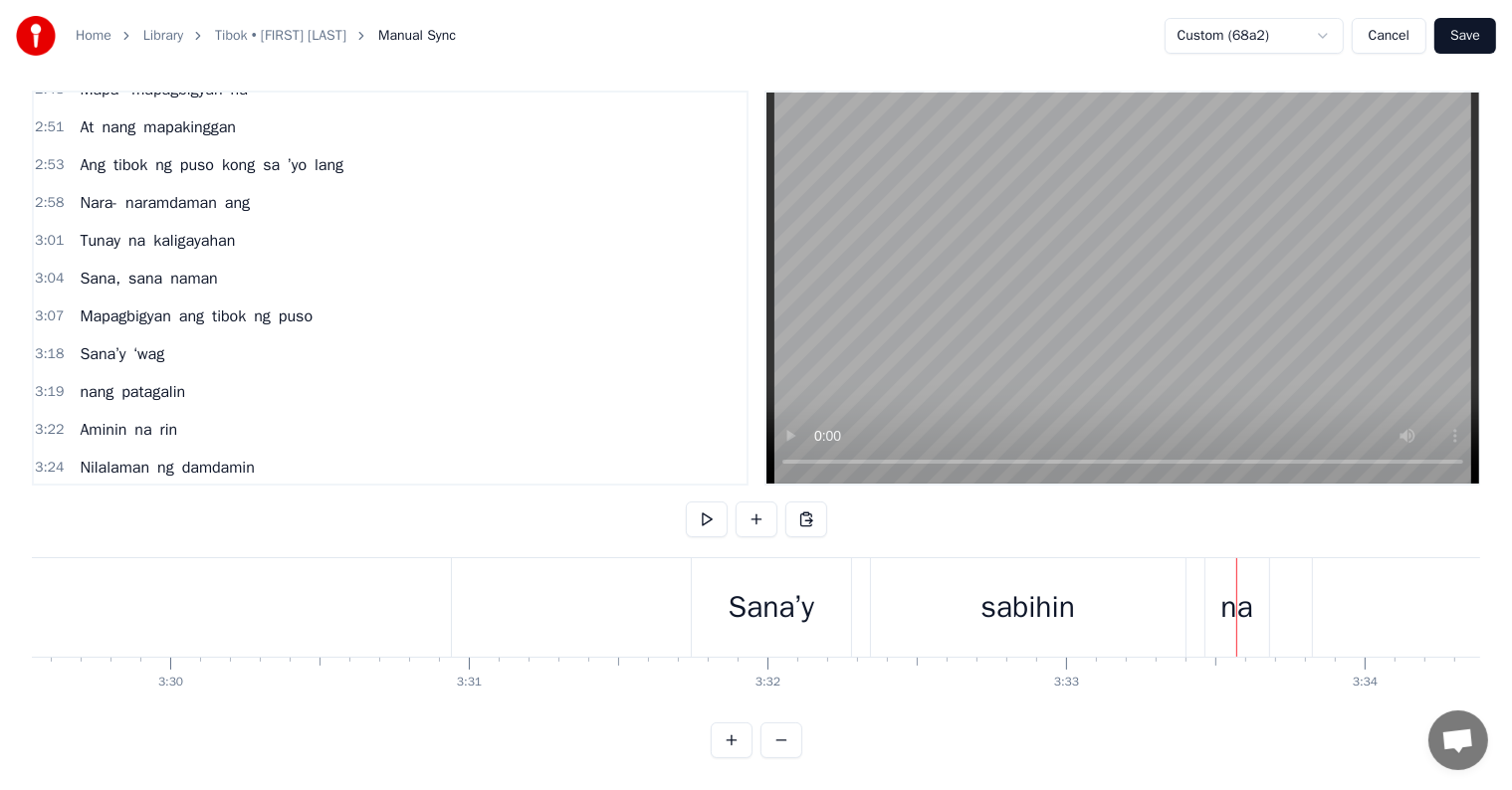 click on "Sana’y" at bounding box center (771, 607) 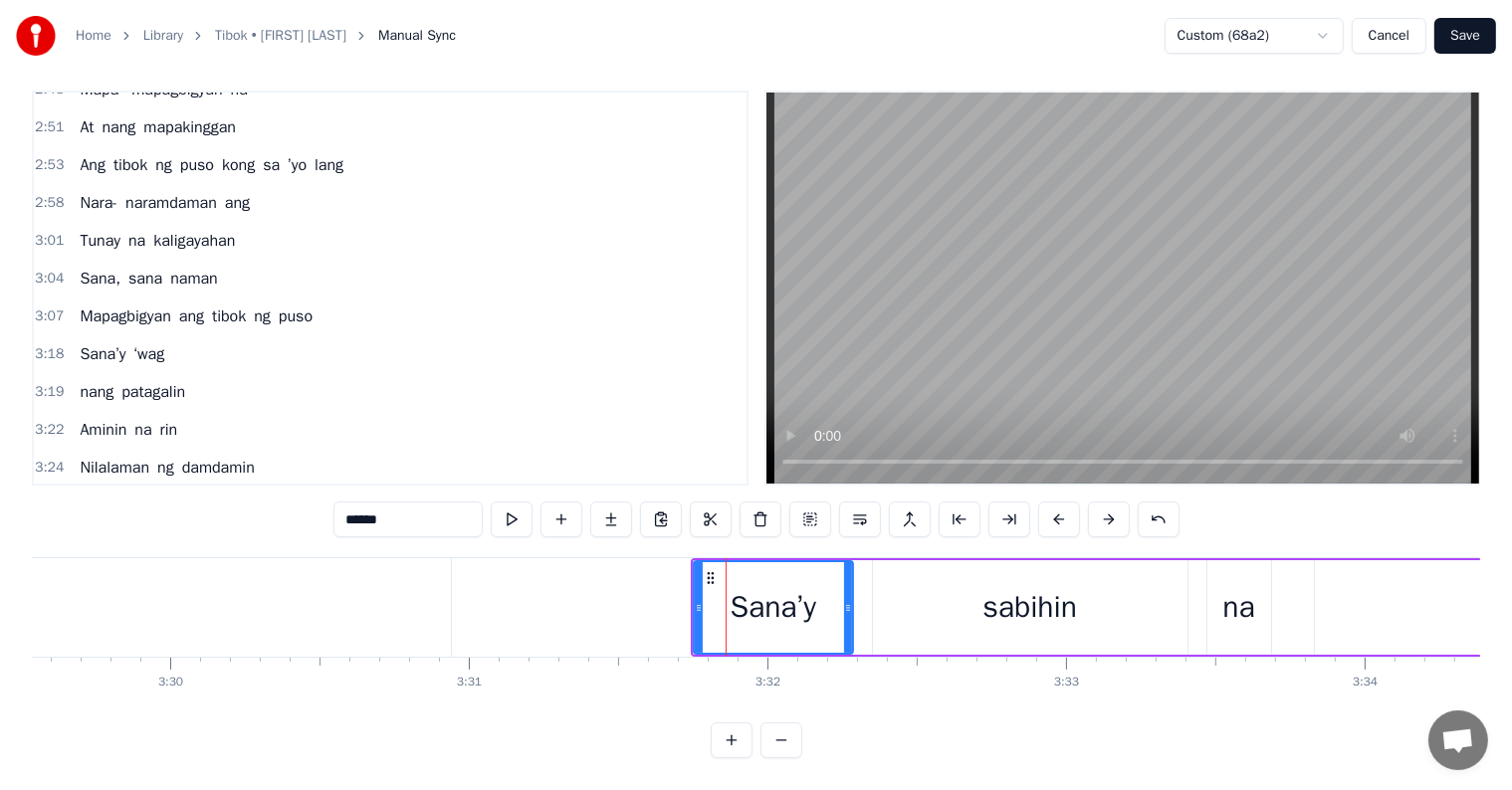 scroll, scrollTop: 0, scrollLeft: 0, axis: both 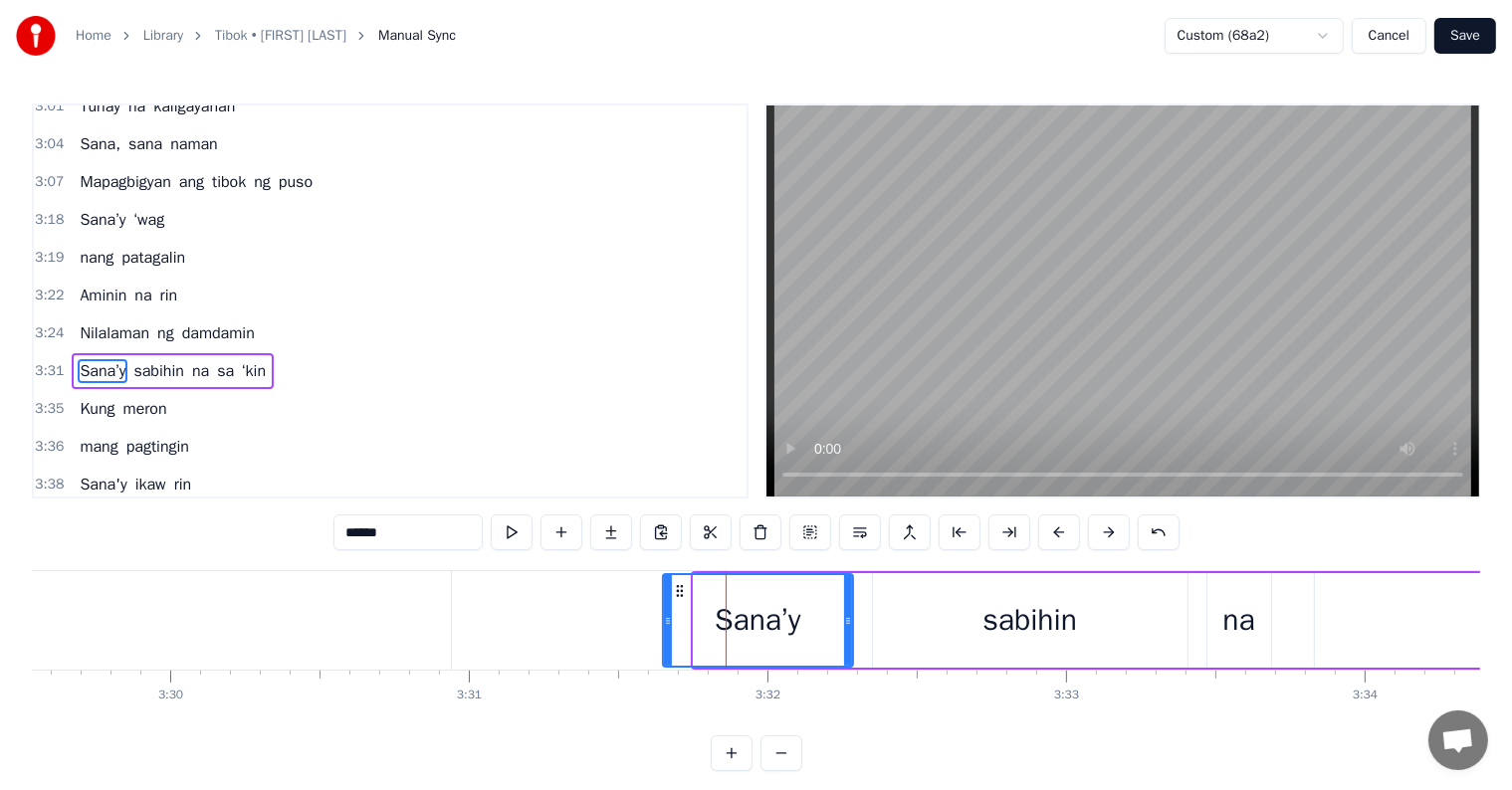 drag, startPoint x: 700, startPoint y: 625, endPoint x: 669, endPoint y: 621, distance: 31.257 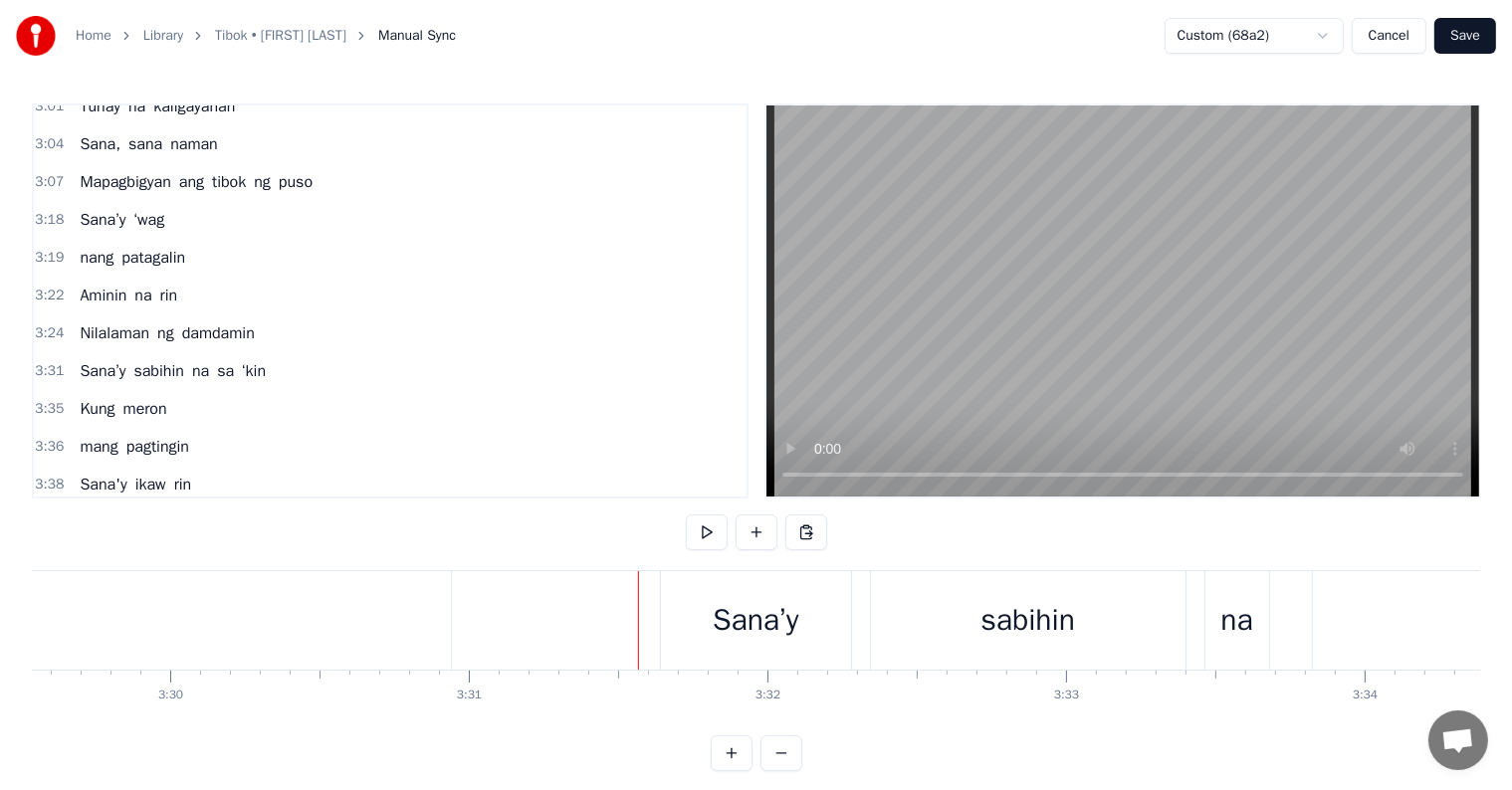 scroll, scrollTop: 30, scrollLeft: 0, axis: vertical 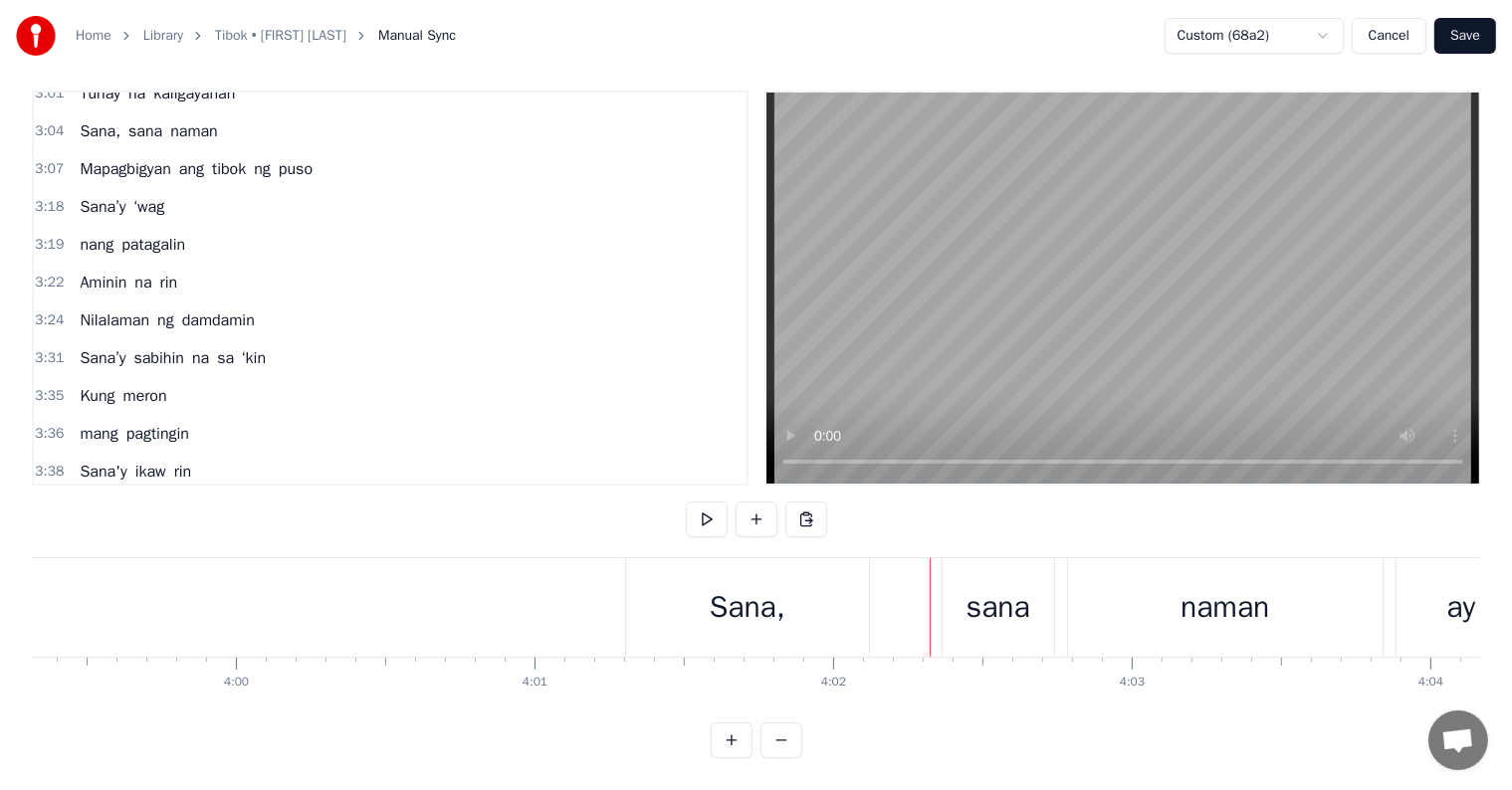 click on "Sana," at bounding box center [748, 607] 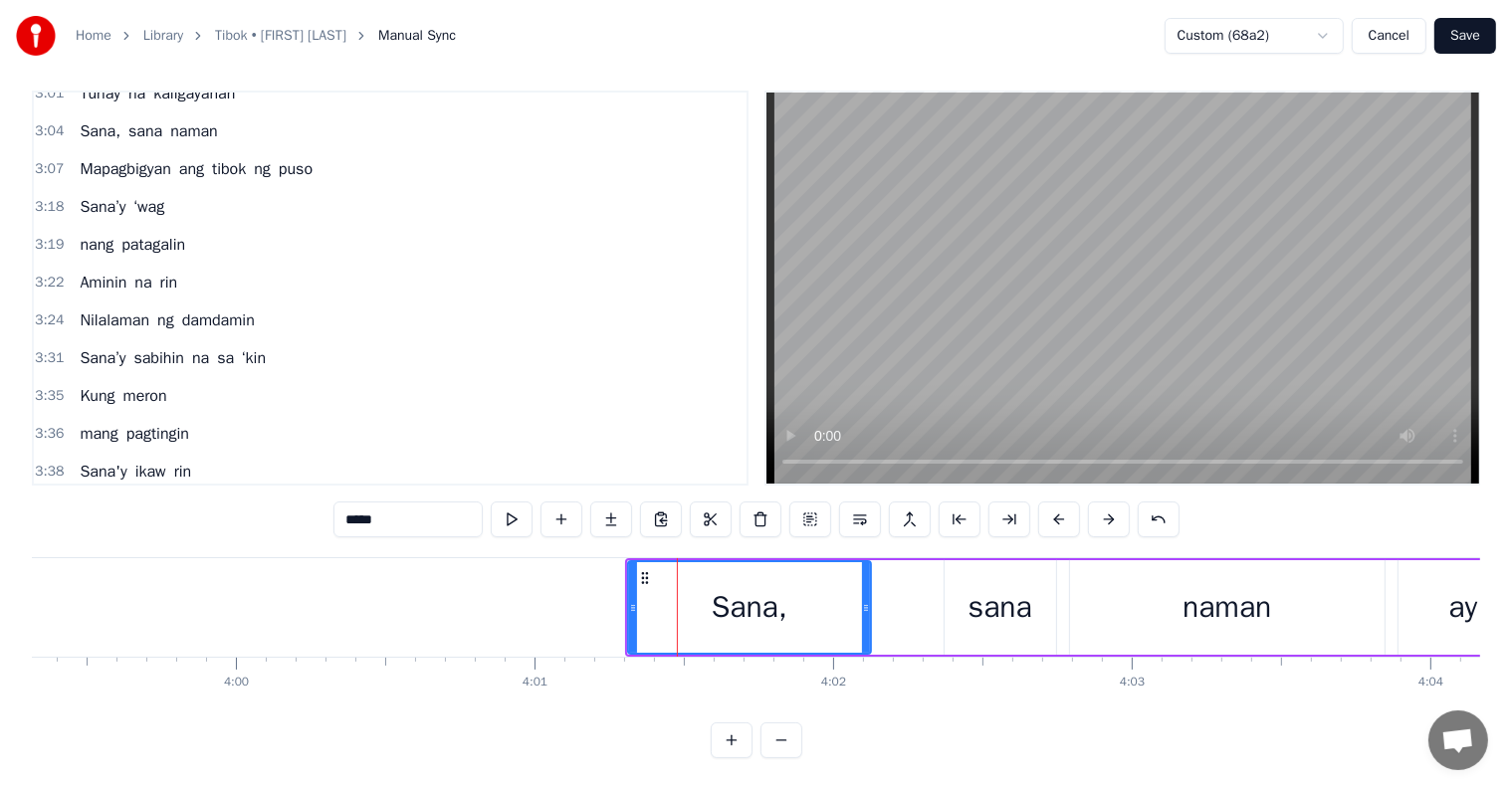 scroll, scrollTop: 0, scrollLeft: 0, axis: both 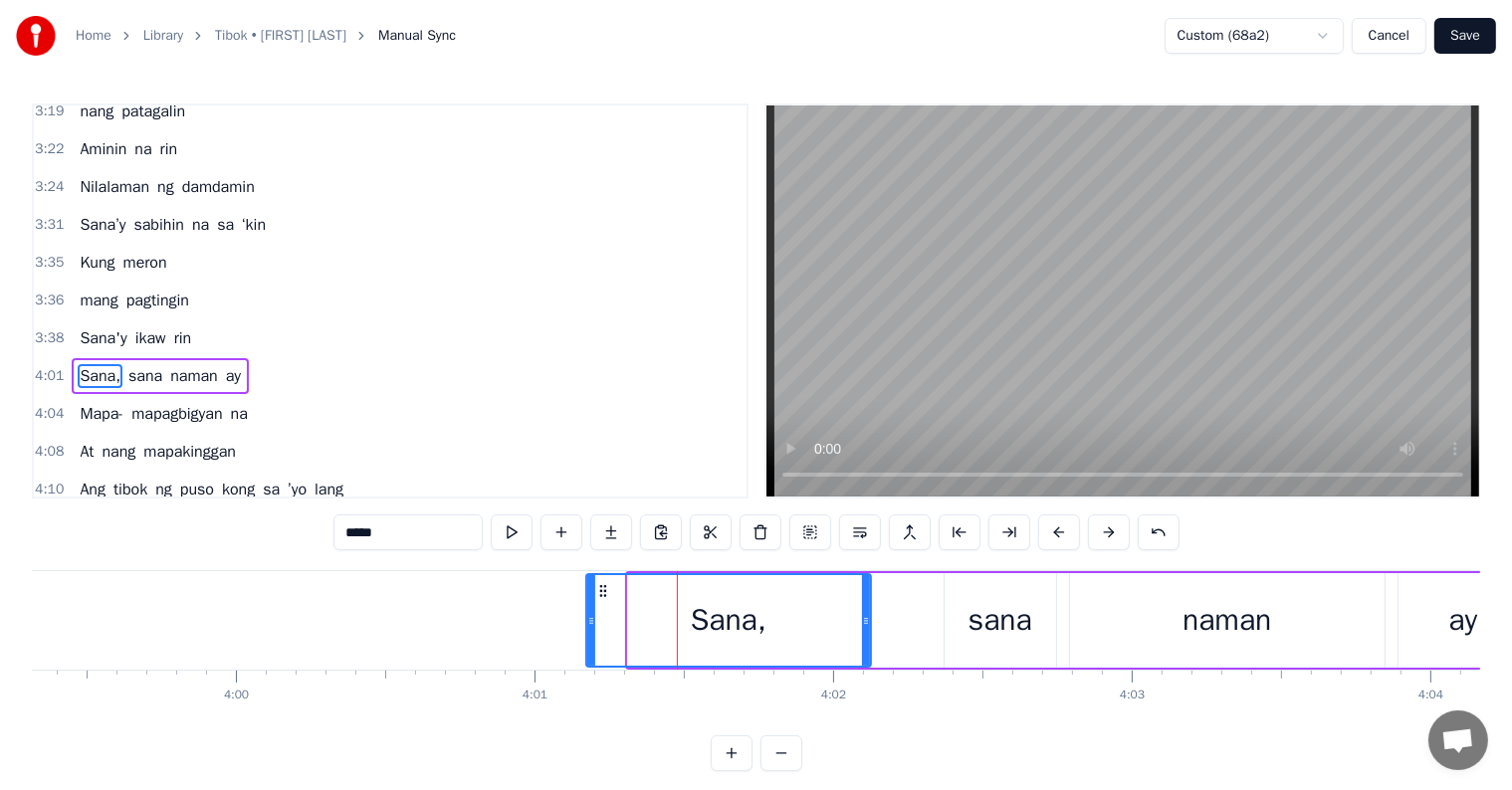 drag, startPoint x: 628, startPoint y: 618, endPoint x: 581, endPoint y: 615, distance: 47.095647 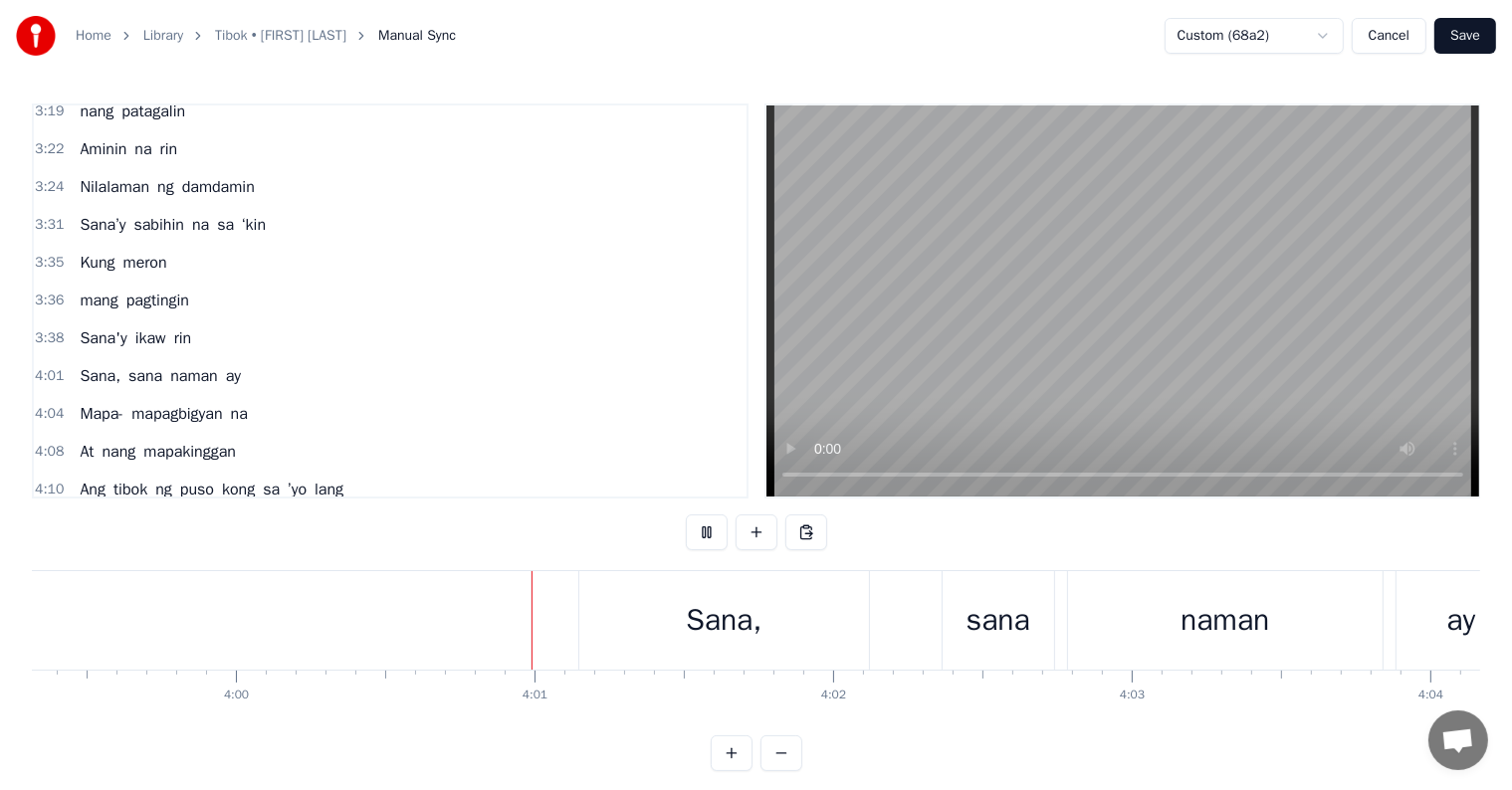 scroll, scrollTop: 30, scrollLeft: 0, axis: vertical 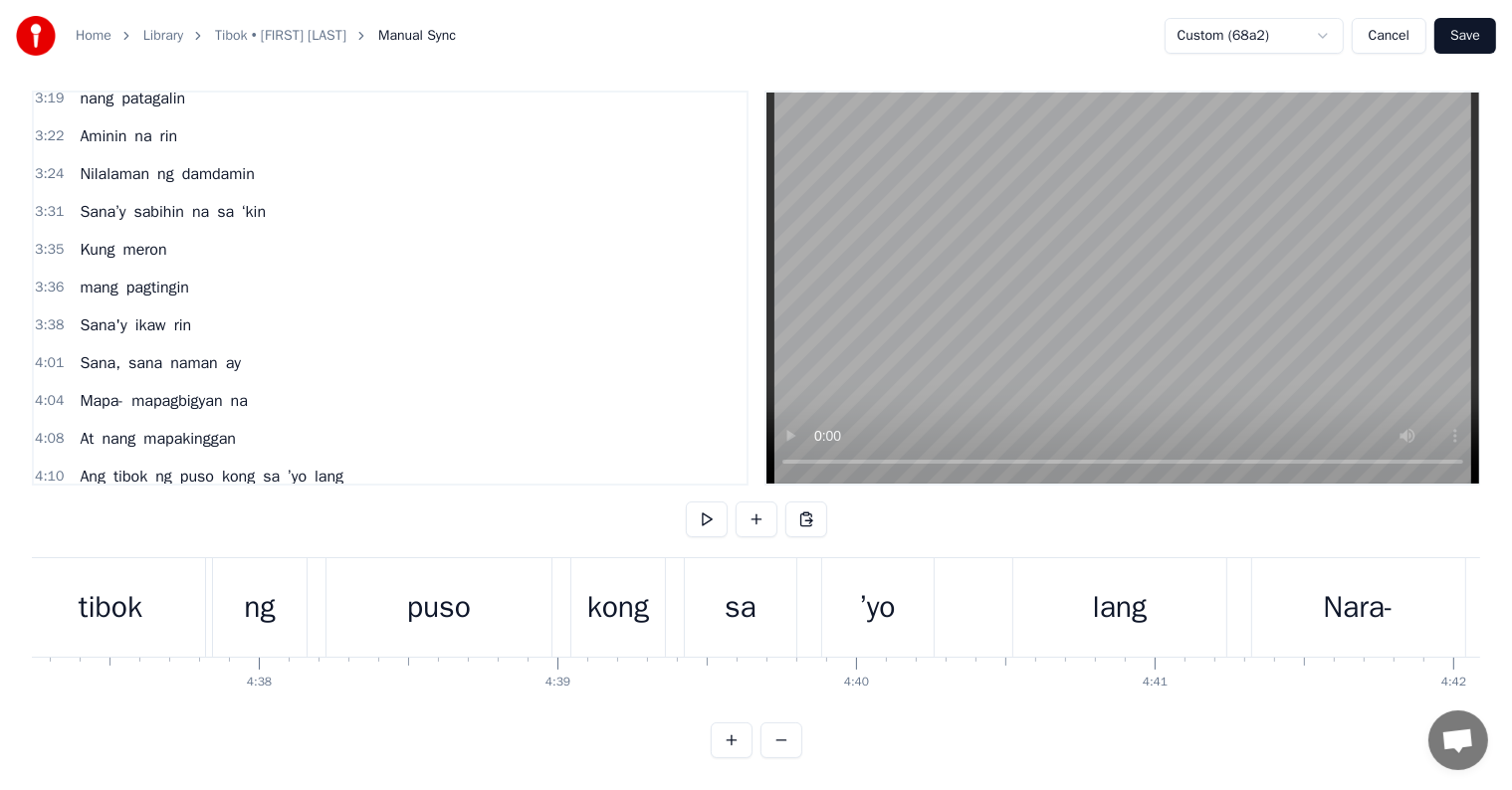click on "Ang tibok ng puso kong sa ’yo lang" at bounding box center [602, 607] 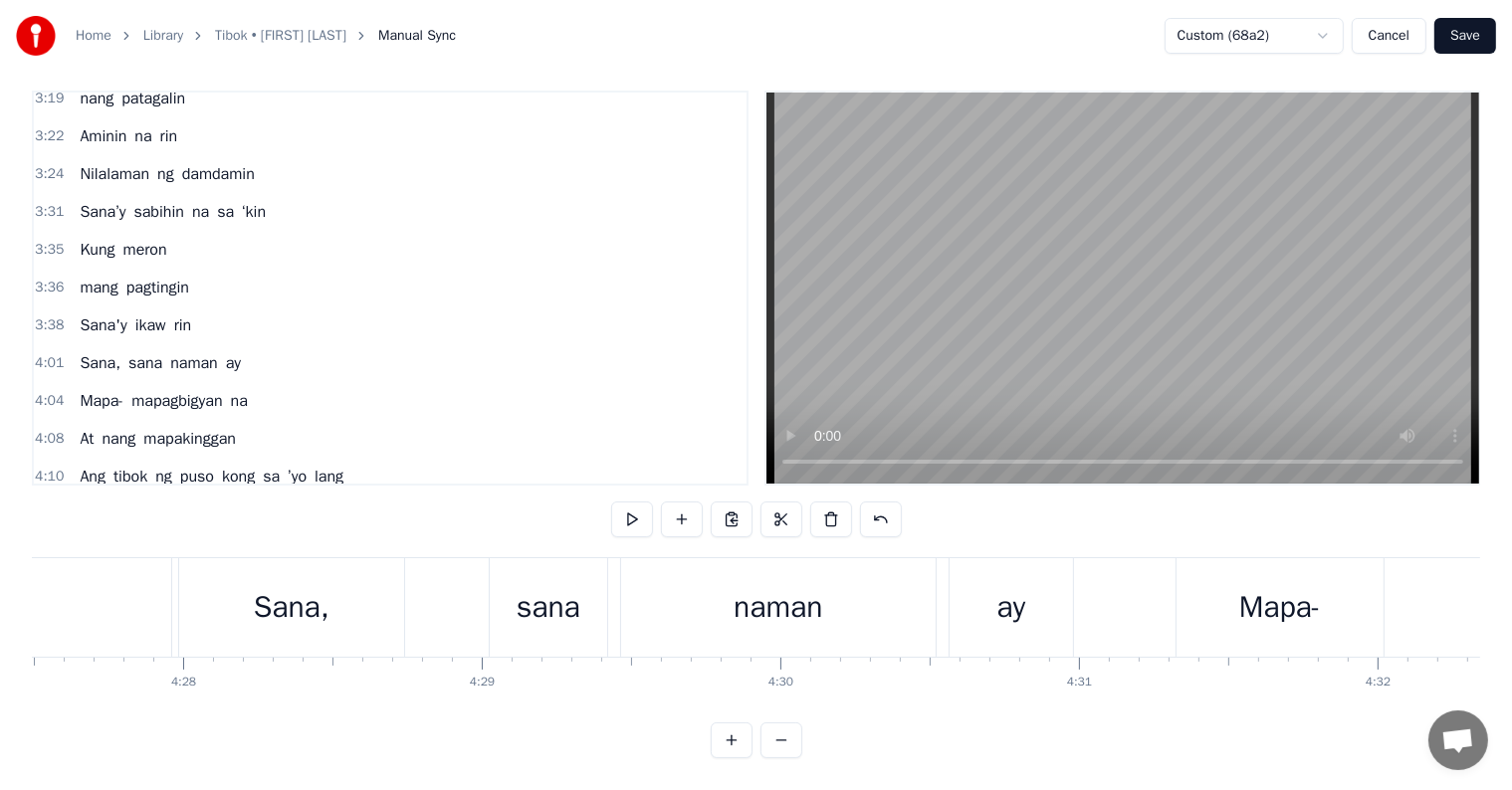 scroll, scrollTop: 0, scrollLeft: 79769, axis: horizontal 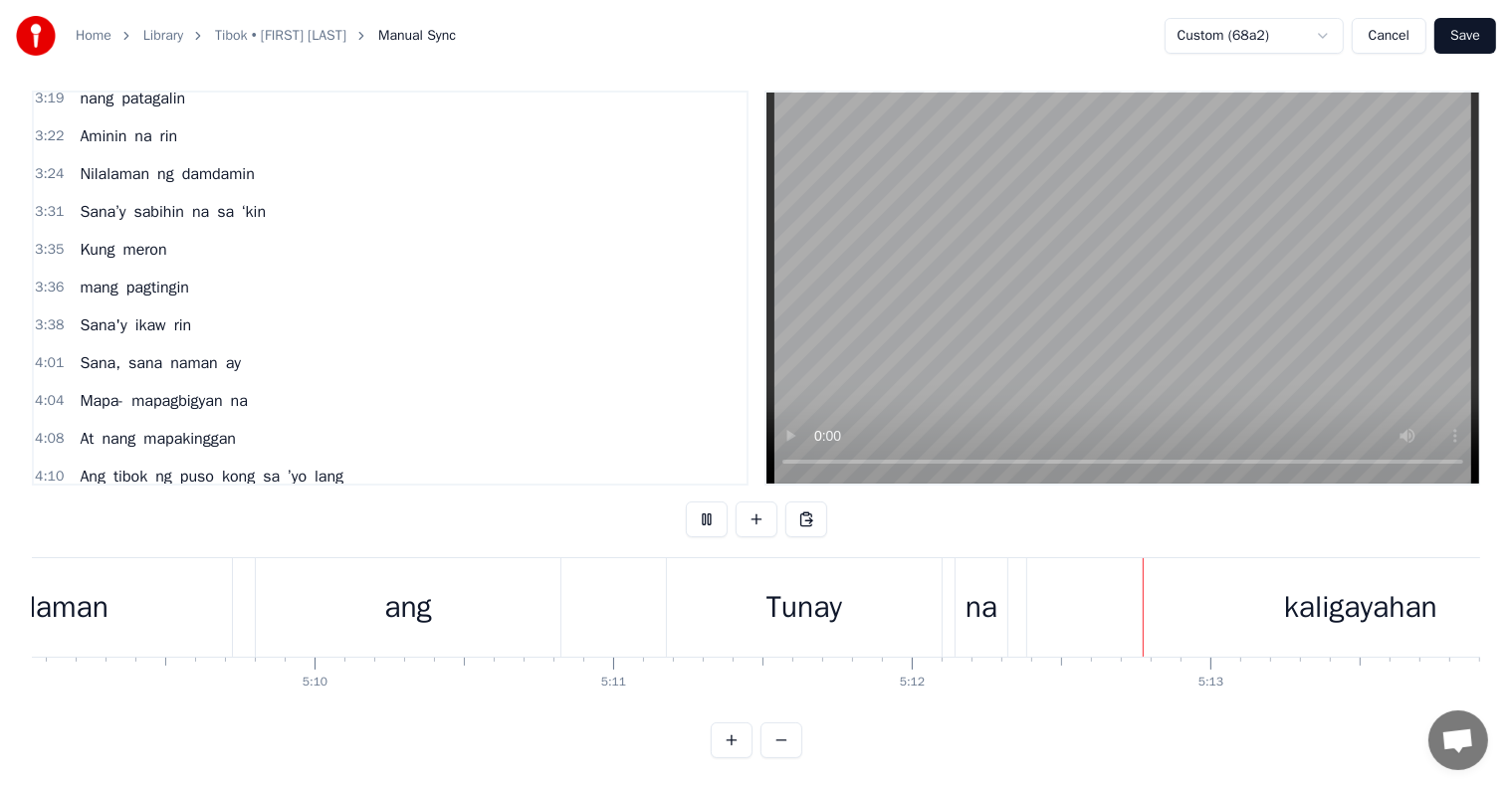 click on "Save" at bounding box center [1465, 36] 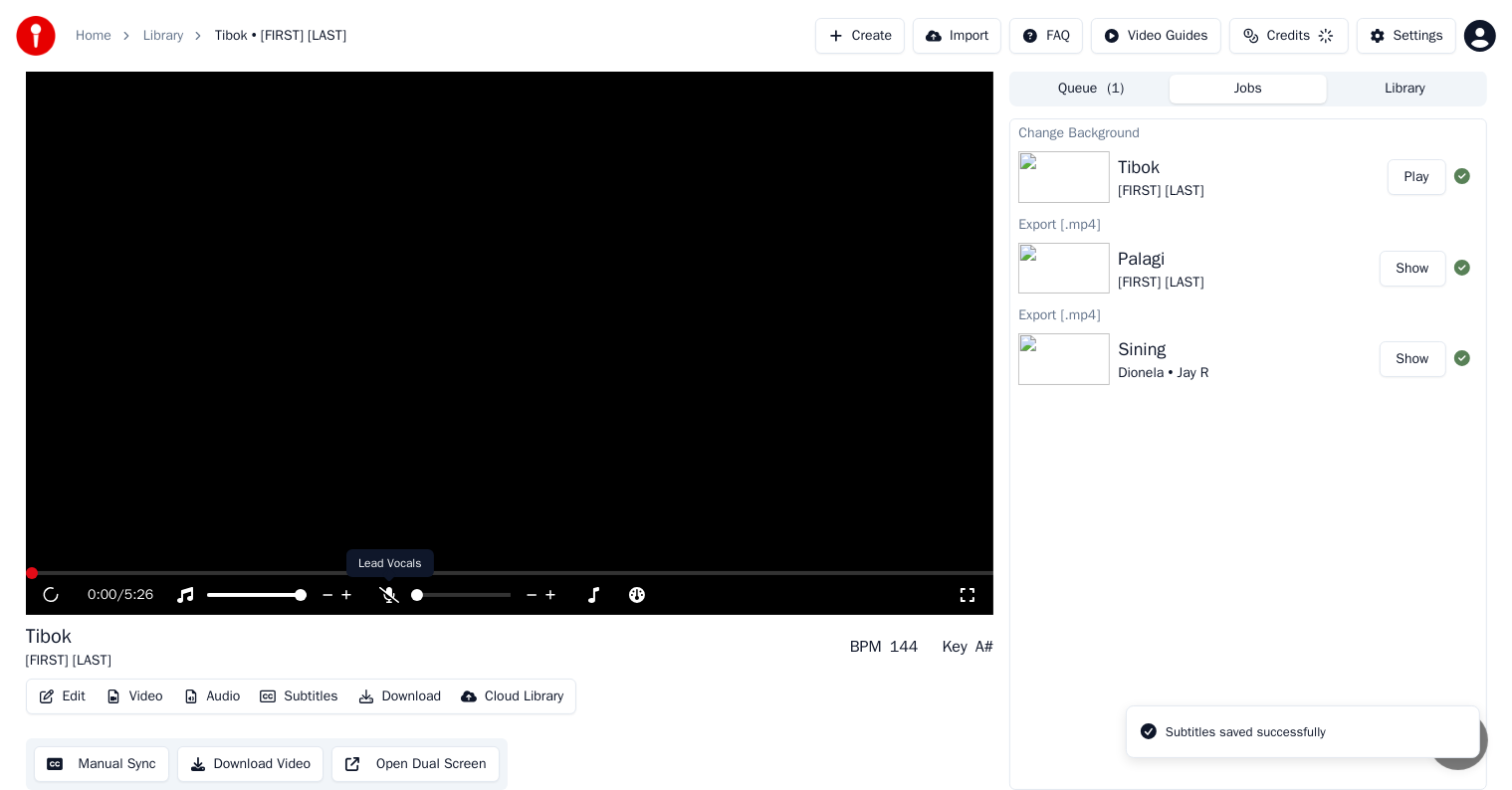 scroll, scrollTop: 1, scrollLeft: 0, axis: vertical 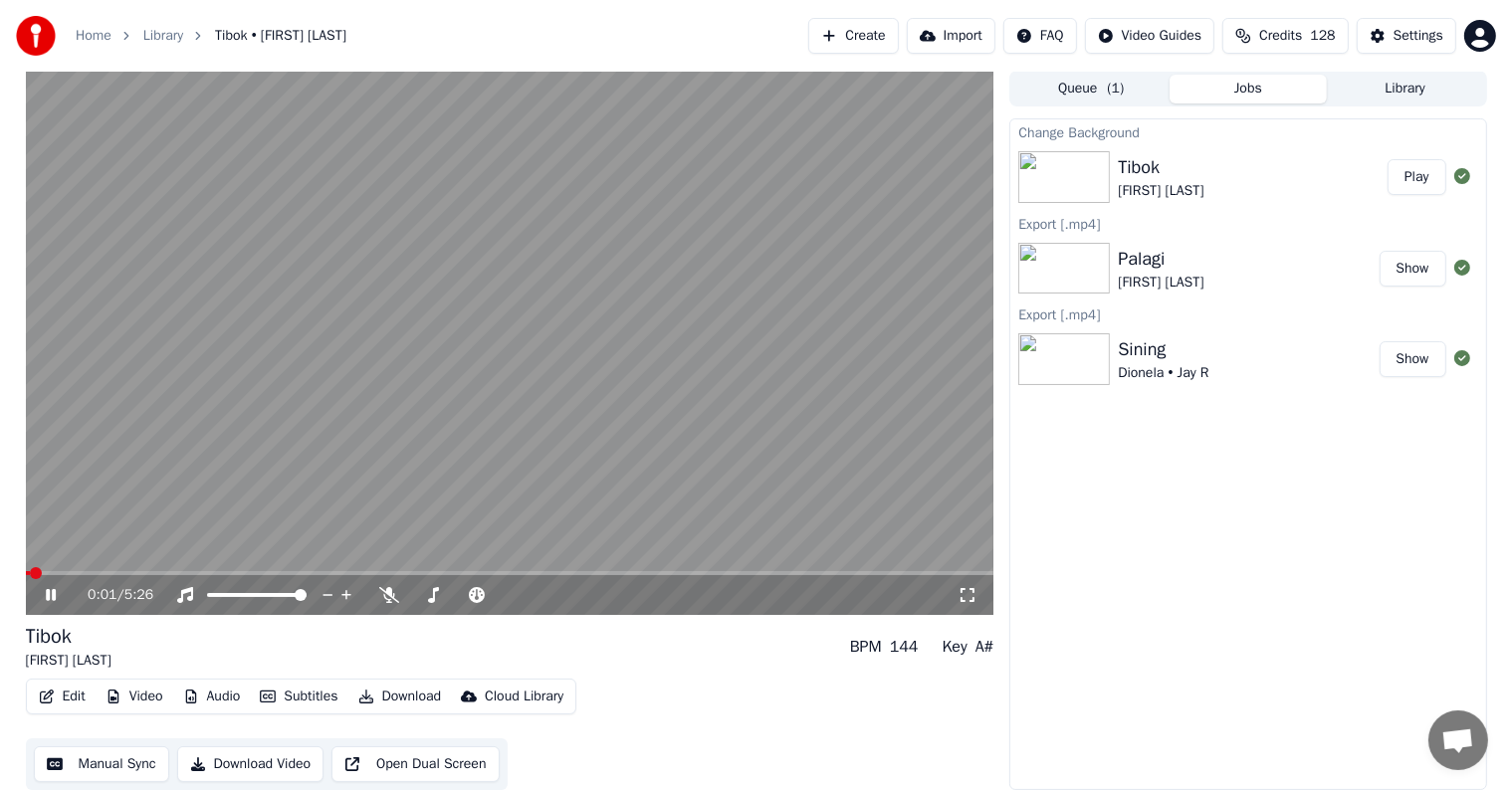 click 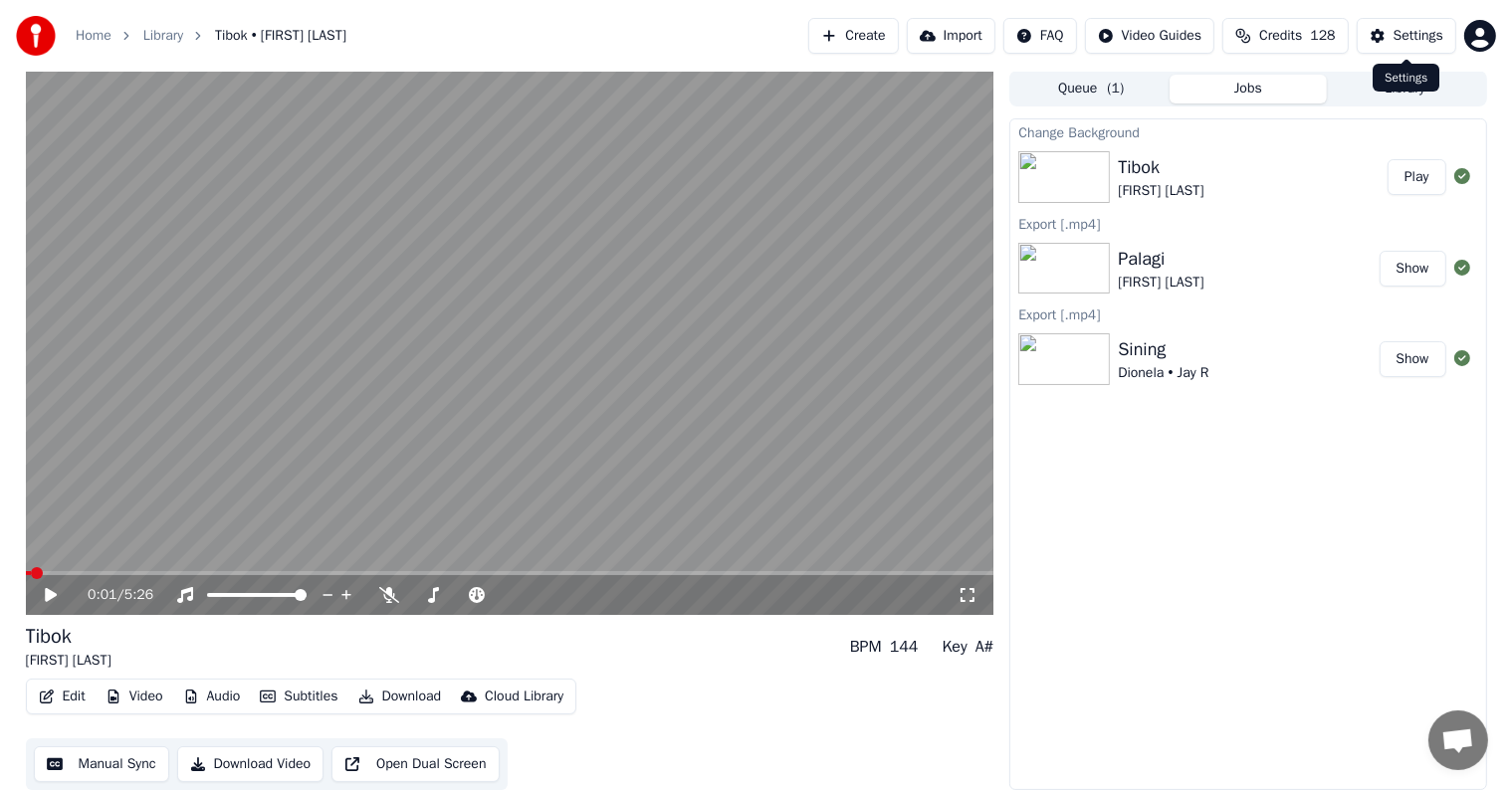 click on "Settings" at bounding box center (1418, 36) 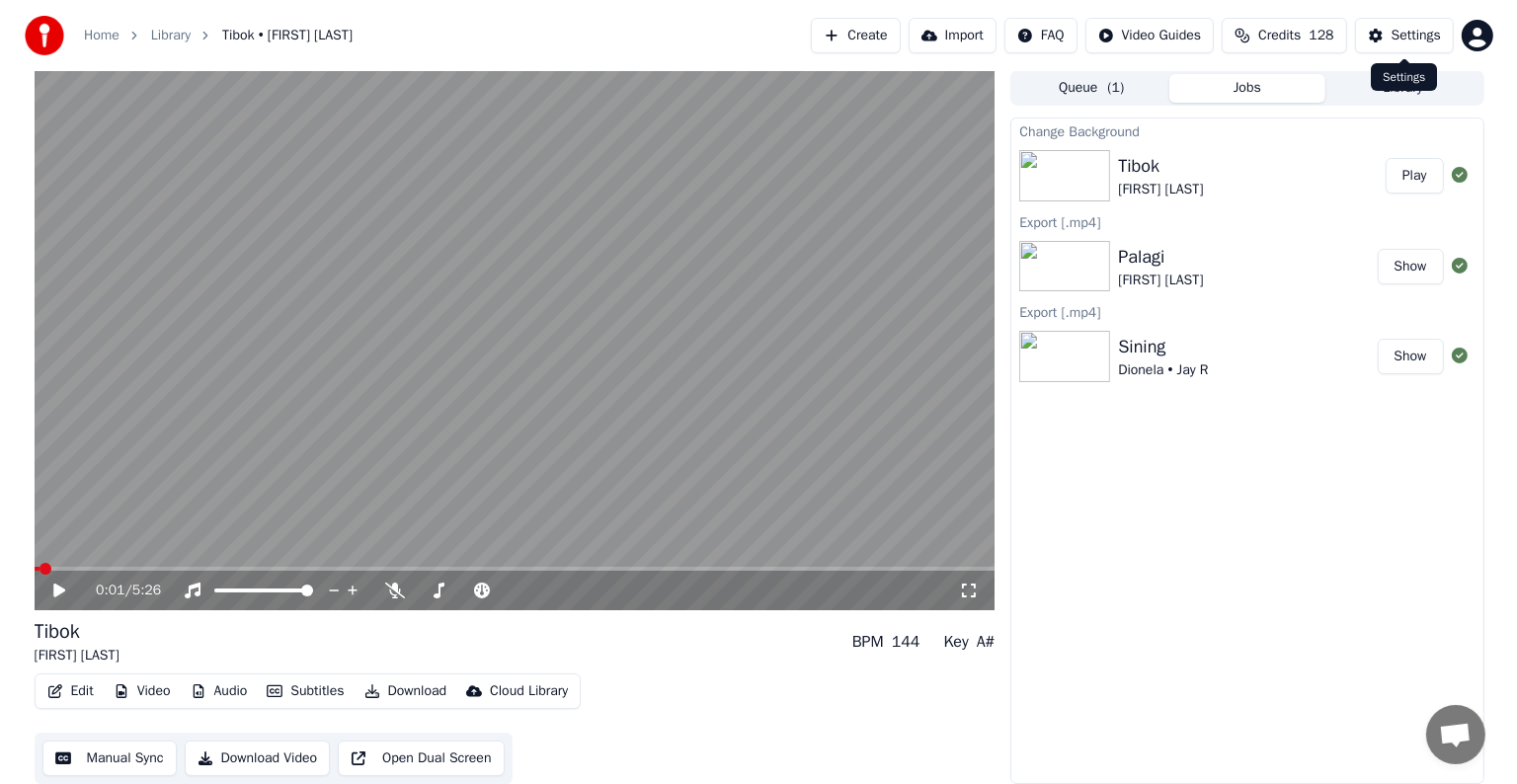scroll, scrollTop: 0, scrollLeft: 0, axis: both 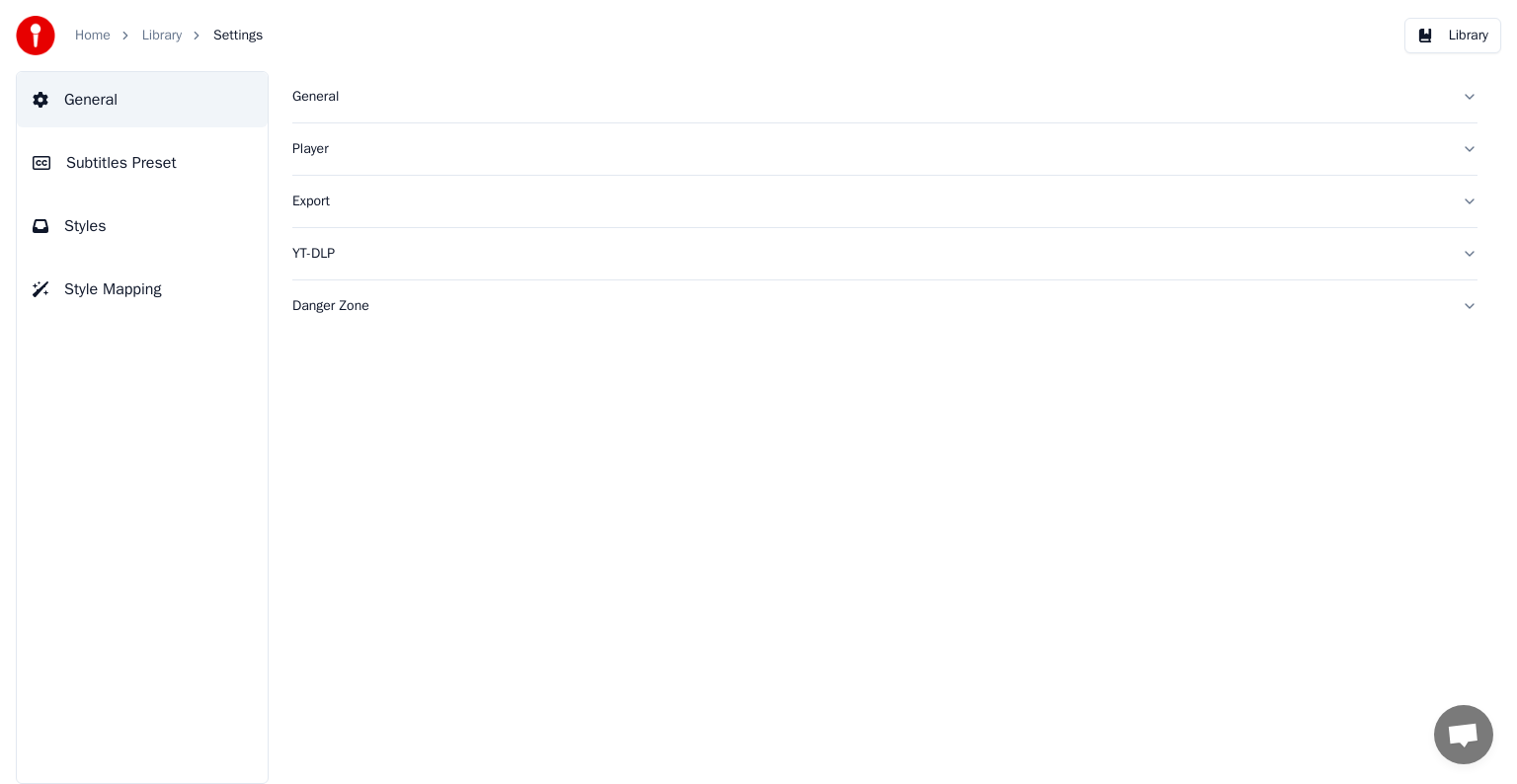 click on "Subtitles Preset" at bounding box center [121, 163] 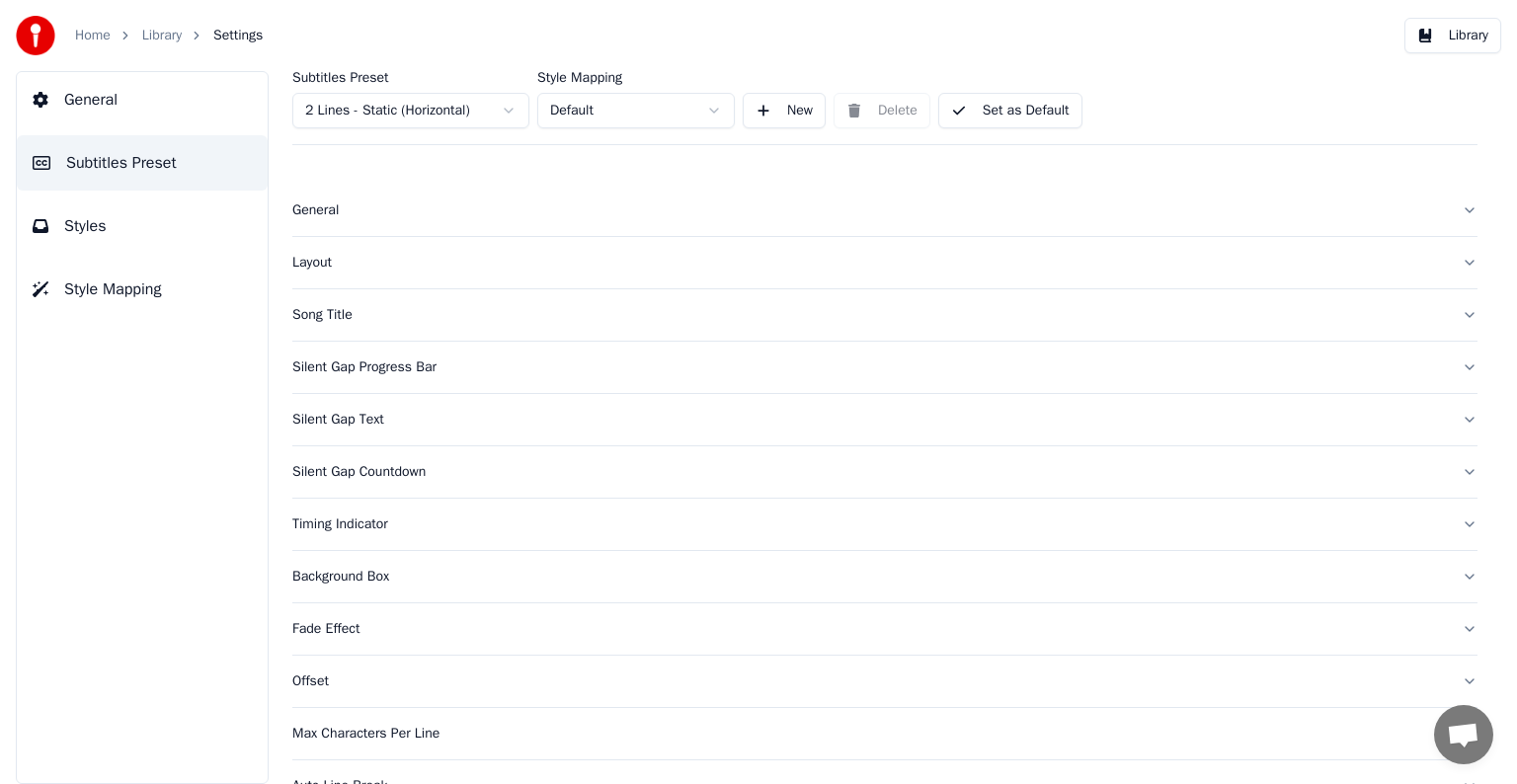 click on "Home Library Settings Library General Subtitles Preset Styles Style Mapping Subtitles Preset 2 Lines - Static (Horizontal) Style Mapping Default New Delete Set as Default General Layout Song Title Silent Gap Progress Bar Silent Gap Text Silent Gap Countdown Timing Indicator Background Box Fade Effect Offset Max Characters Per Line Auto Line Break Advanced Settings Chat [NAME] from Youka Desktop More channels Continue on Email Offline. You were inactive for some time. Send a message to reconnect to the chat. Youka Desktop Hello! How can I help you? Sunday, 20 July Hi! I'ts me again. The lyrics are not appearing. Even editing to add lyrics again, it's not appearing. I already spent 22 credits for this please check 7/20/2025 Monday, 21 July [NAME] Hey, credits should refunded automatically in case of failure, please let me check 7/21/2025 yeah but credits are used again in adding the lyrics in the song that supposed to be good in the first place 7/21/2025 Read [NAME] I added 22 more credits to your account. 7/21/2025" at bounding box center (758, 392) 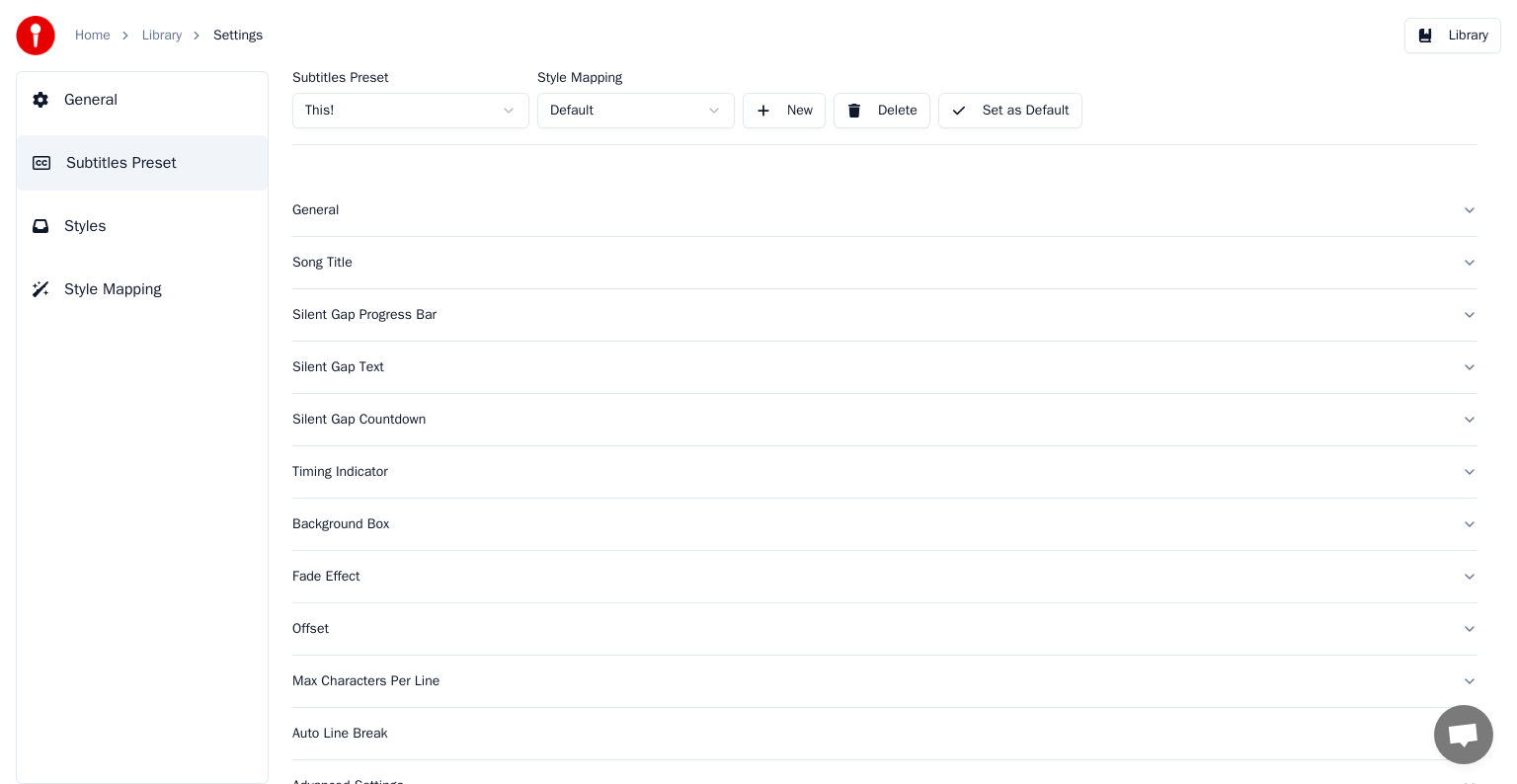 click on "Song Title" at bounding box center (869, 263) 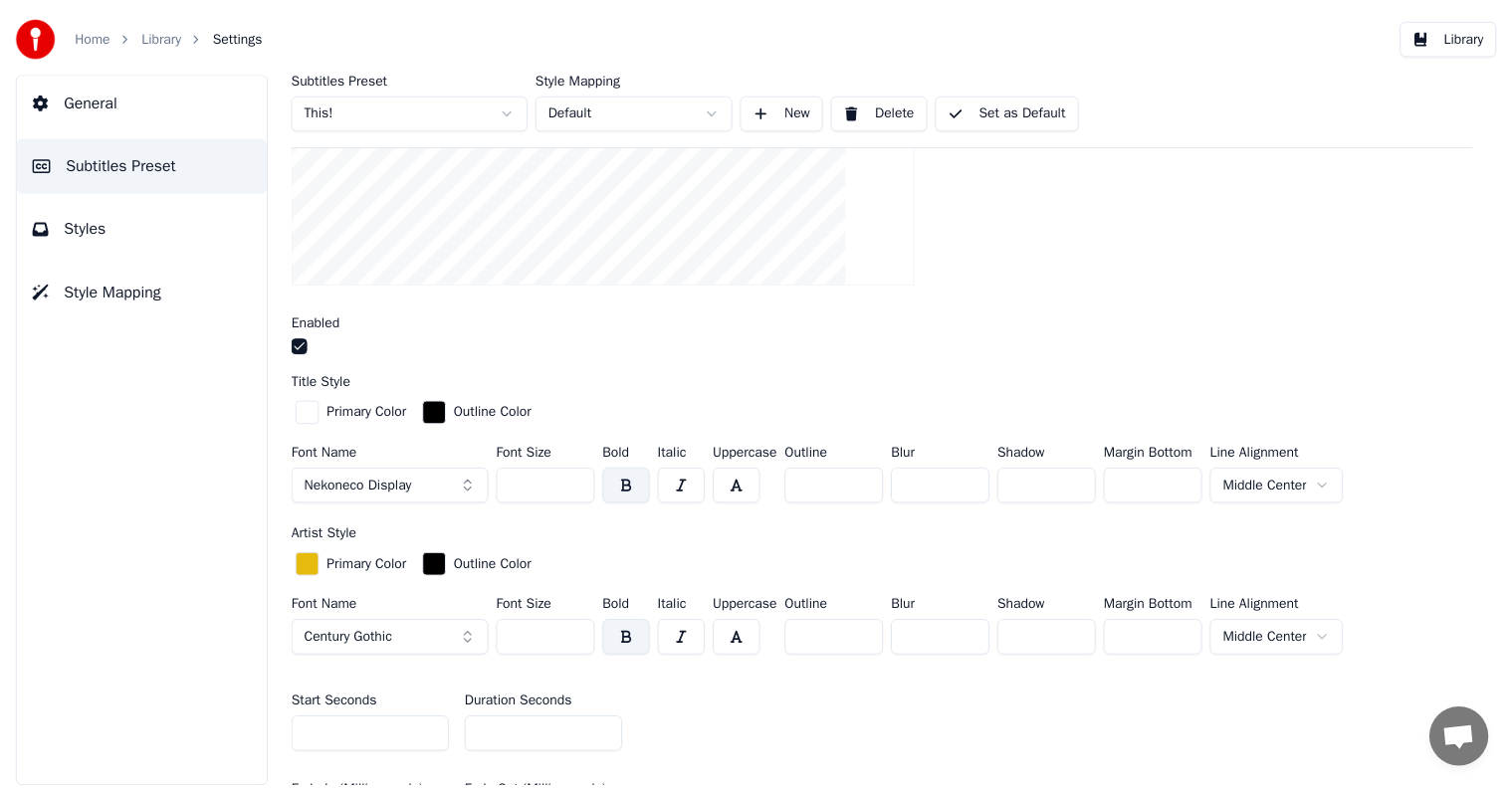 scroll, scrollTop: 398, scrollLeft: 0, axis: vertical 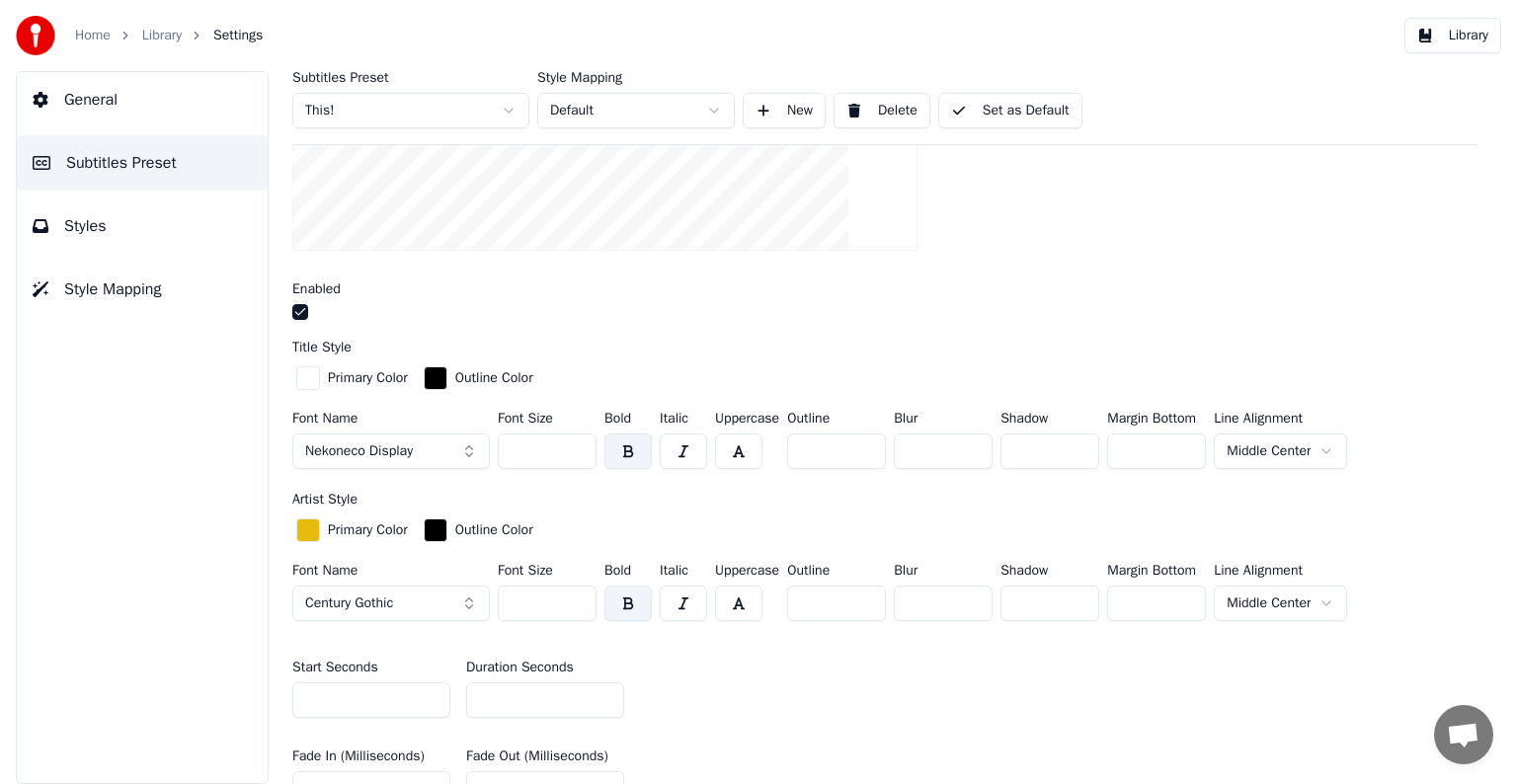 click on "**" at bounding box center [545, 700] 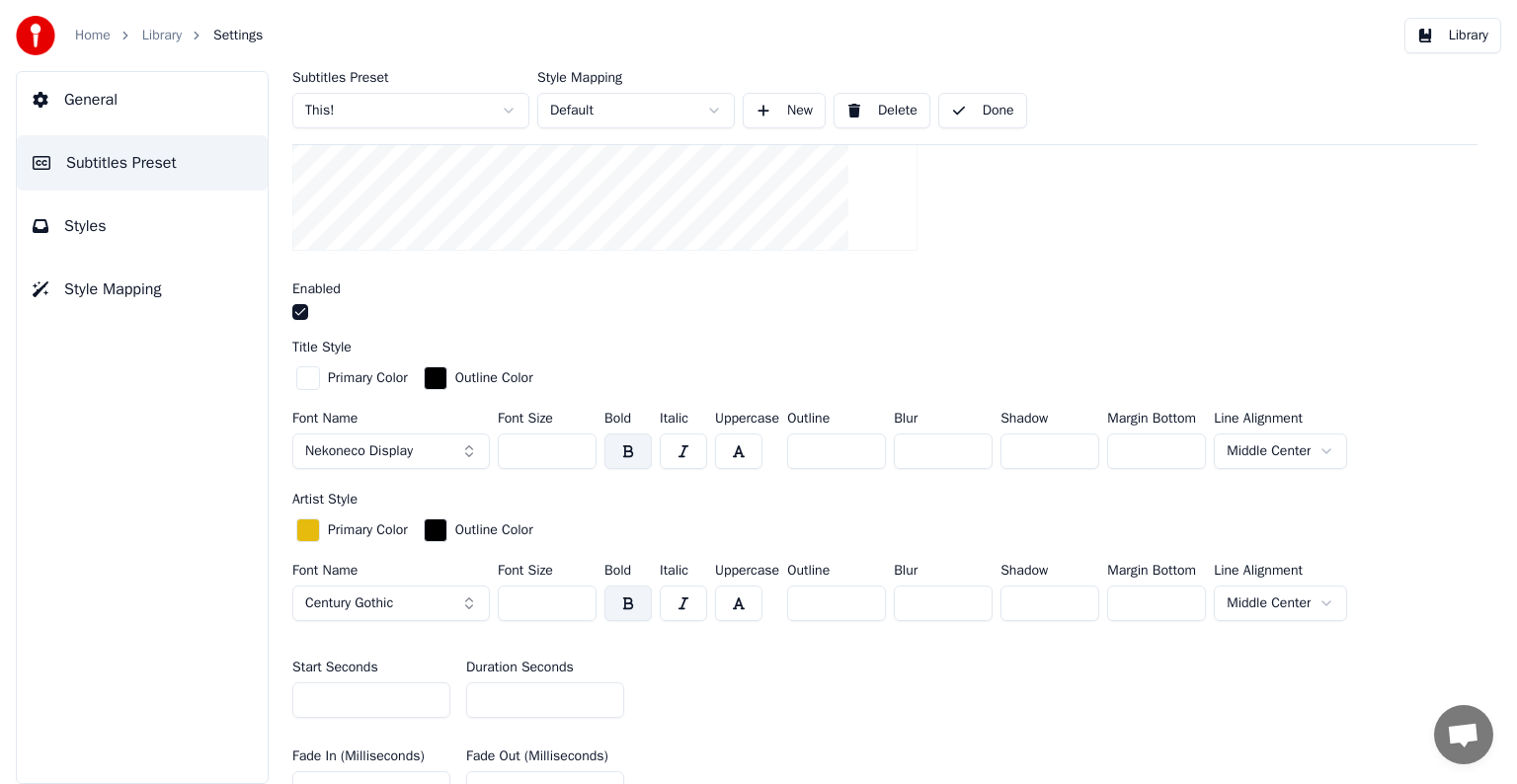 click on "Library" at bounding box center [162, 36] 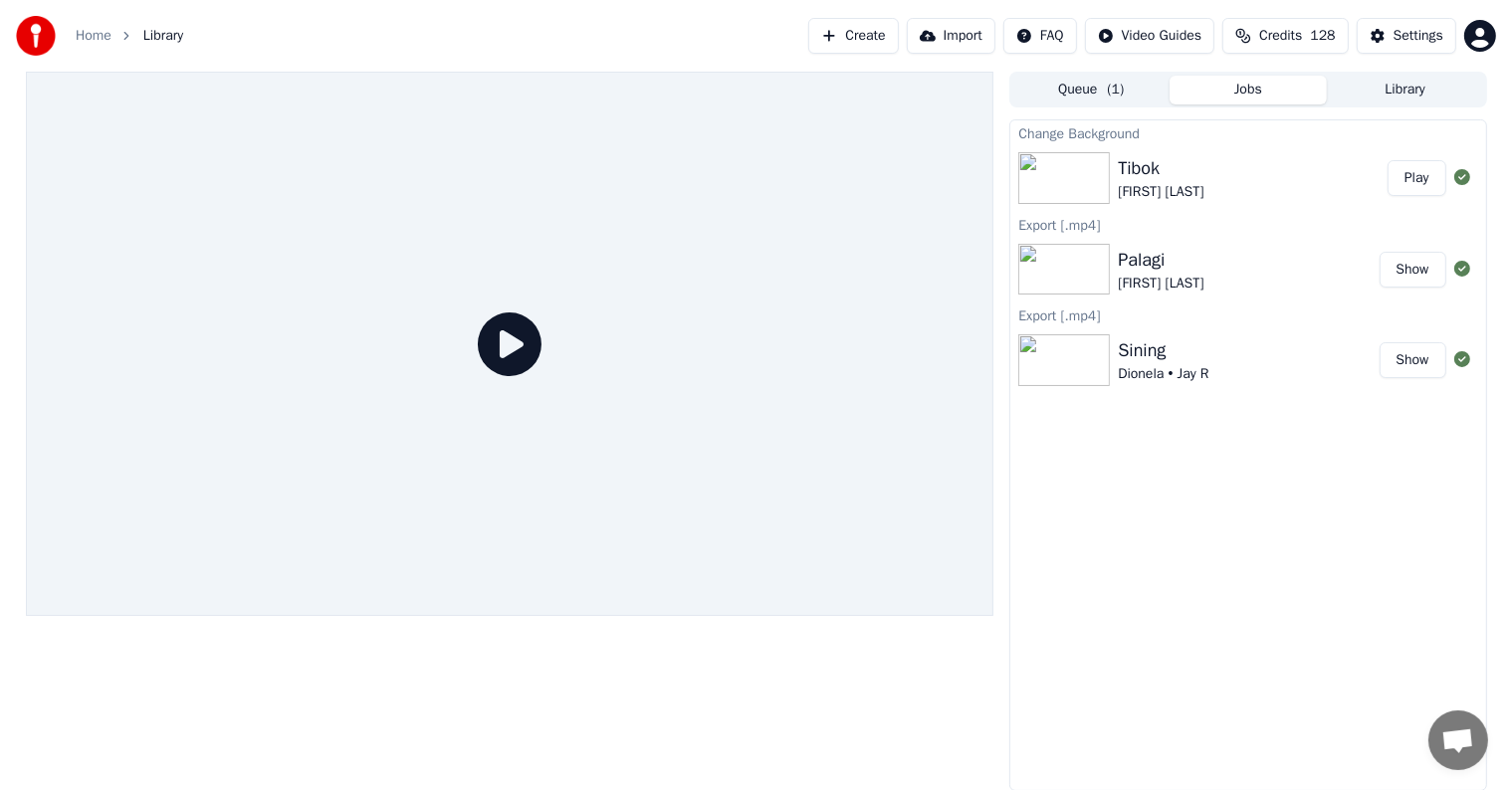 click on "Play" at bounding box center (1416, 178) 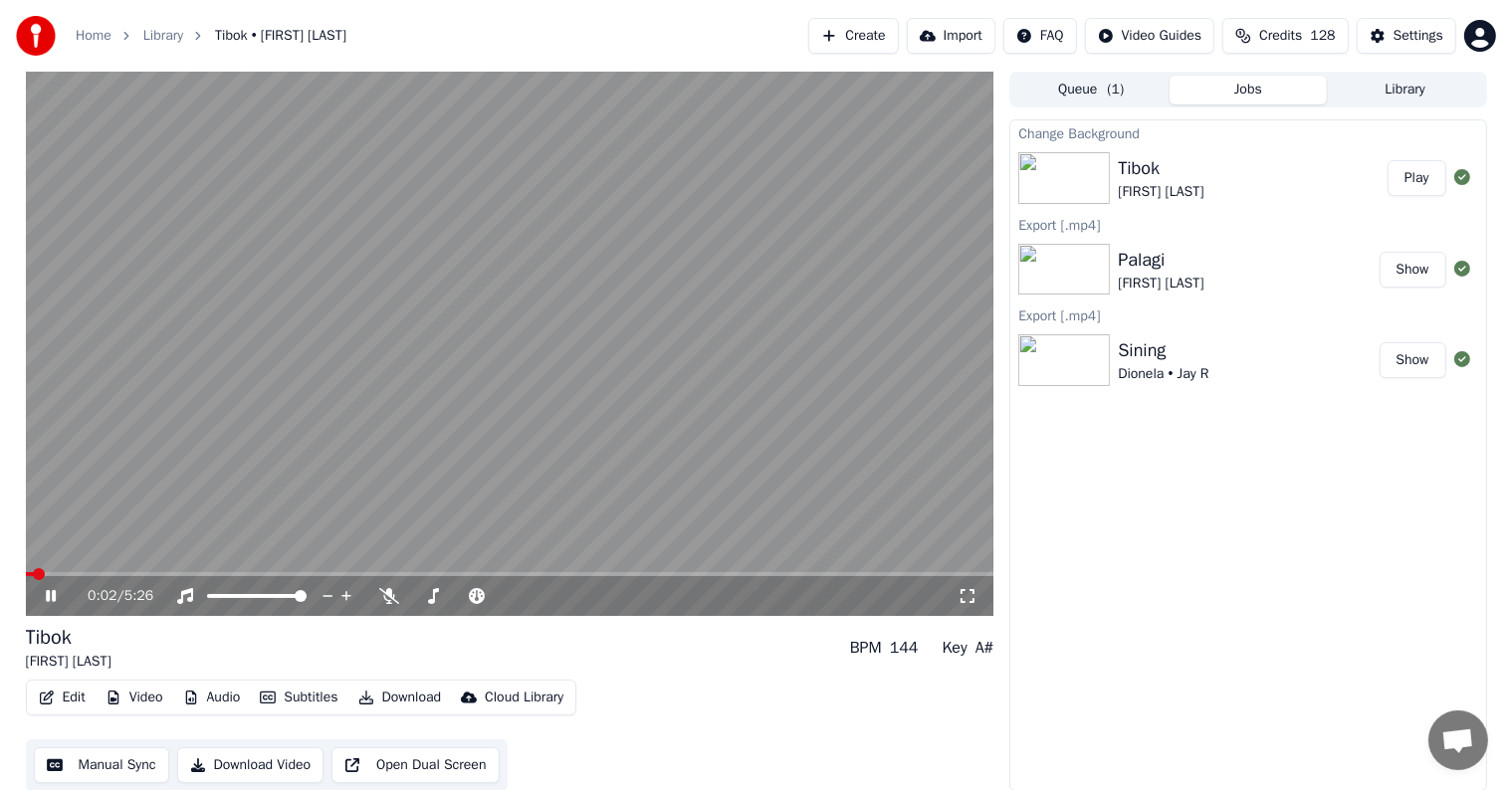click at bounding box center (510, 343) 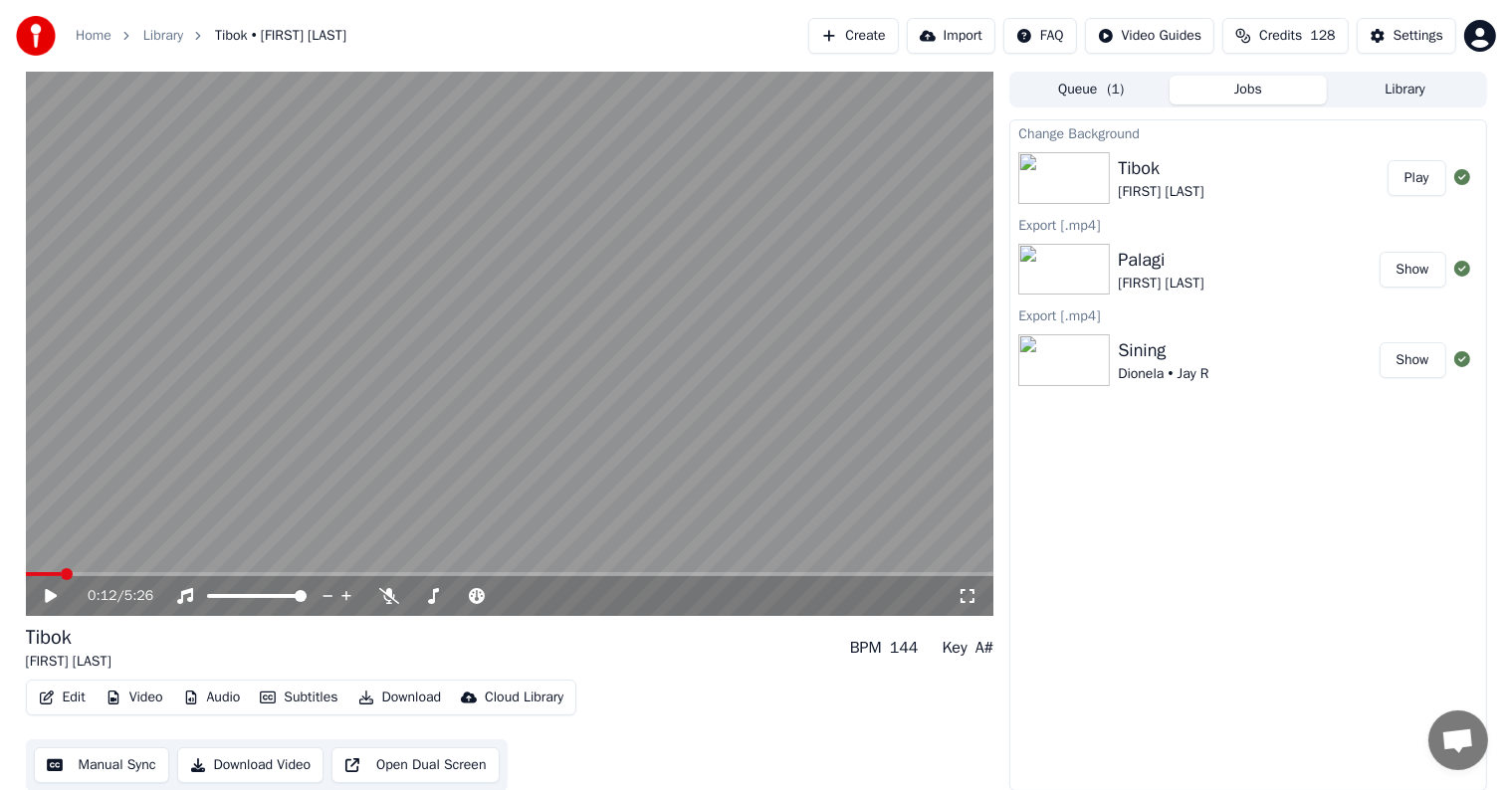 click at bounding box center (510, 574) 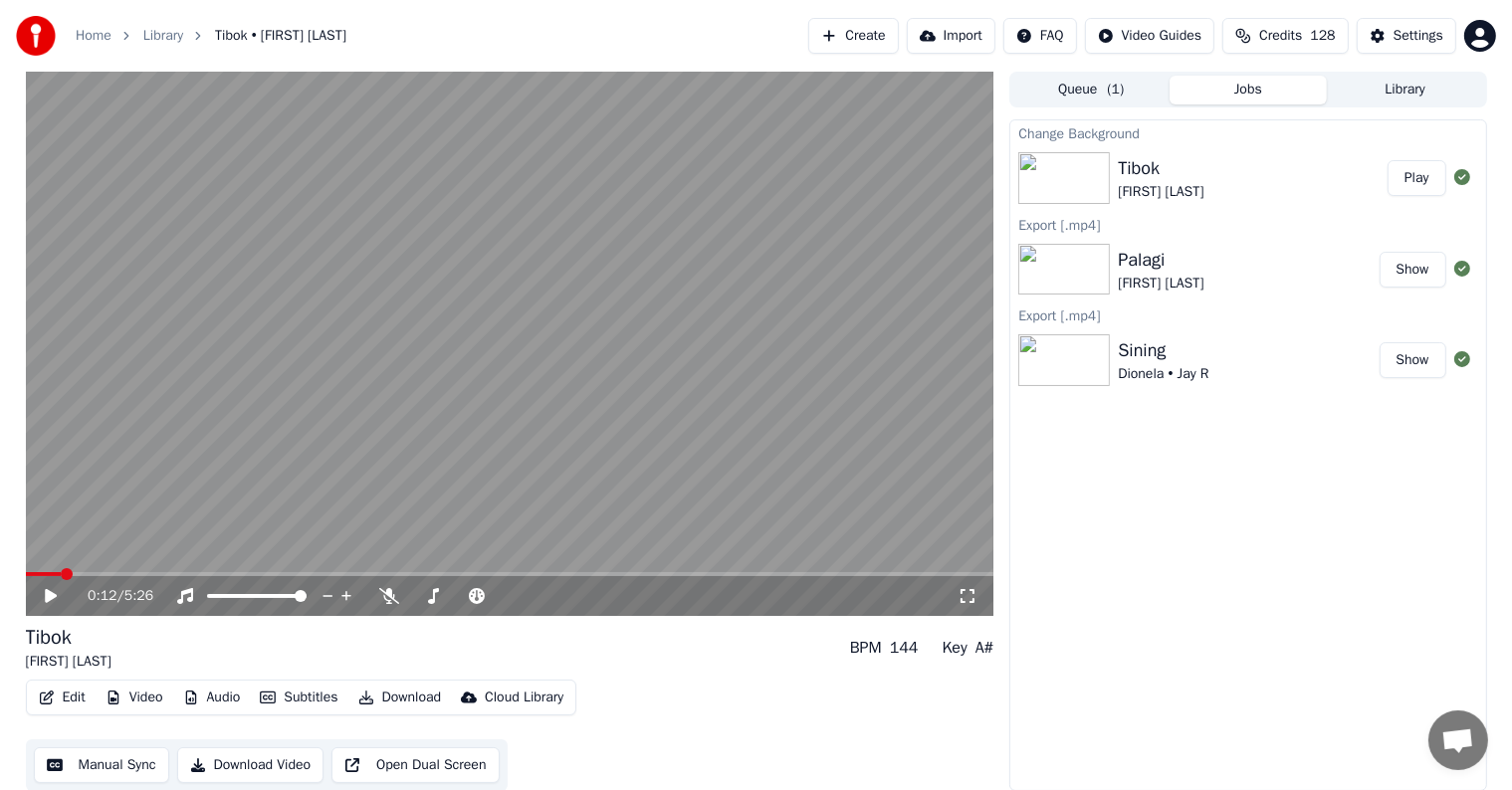 click 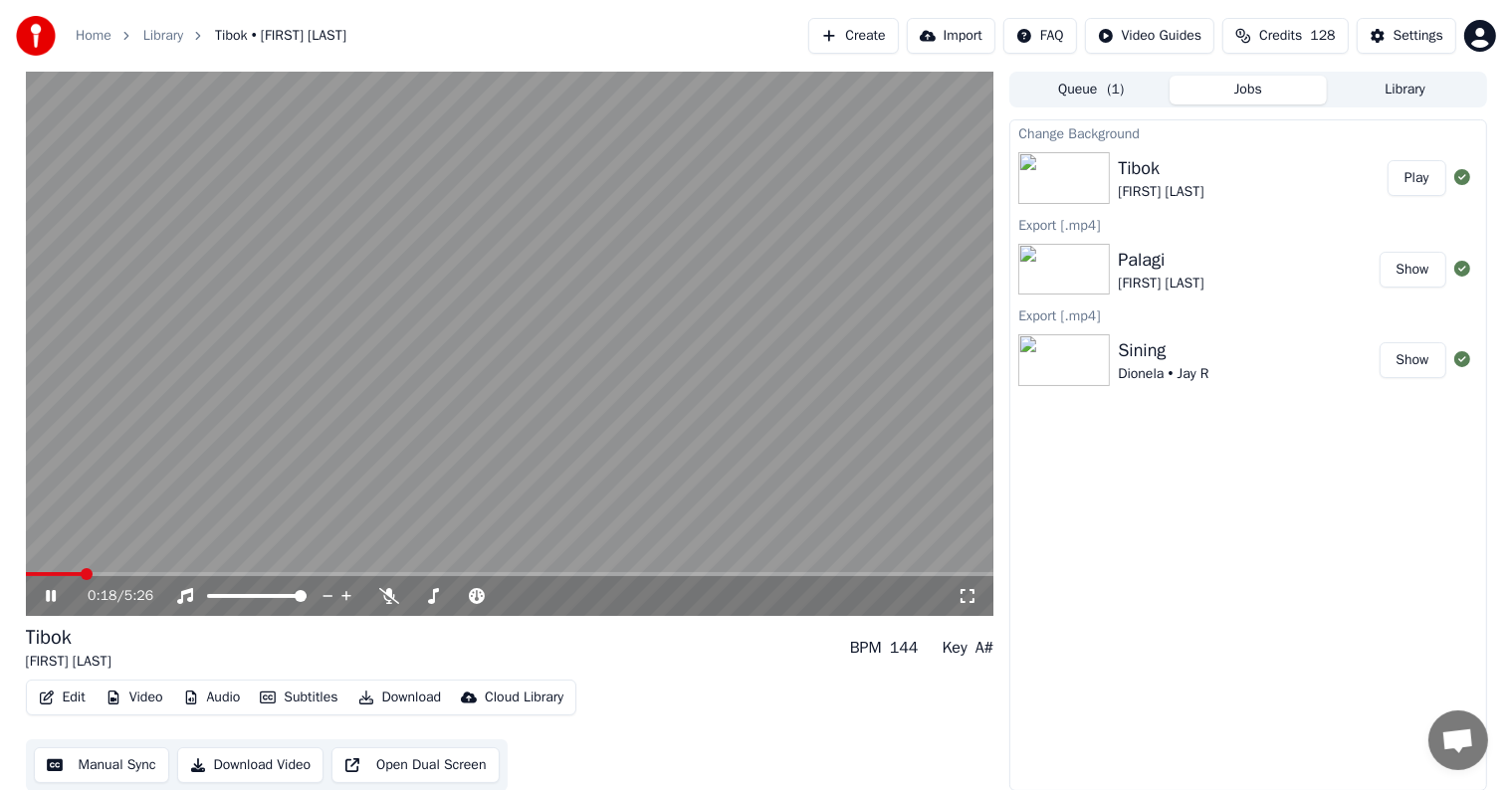 click at bounding box center (510, 343) 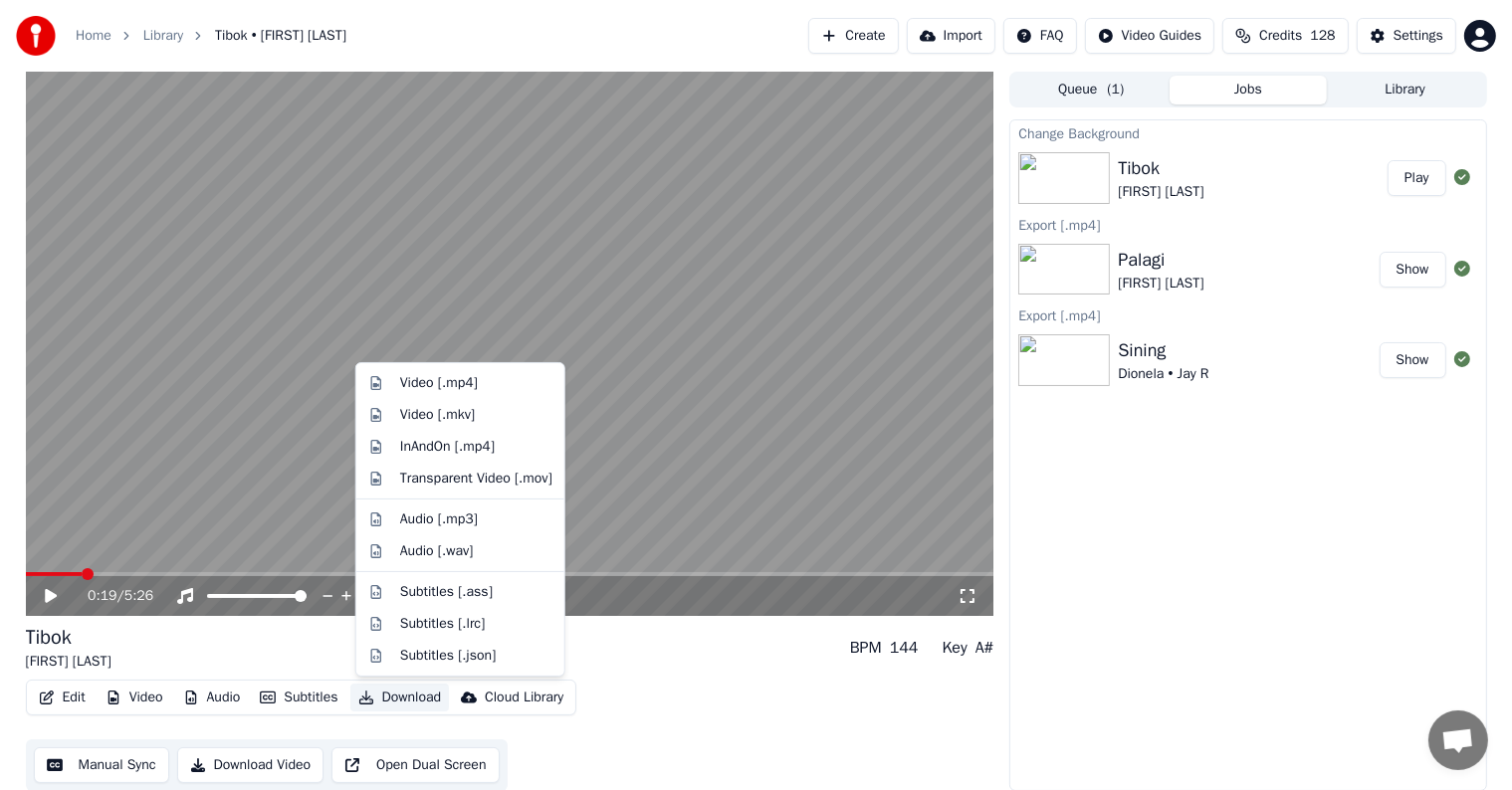 click on "Download" at bounding box center (400, 697) 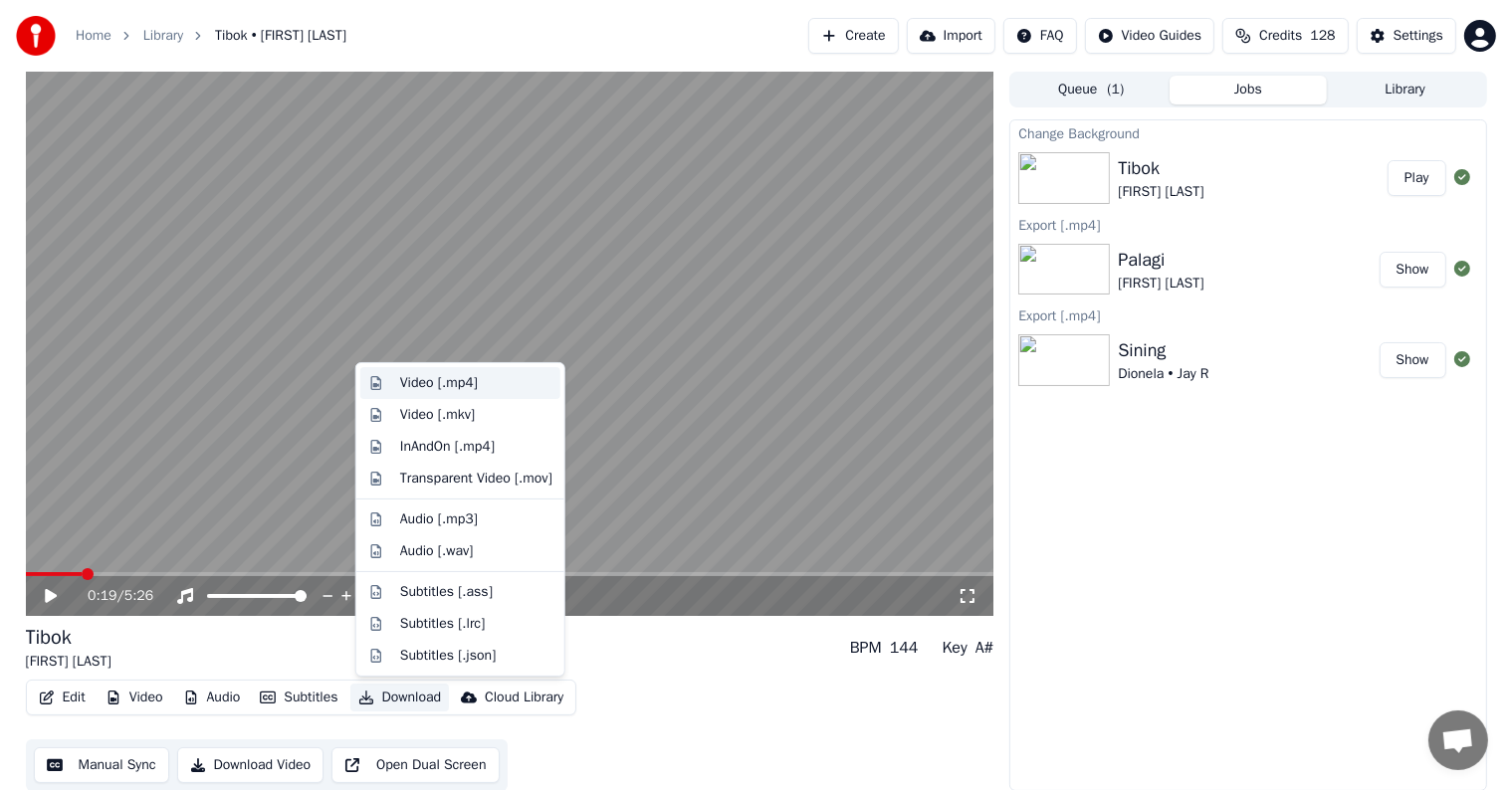 click on "Video [.mp4]" at bounding box center (439, 383) 